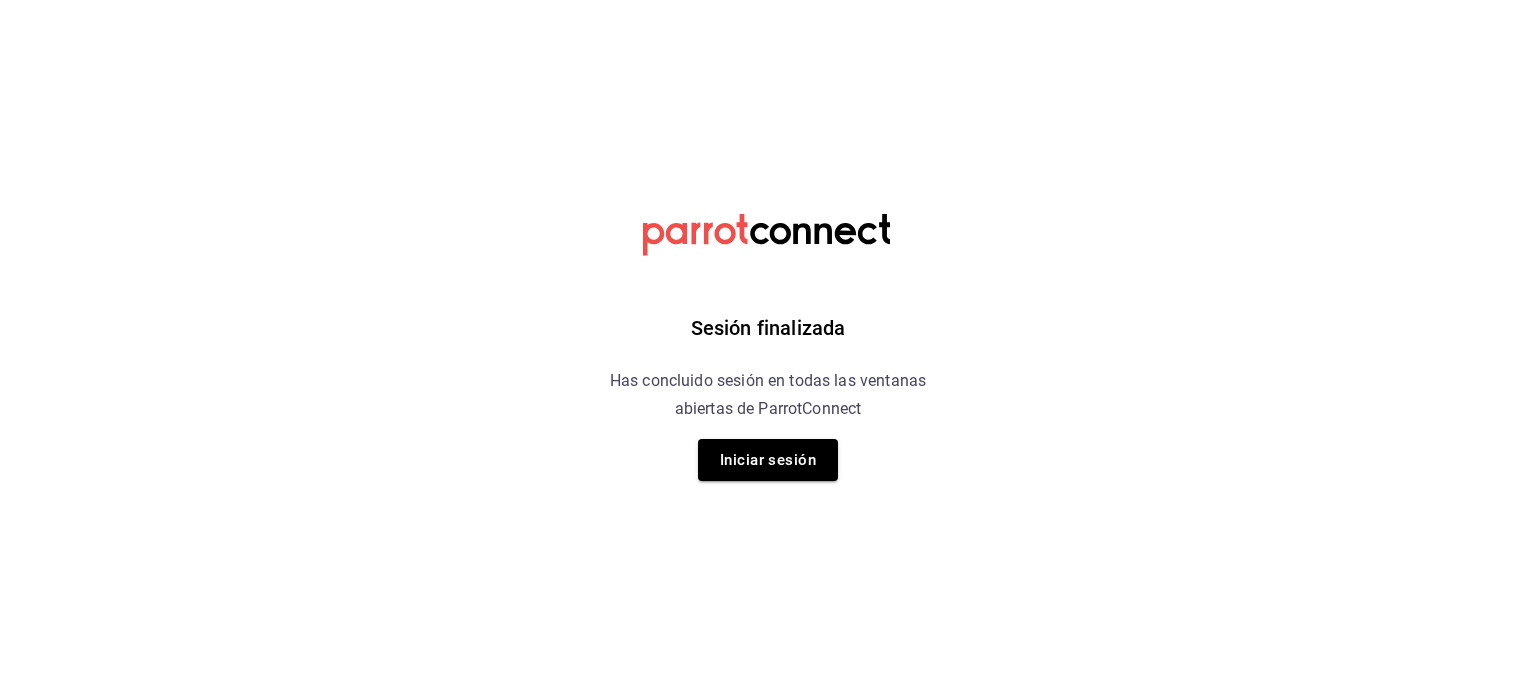 scroll, scrollTop: 0, scrollLeft: 0, axis: both 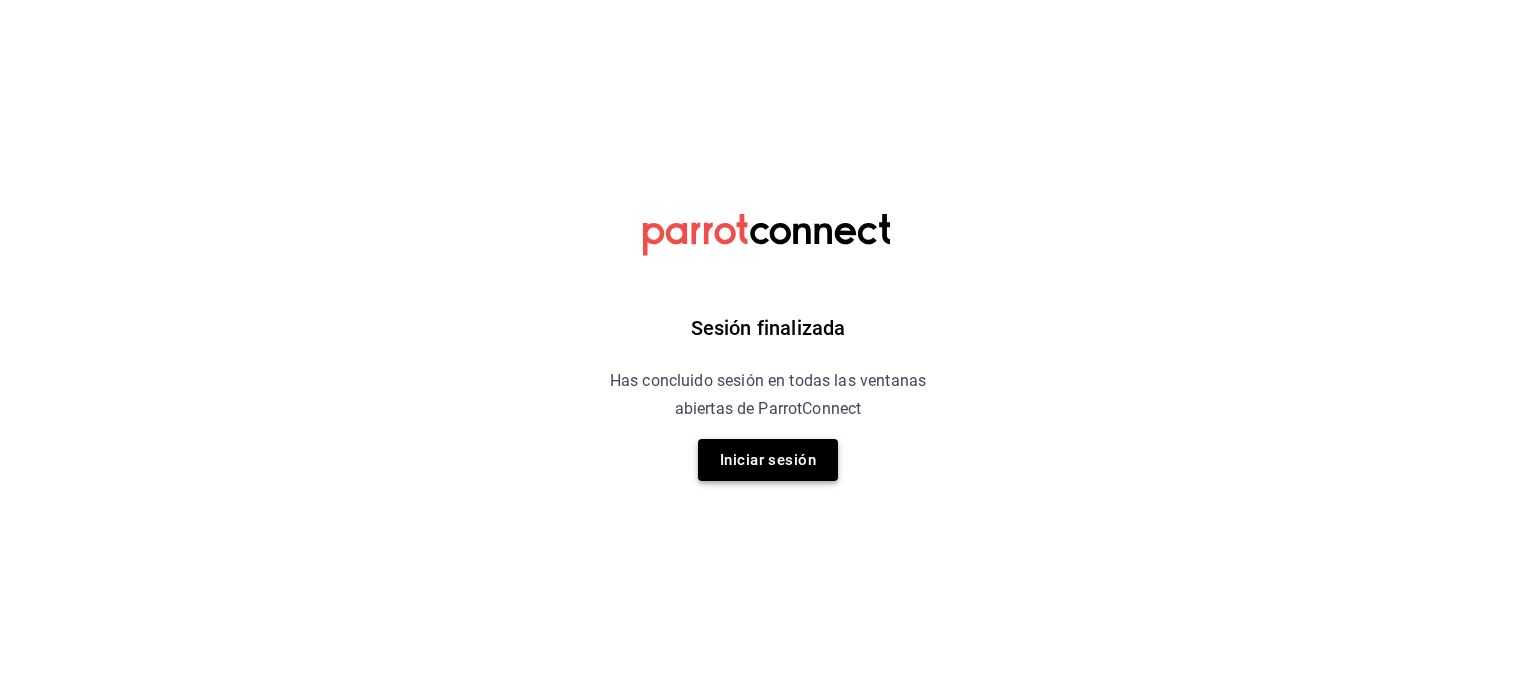click on "Iniciar sesión" at bounding box center (768, 460) 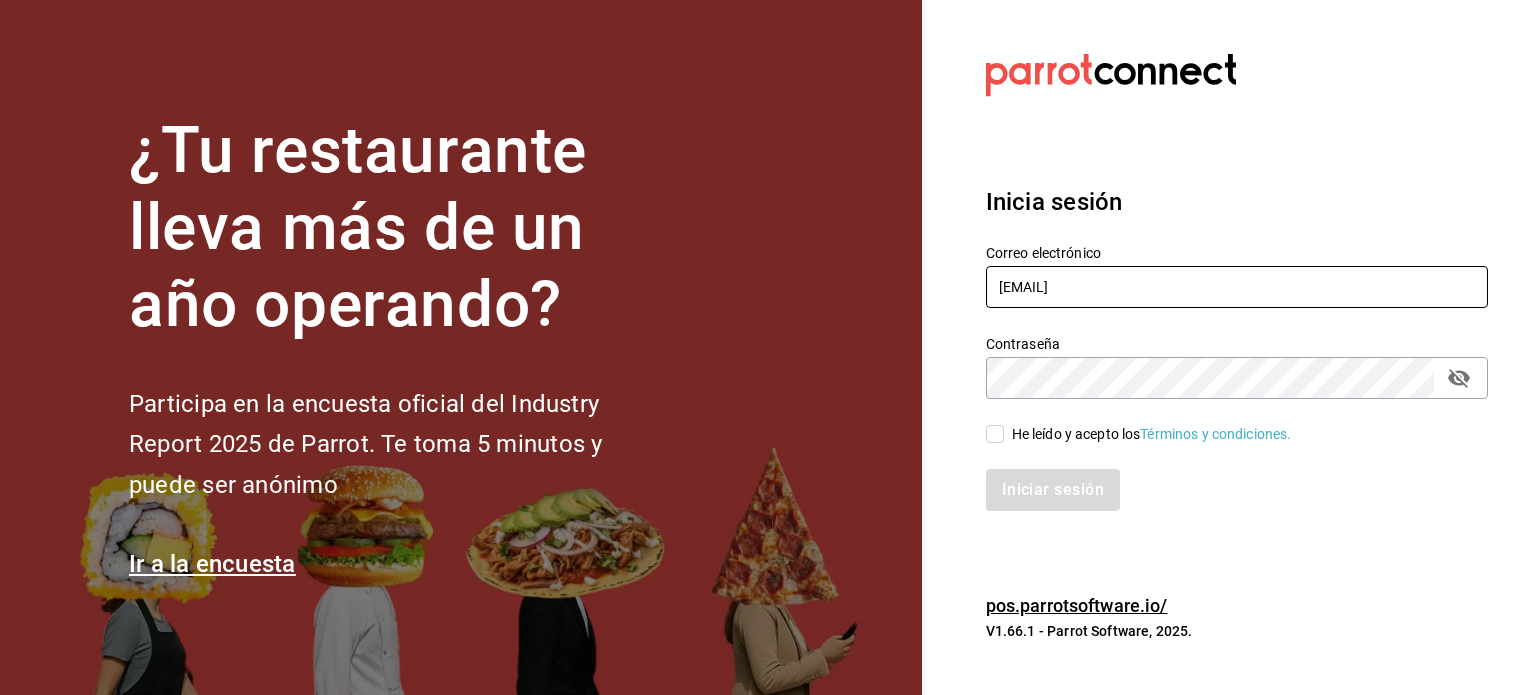 click on "rodrigo.hurtado@parrotsoftware.io" at bounding box center (1237, 287) 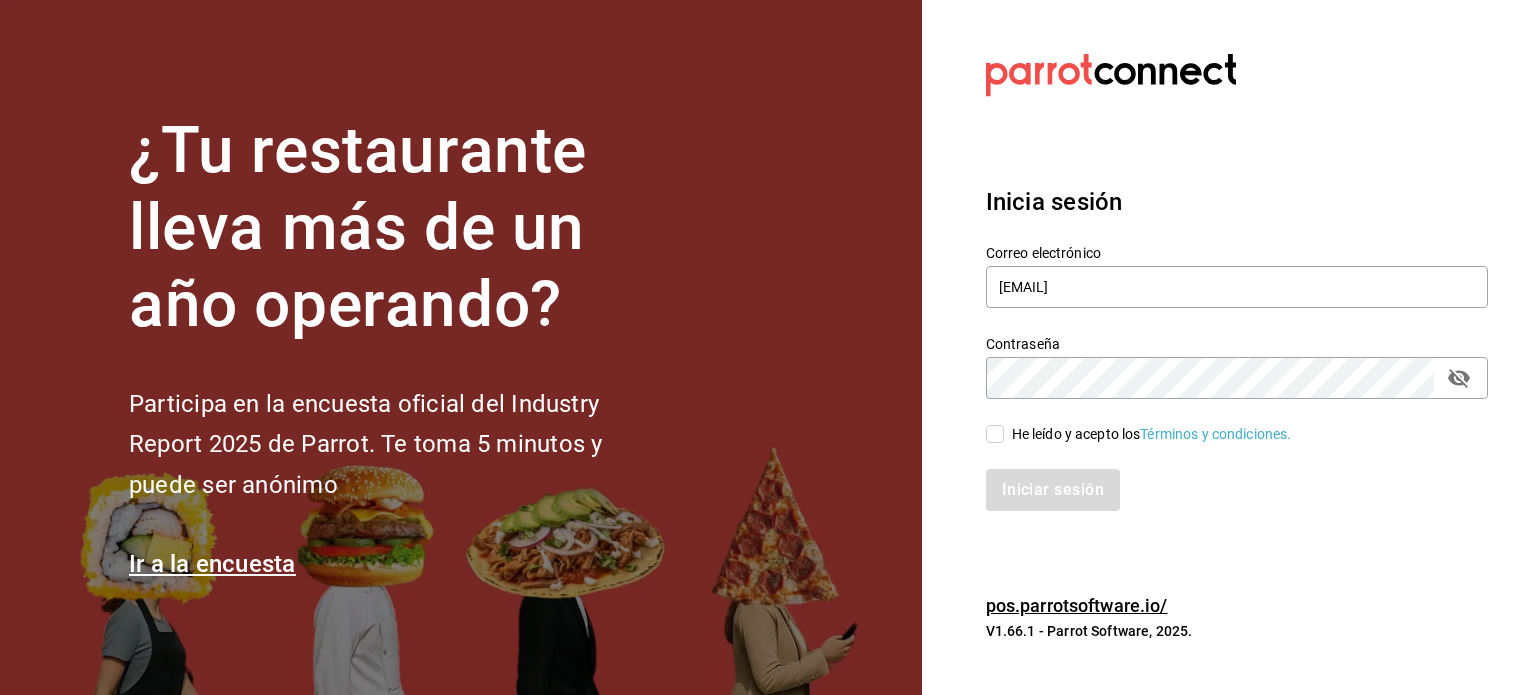 click on "Correo electrónico lajefa@cuatitlan.com Contraseña Contraseña He leído y acepto los  Términos y condiciones. Iniciar sesión" at bounding box center (1225, 365) 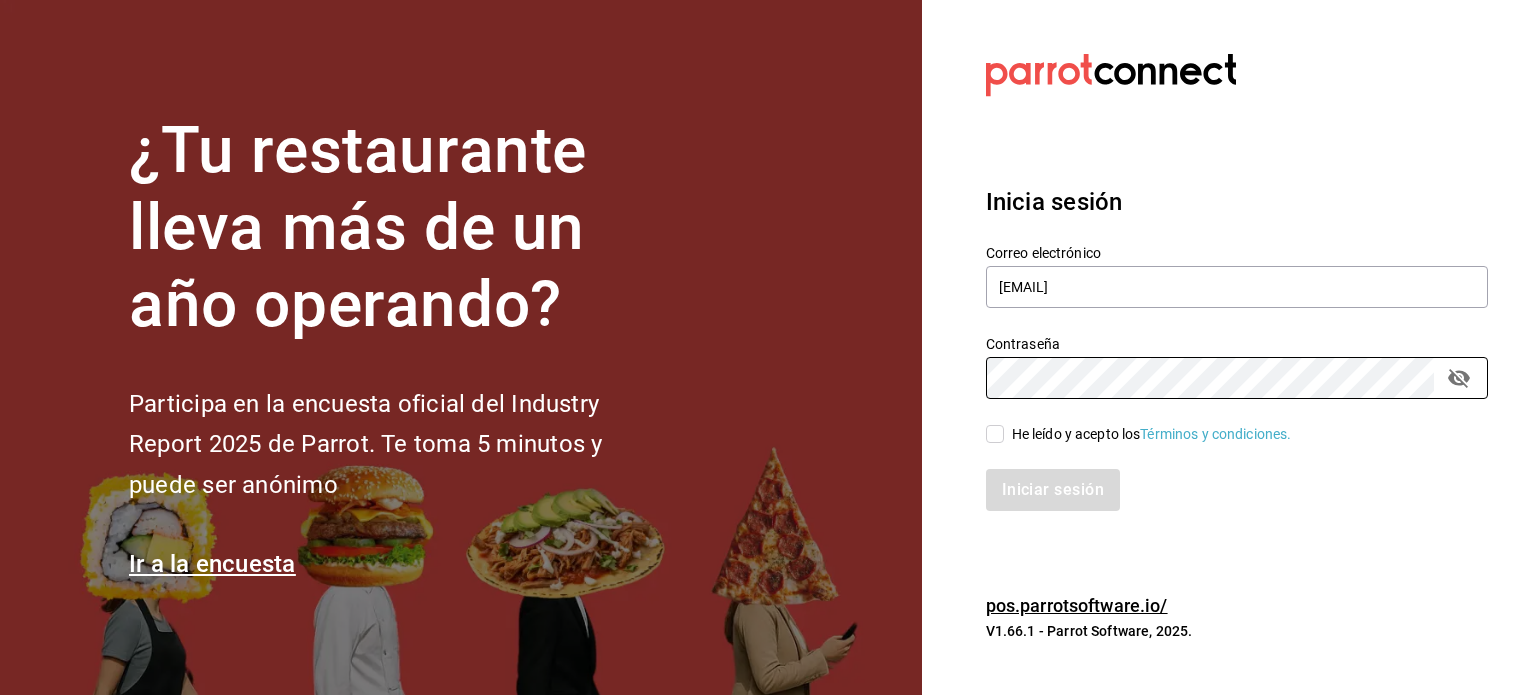 click on "He leído y acepto los  Términos y condiciones." at bounding box center [1152, 434] 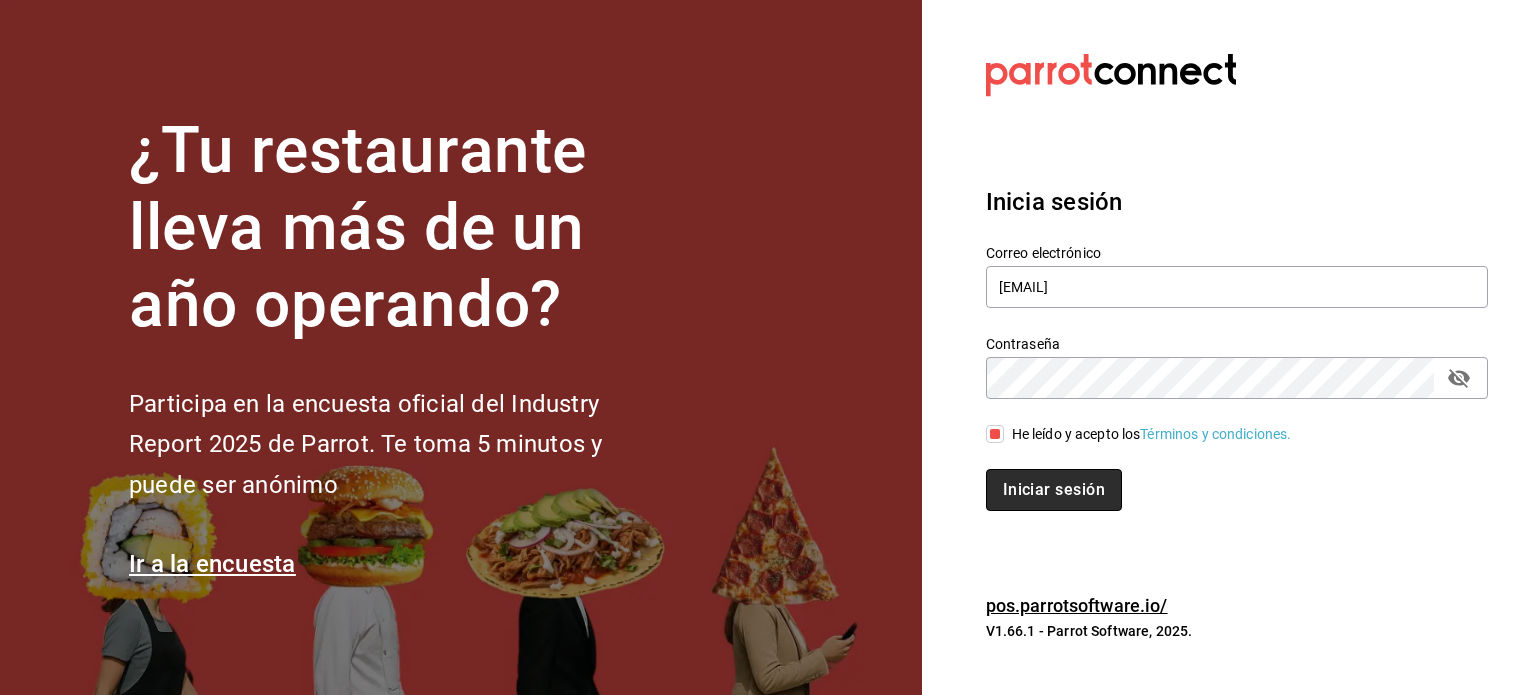 click on "Iniciar sesión" at bounding box center [1054, 490] 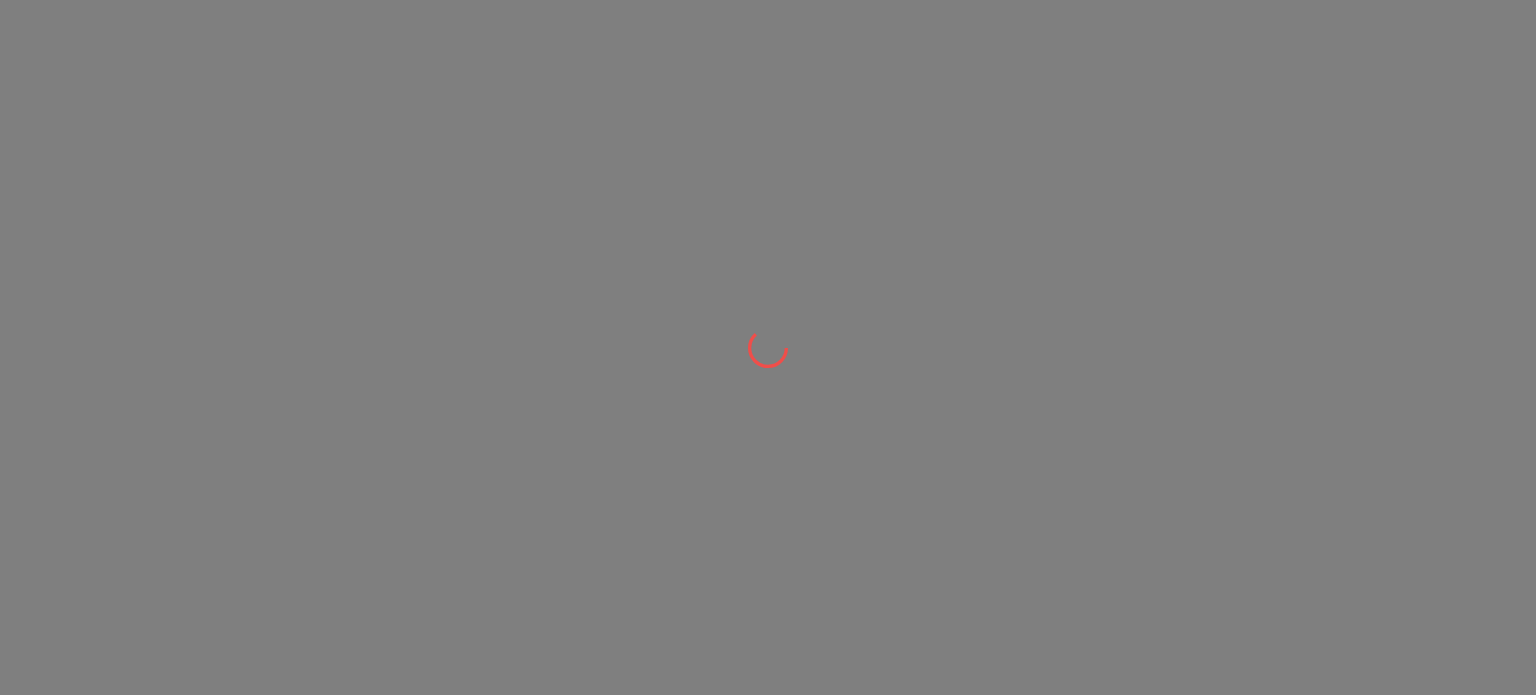 scroll, scrollTop: 0, scrollLeft: 0, axis: both 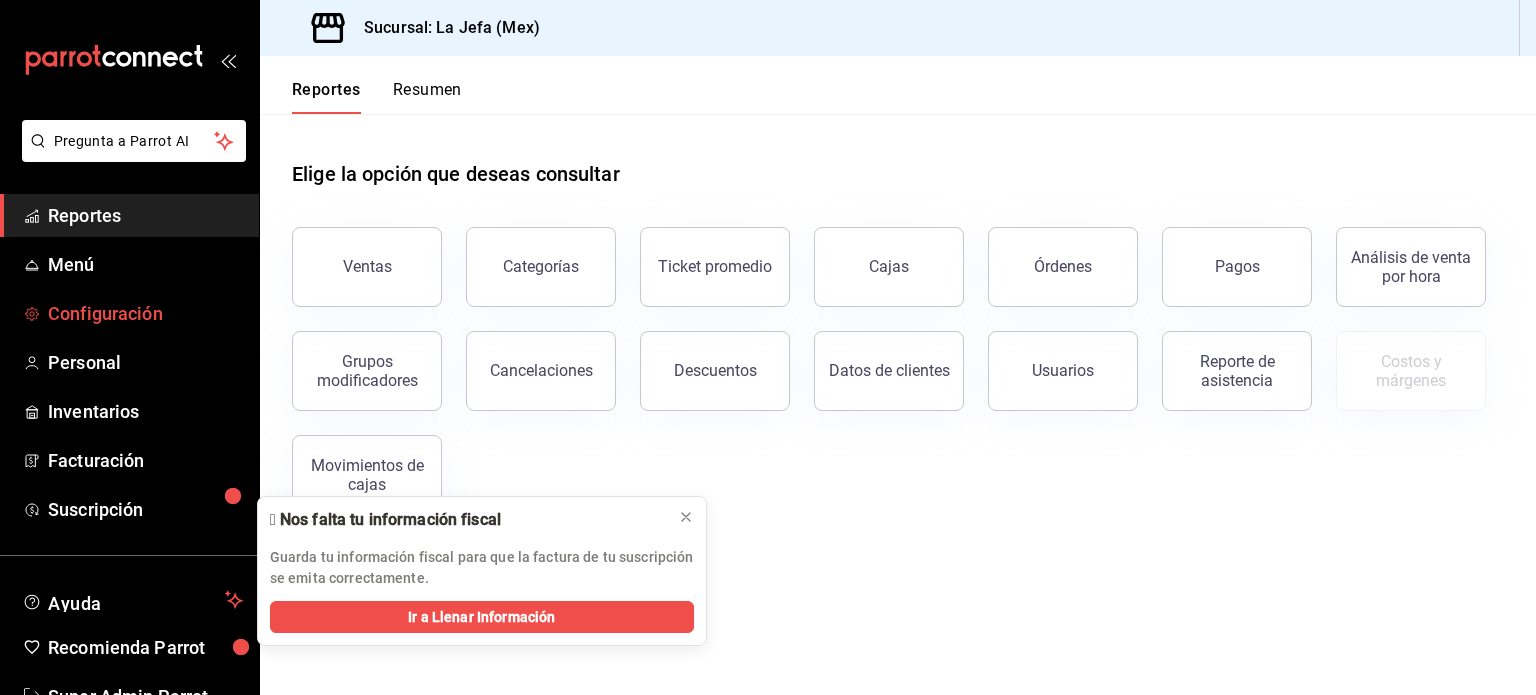 click on "Configuración" at bounding box center [145, 313] 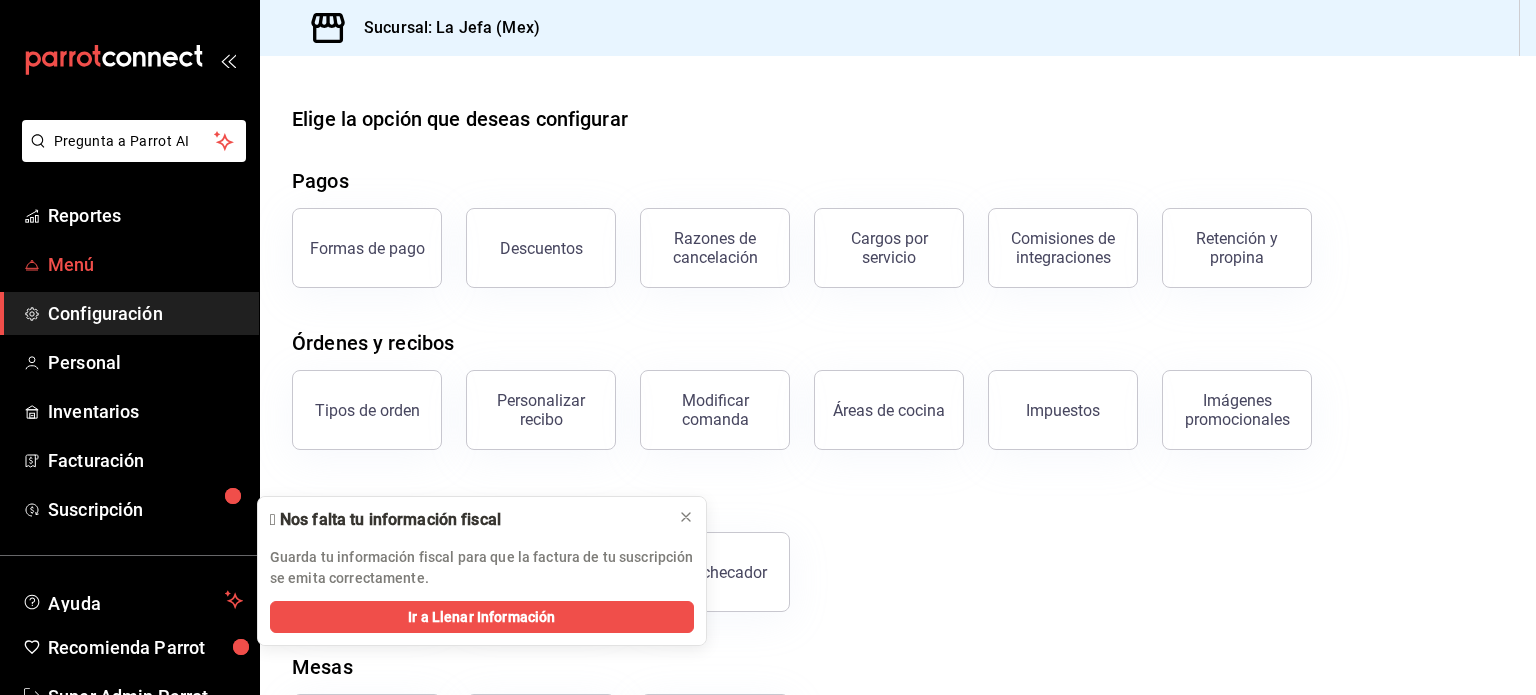 click on "Menú" at bounding box center (129, 264) 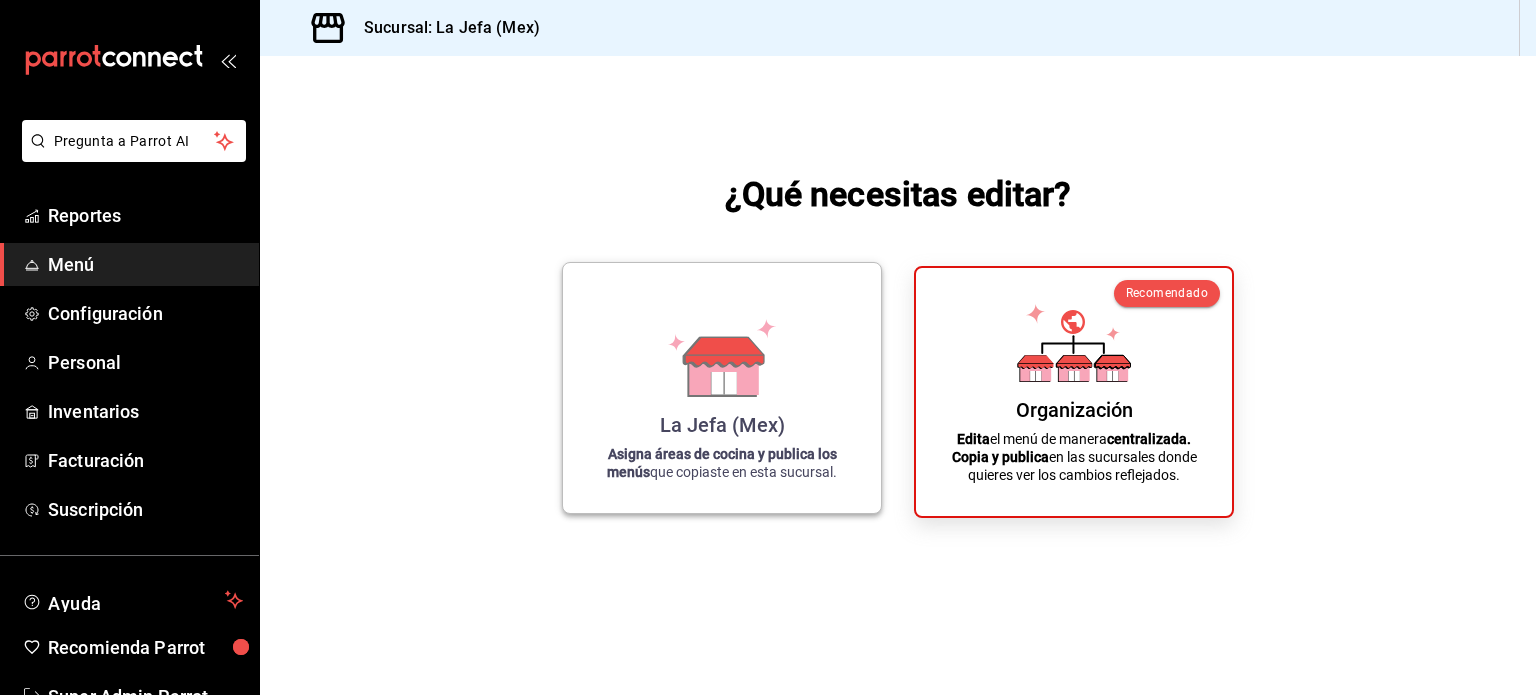 click on "La Jefa (Mex) Asigna áreas de cocina y publica los menús  que copiaste en esta sucursal." at bounding box center [722, 388] 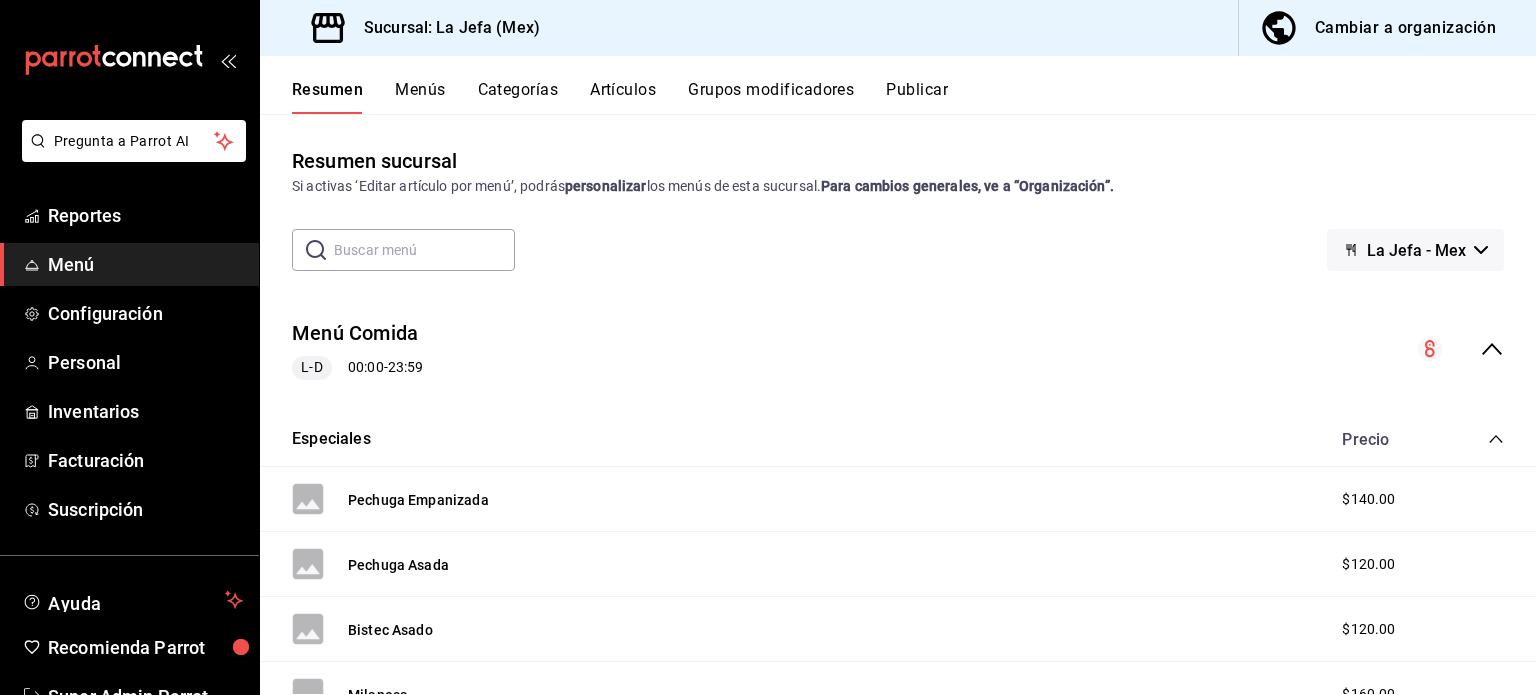 click 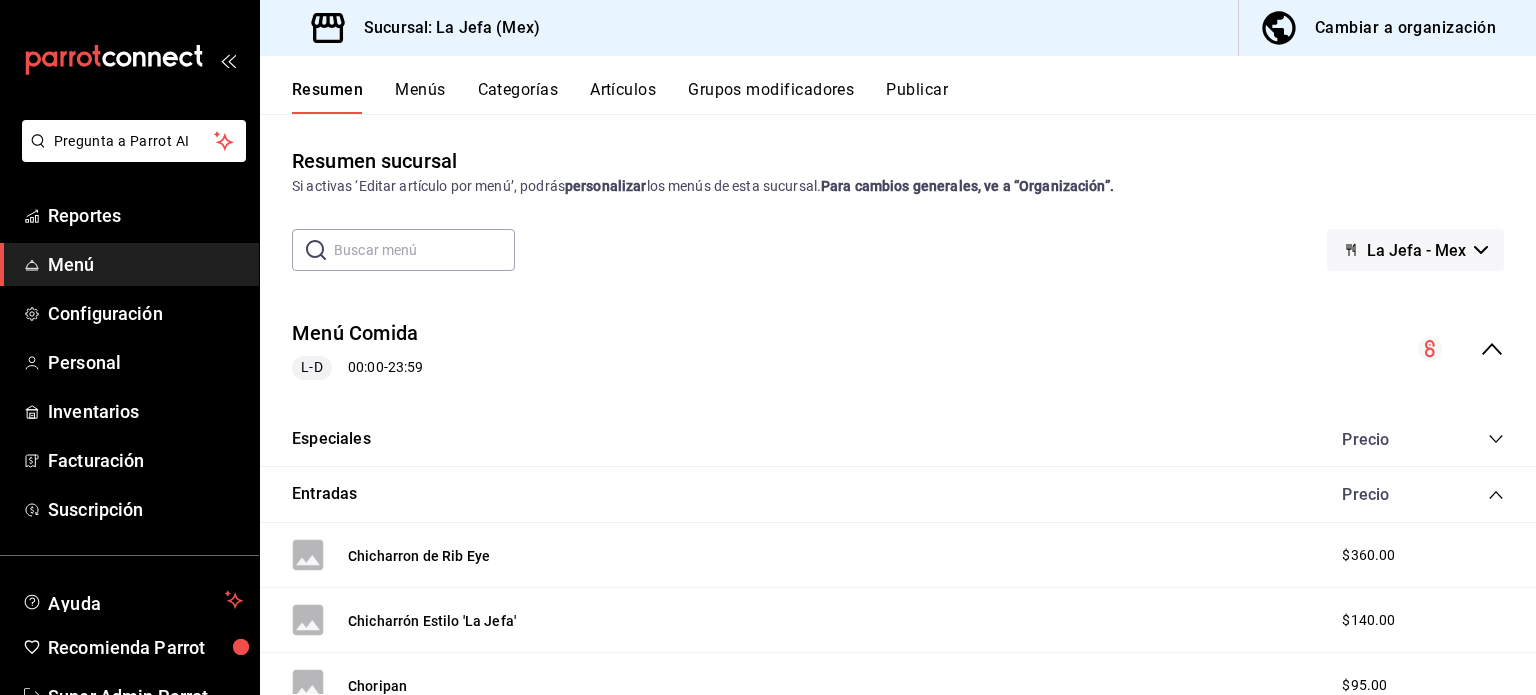 click 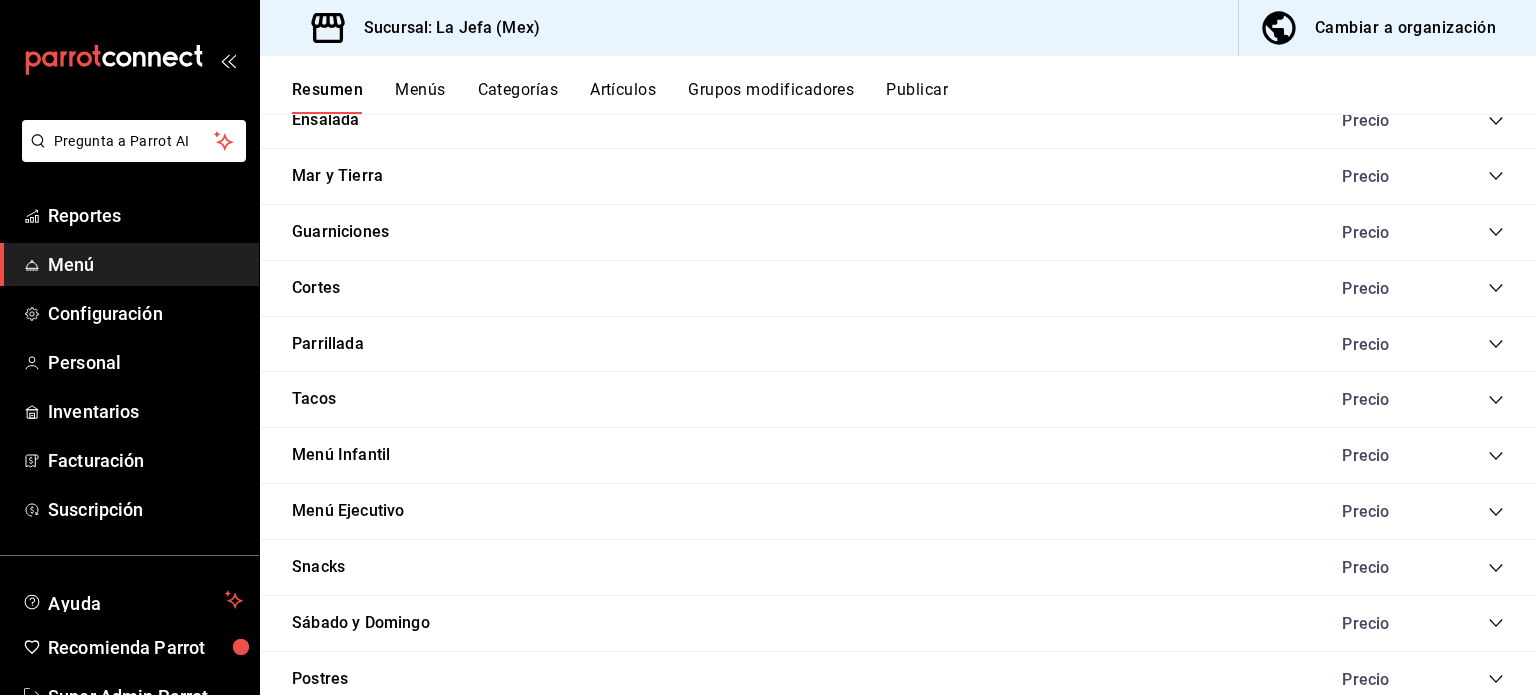 scroll, scrollTop: 860, scrollLeft: 0, axis: vertical 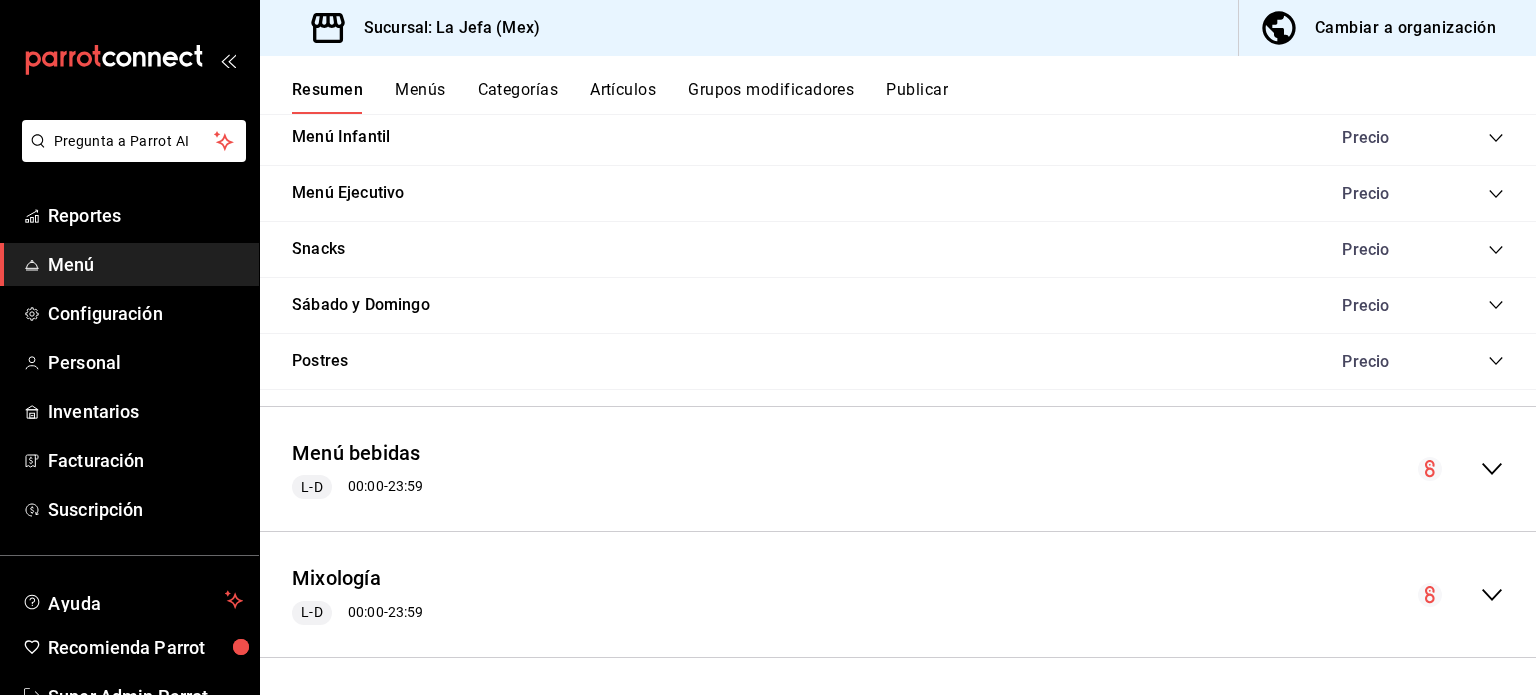 click 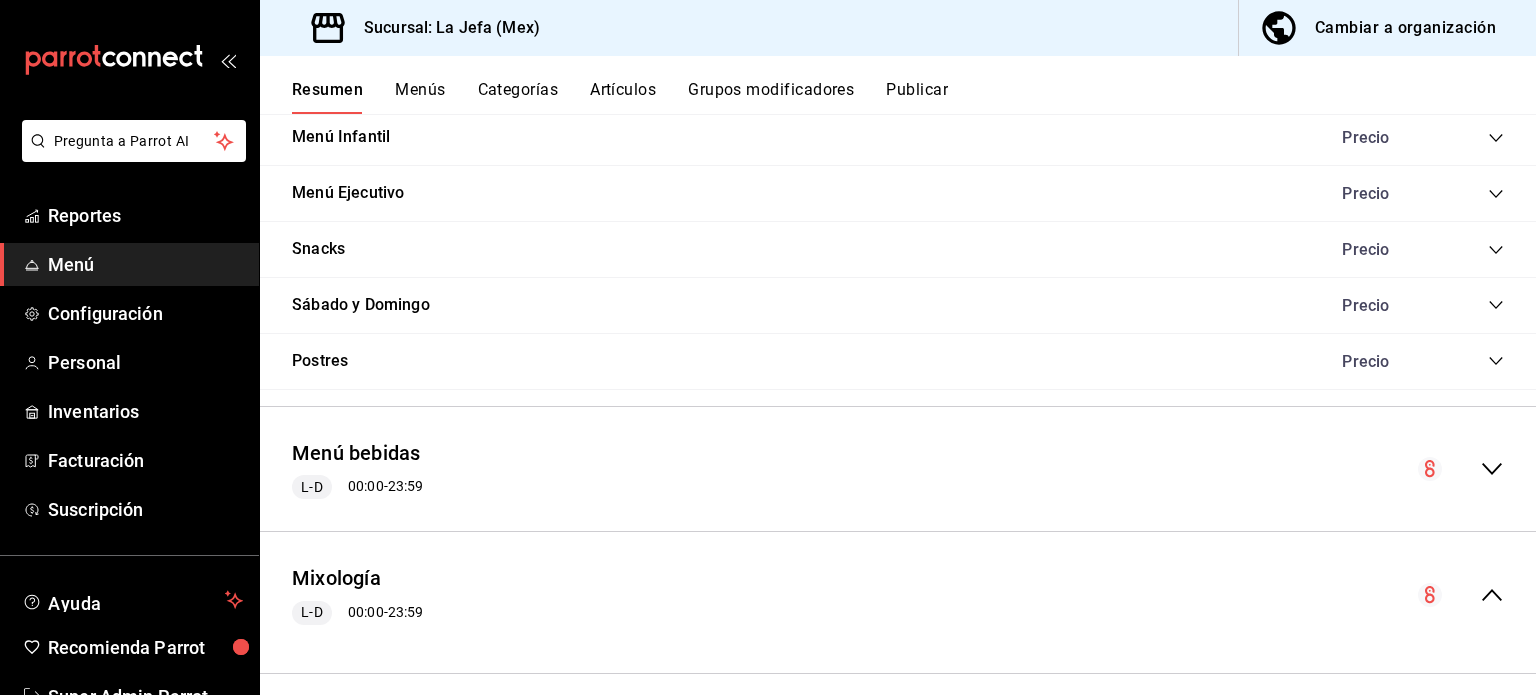 scroll, scrollTop: 876, scrollLeft: 0, axis: vertical 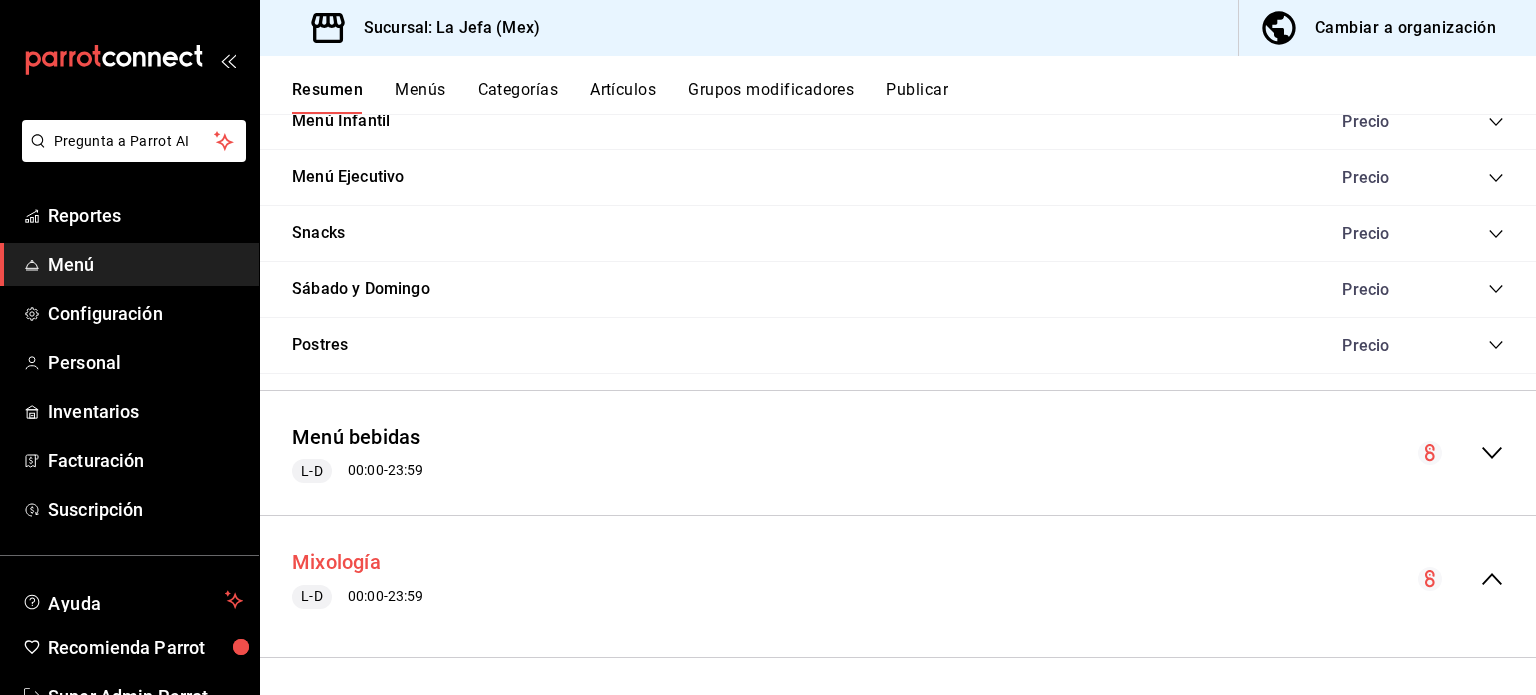 click on "Mixología" at bounding box center (336, 562) 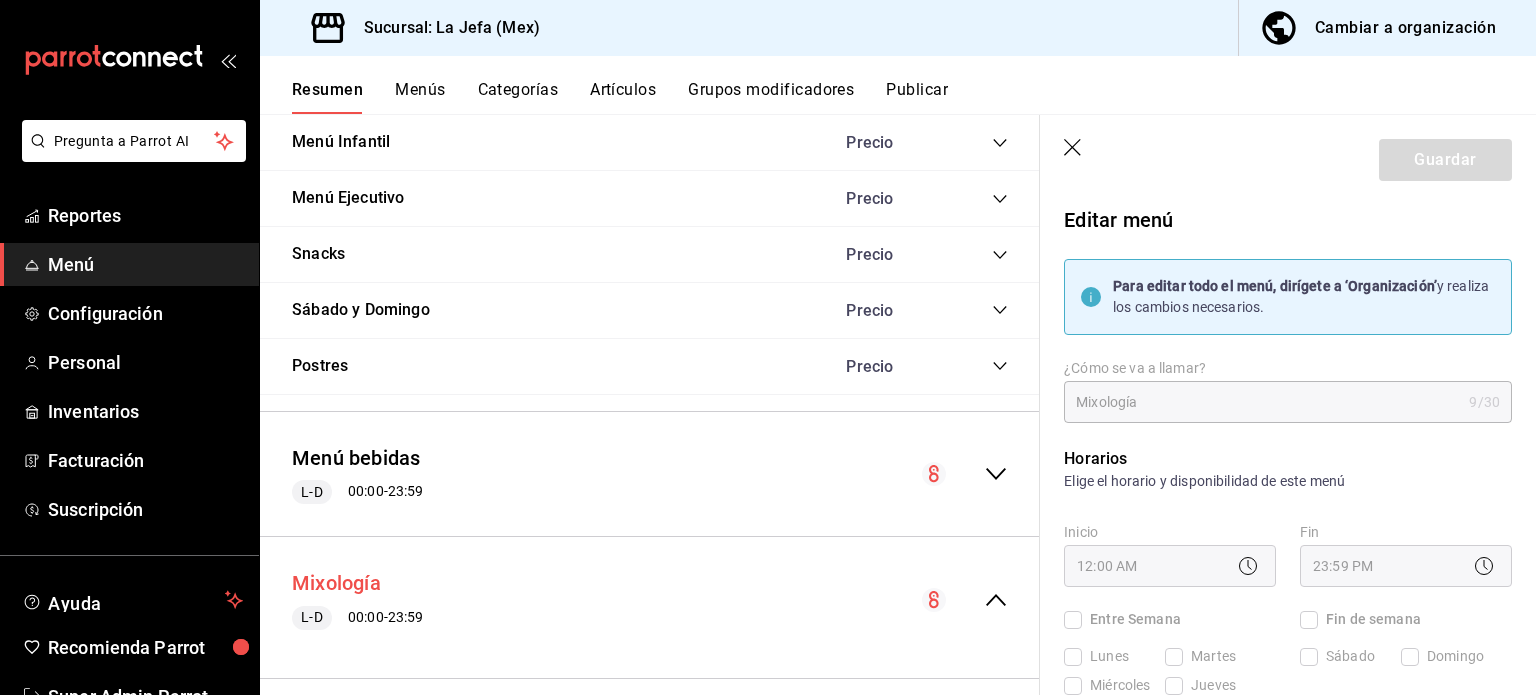 checkbox on "true" 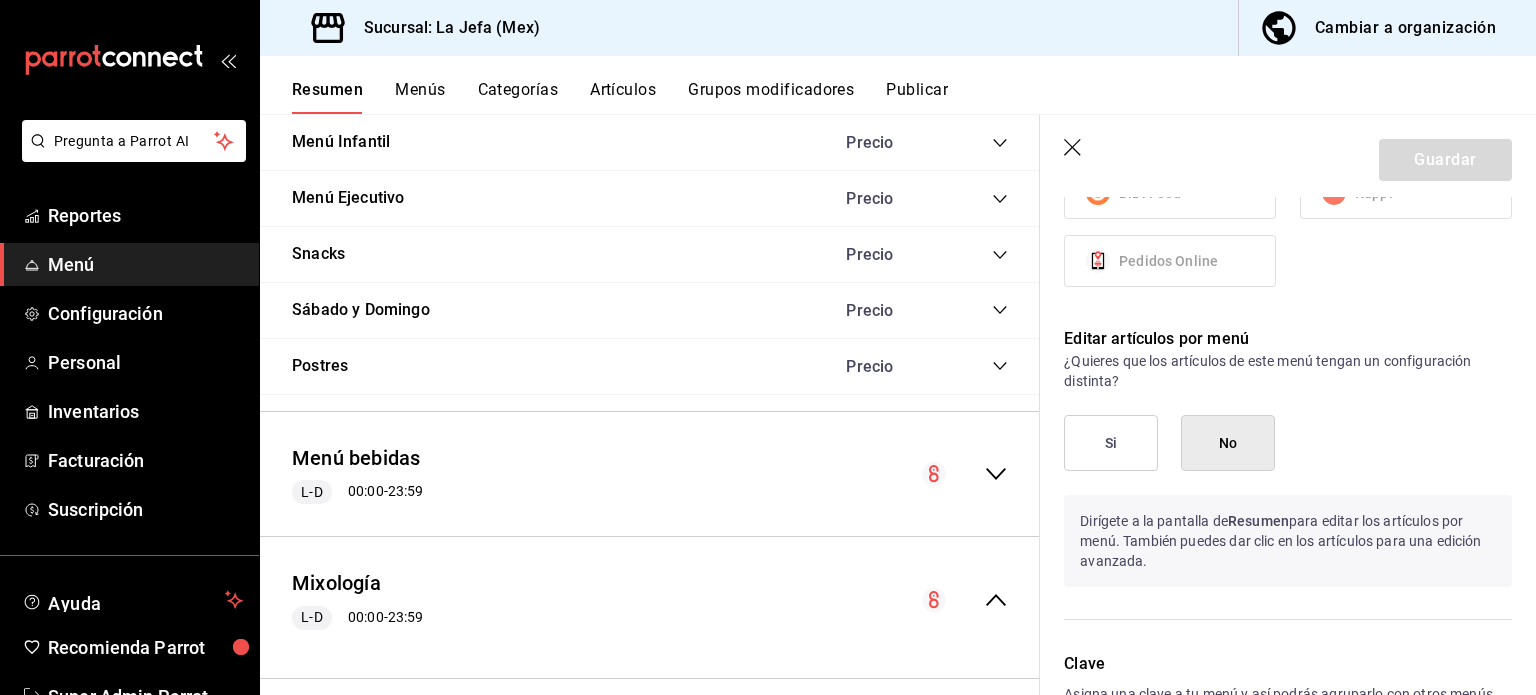 scroll, scrollTop: 1126, scrollLeft: 0, axis: vertical 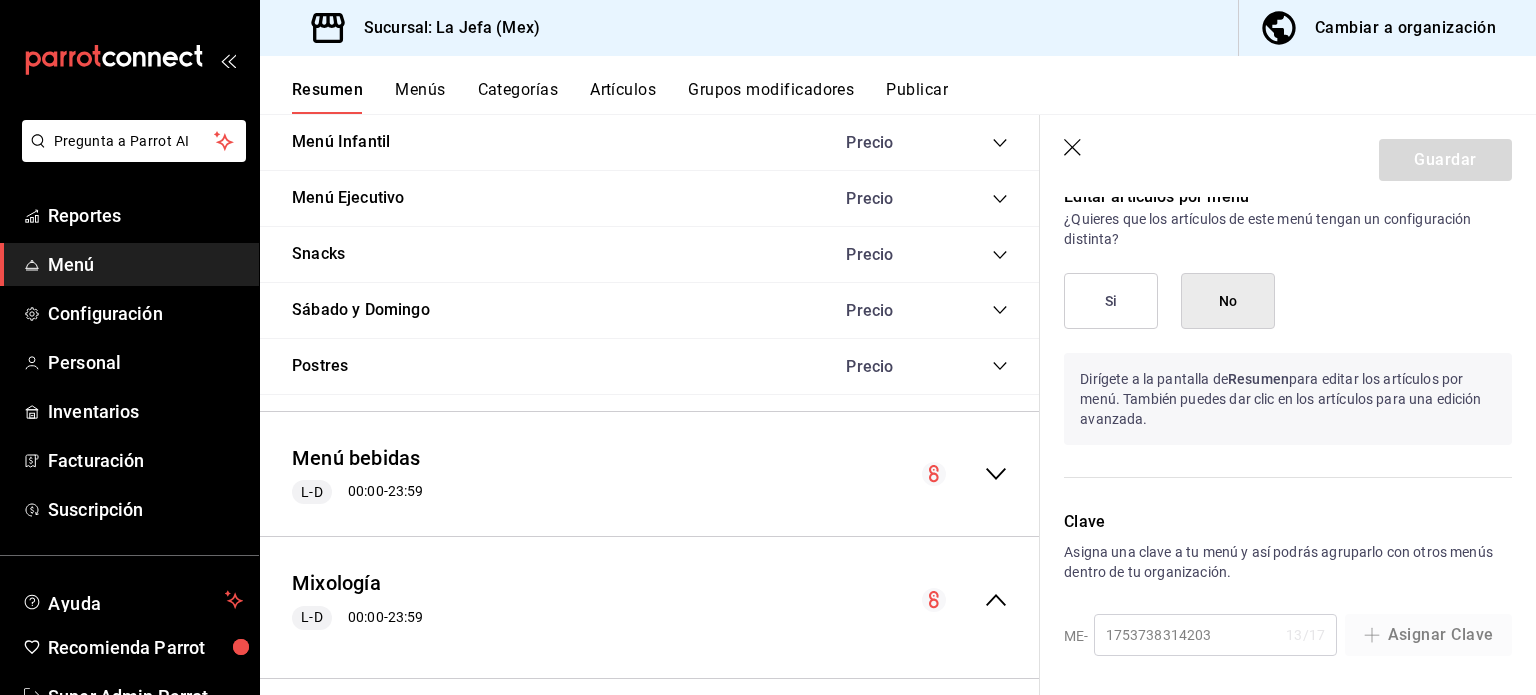click 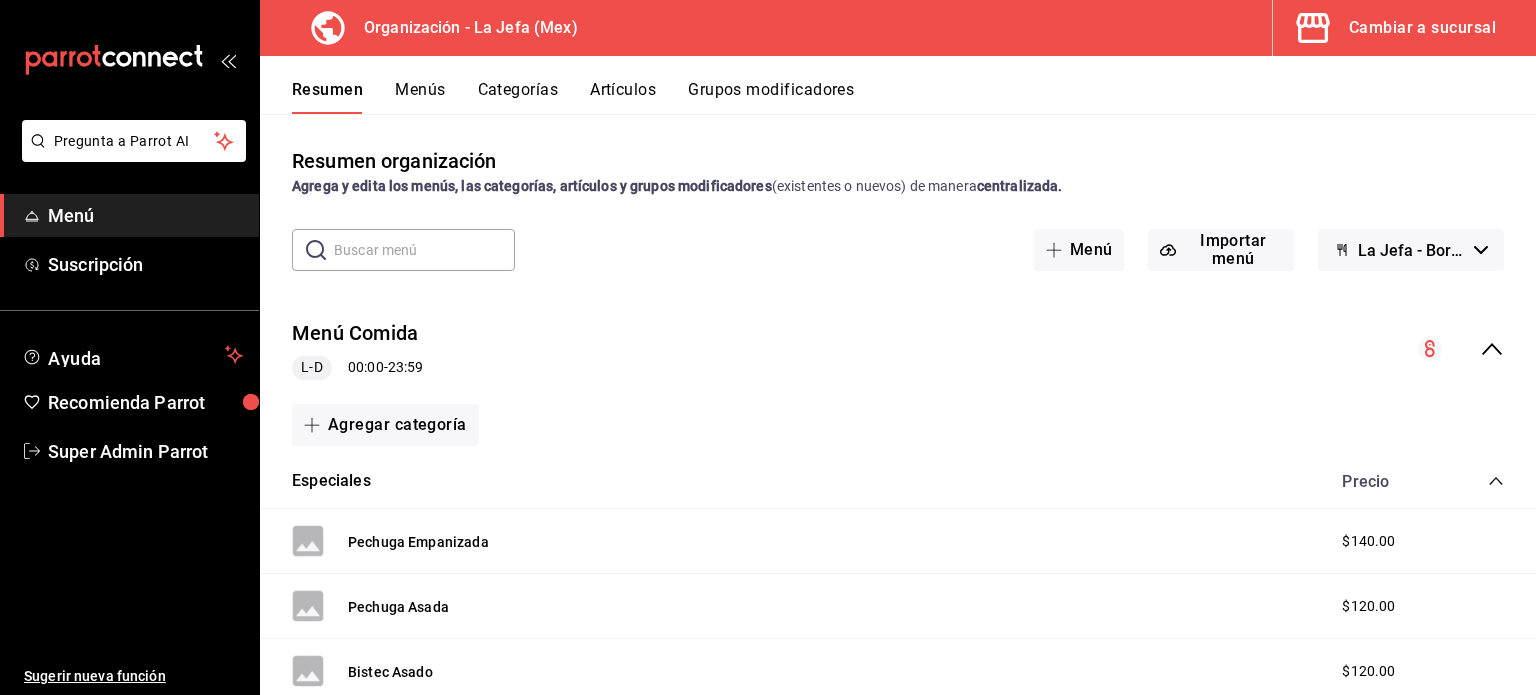 click 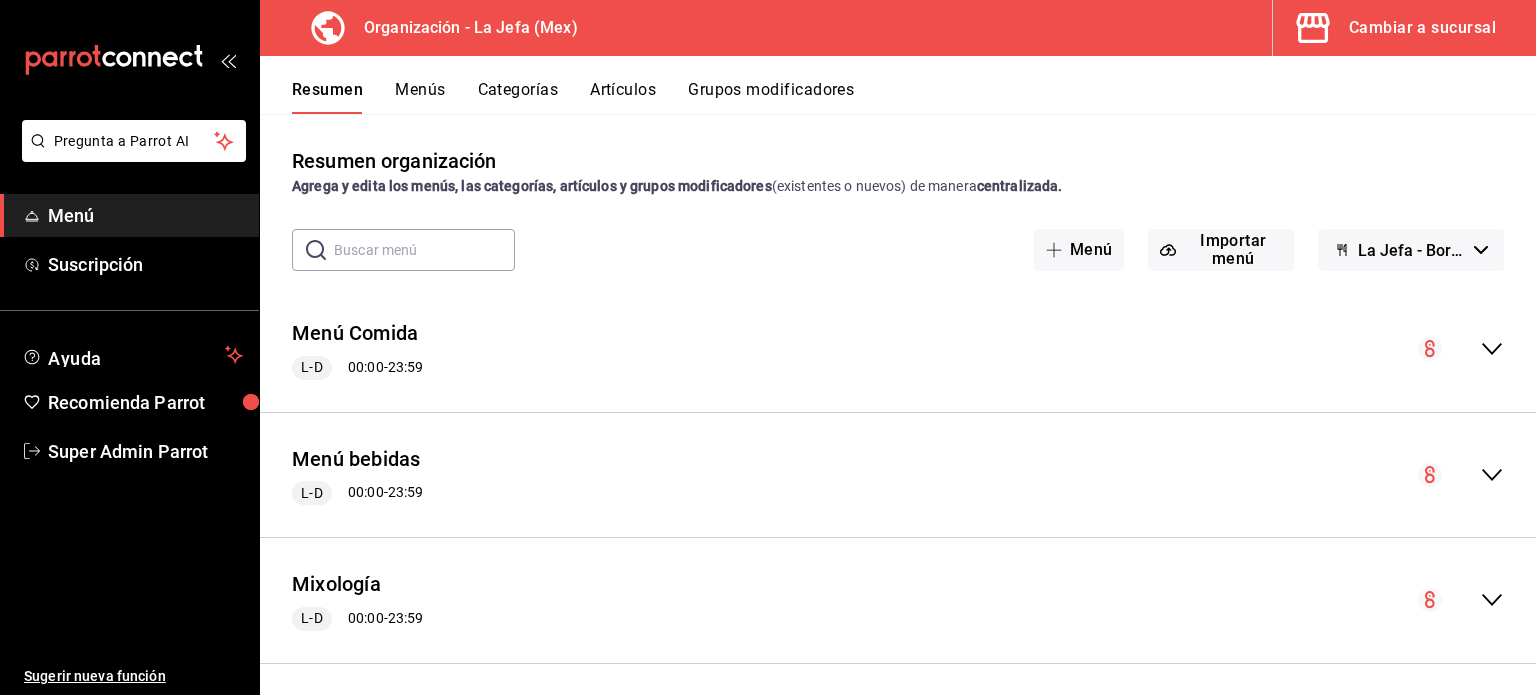 click 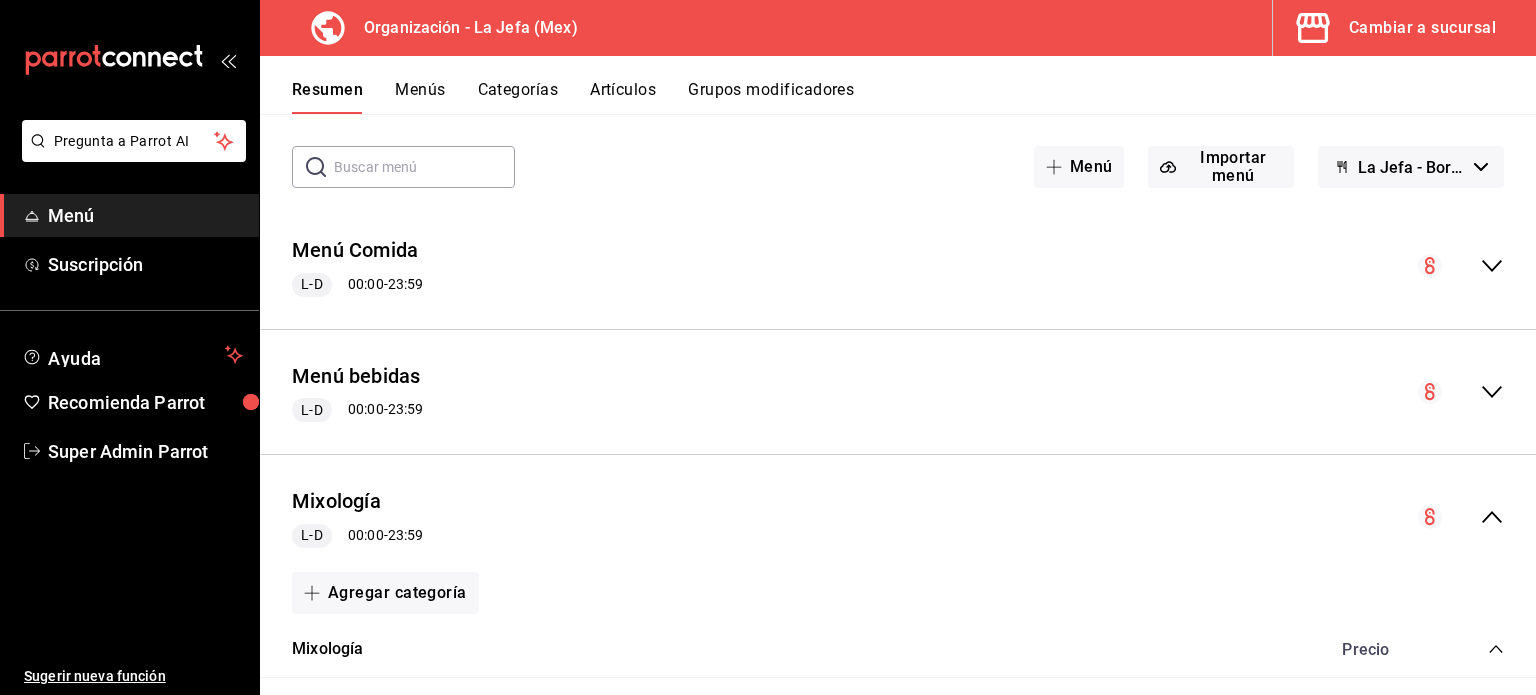 scroll, scrollTop: 0, scrollLeft: 0, axis: both 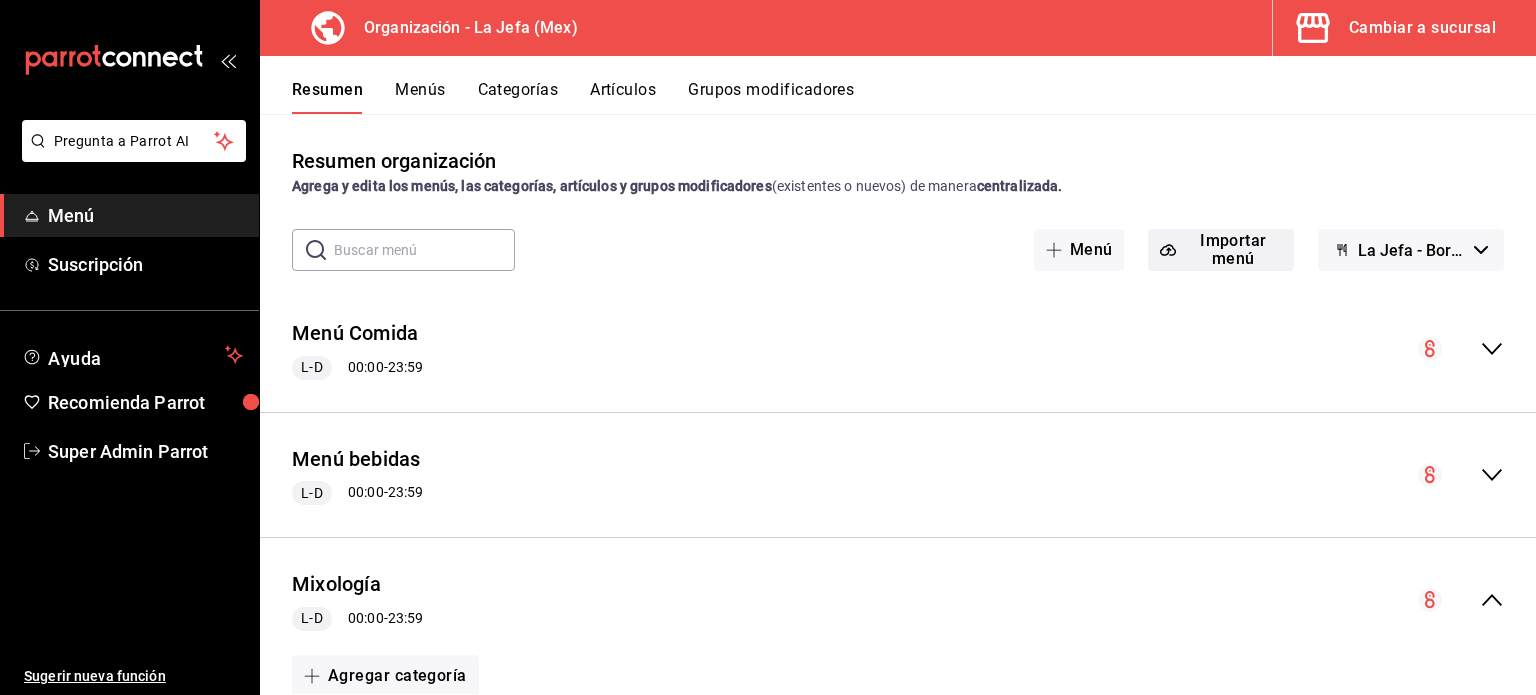 click on "Importar menú" at bounding box center (1221, 250) 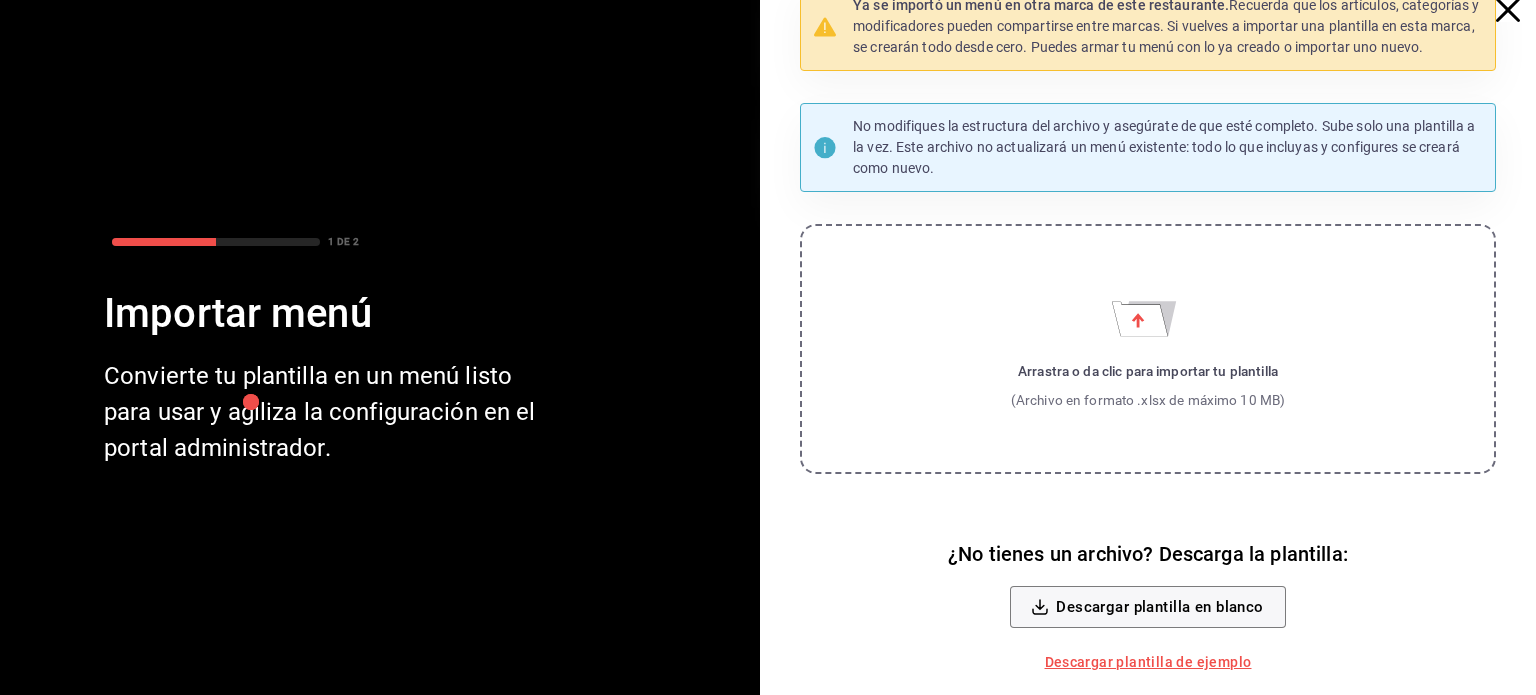 scroll, scrollTop: 0, scrollLeft: 0, axis: both 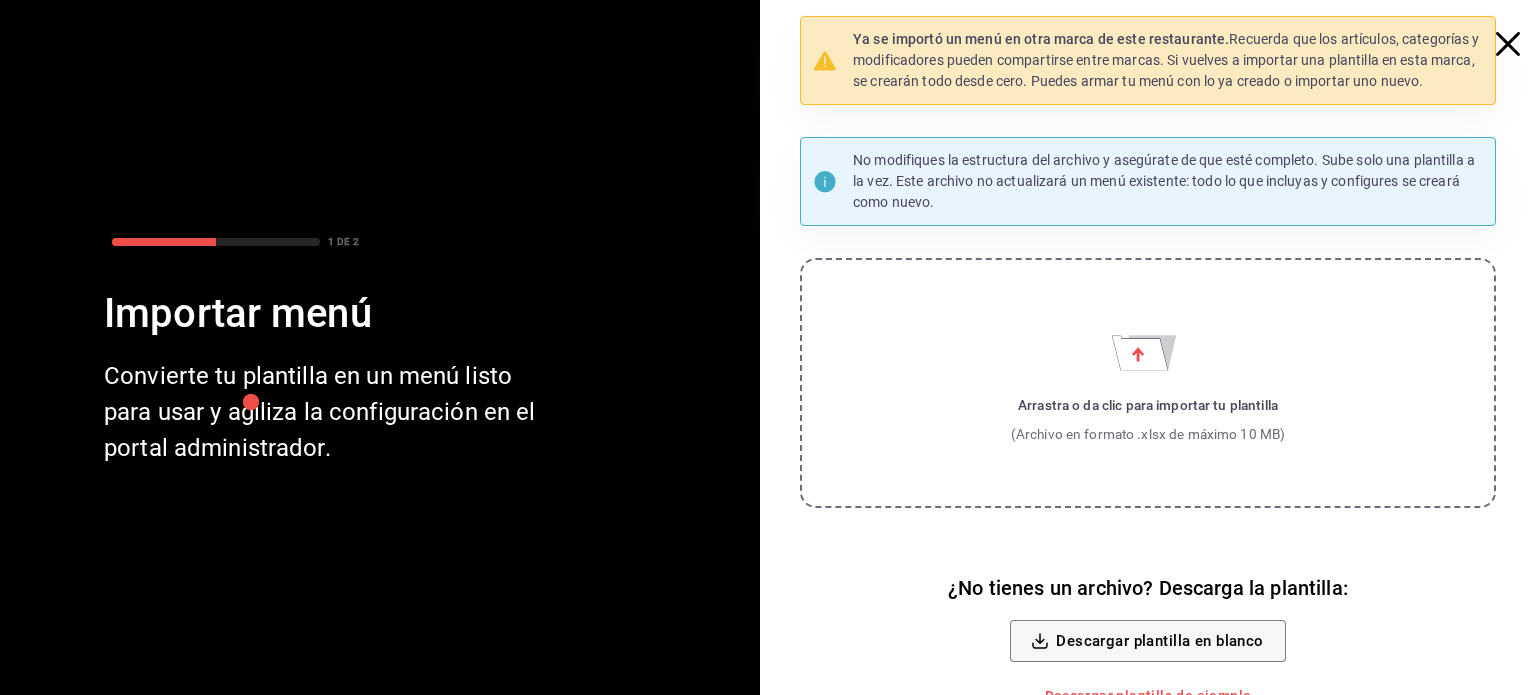 click 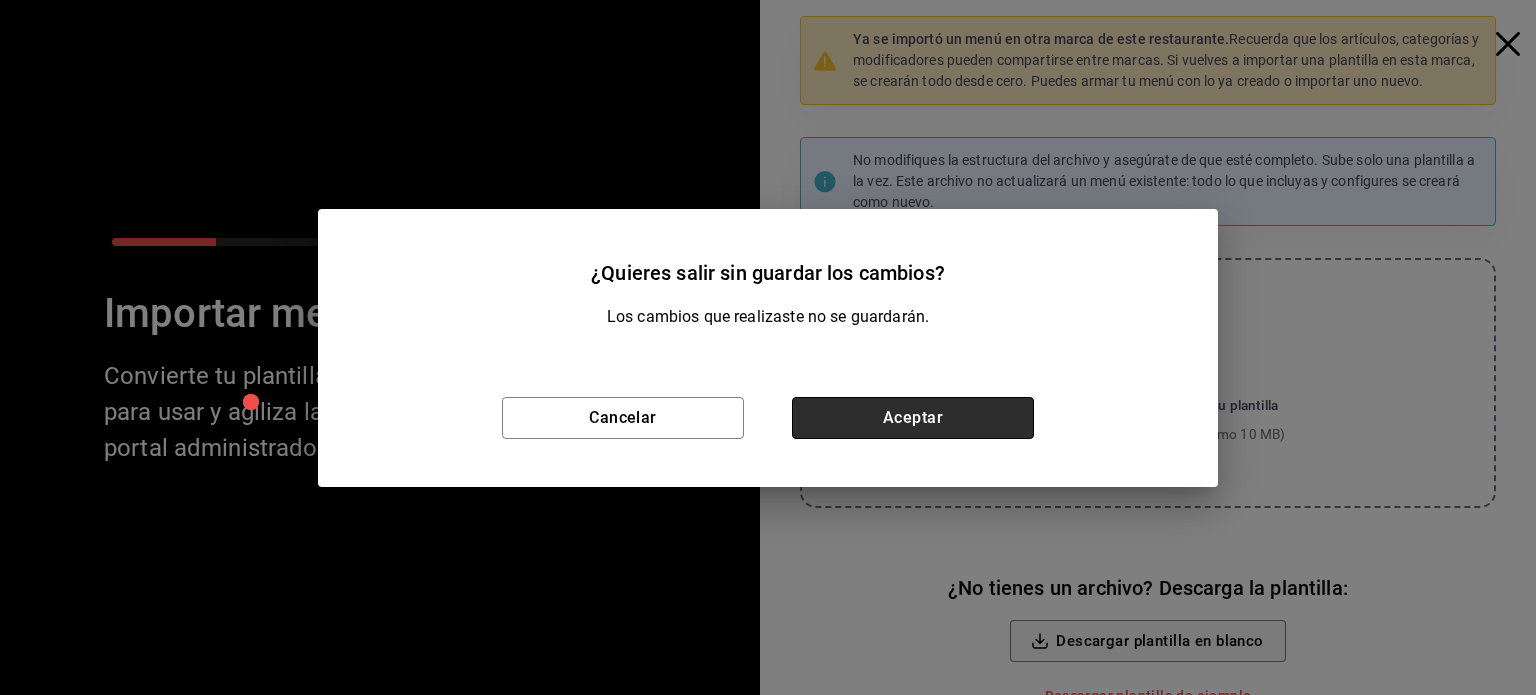 click on "Aceptar" at bounding box center [913, 418] 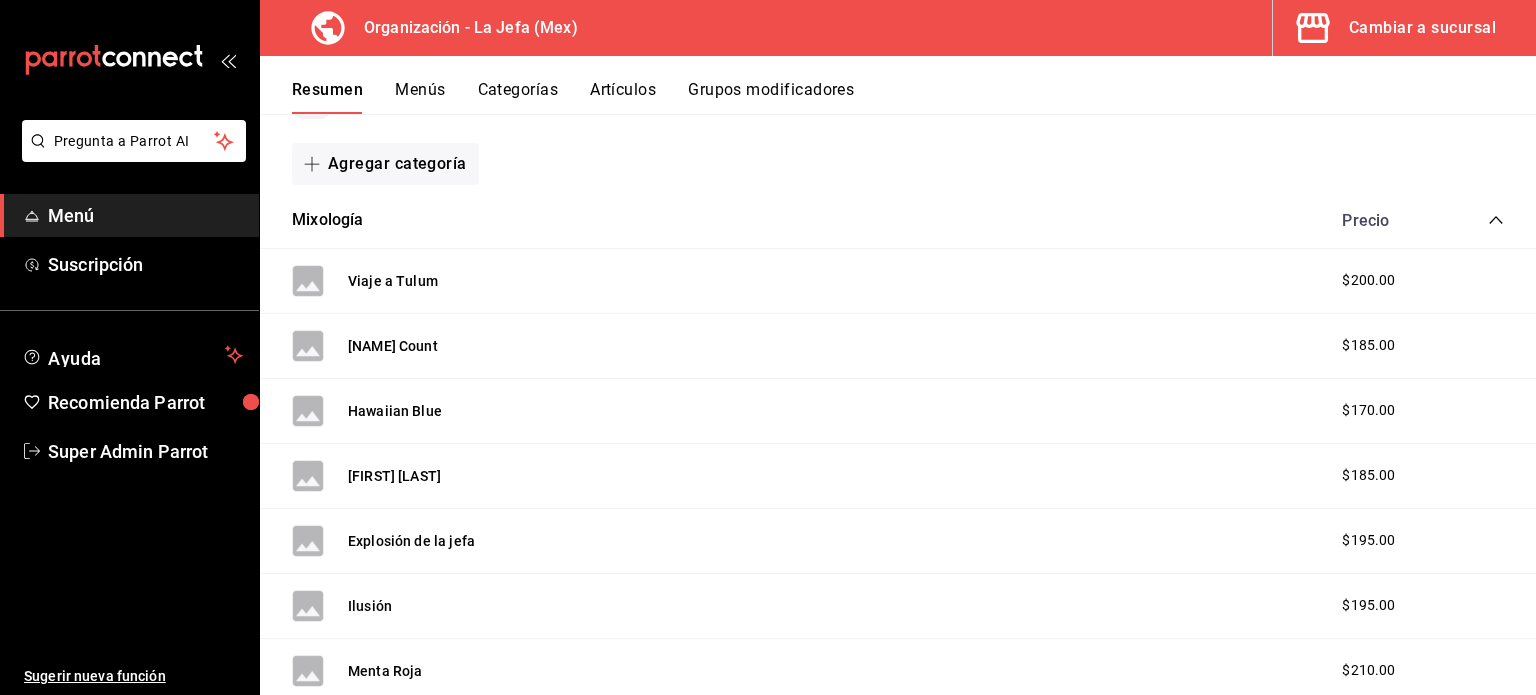 scroll, scrollTop: 379, scrollLeft: 0, axis: vertical 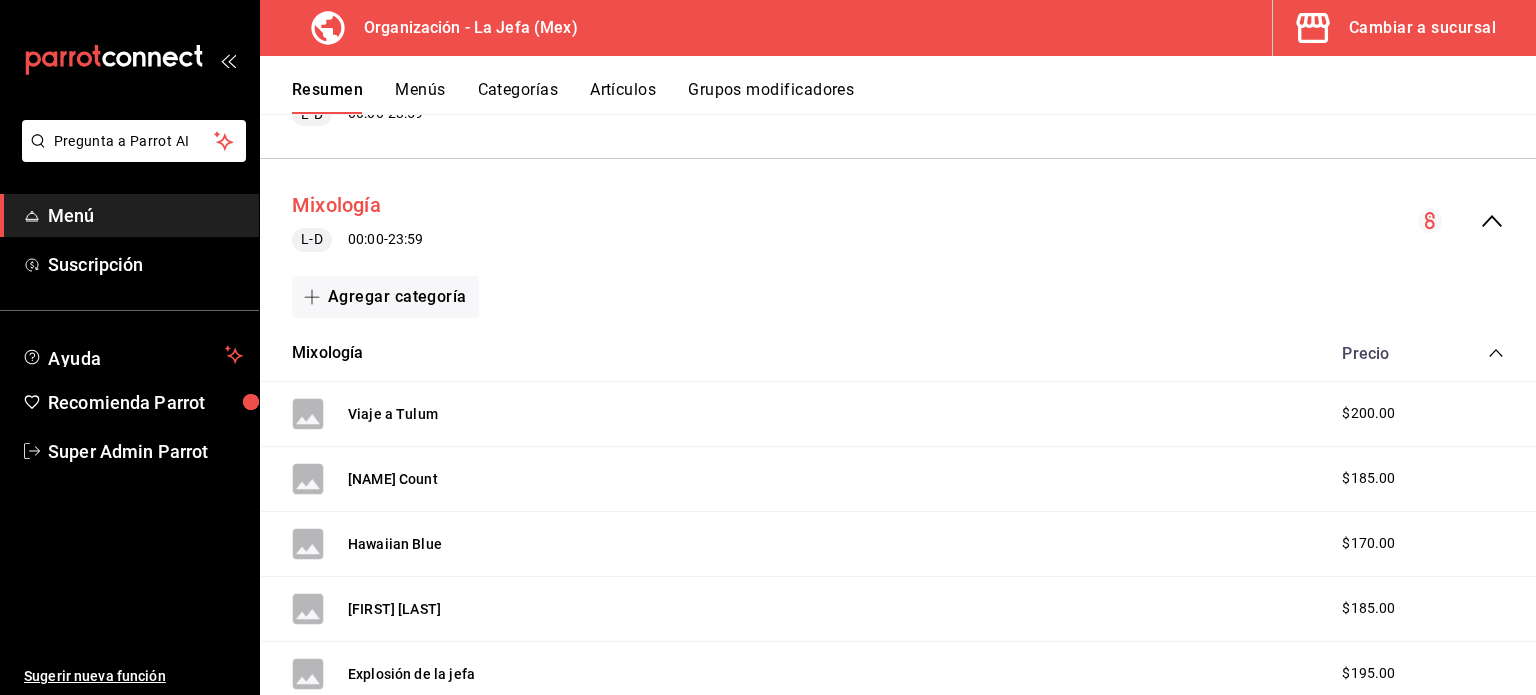 click on "Mixología" at bounding box center (336, 205) 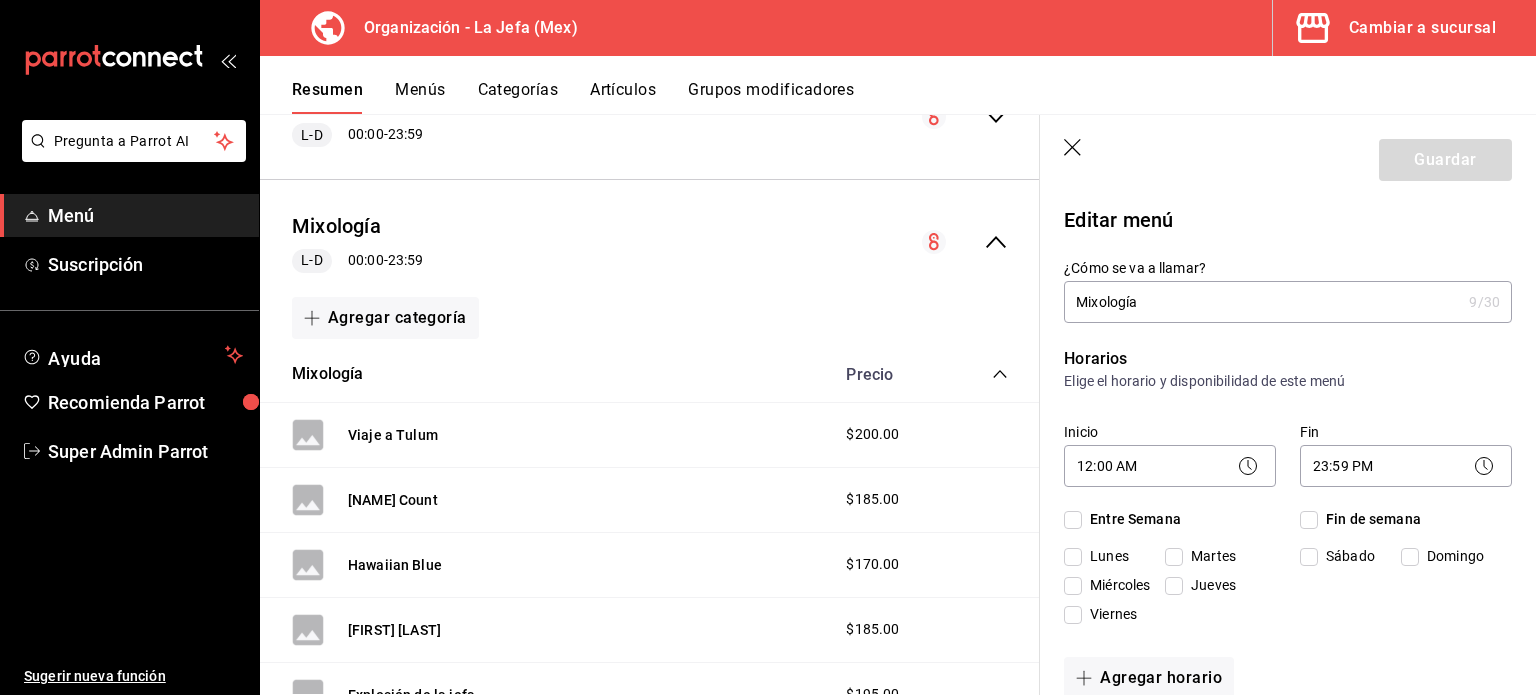 checkbox on "true" 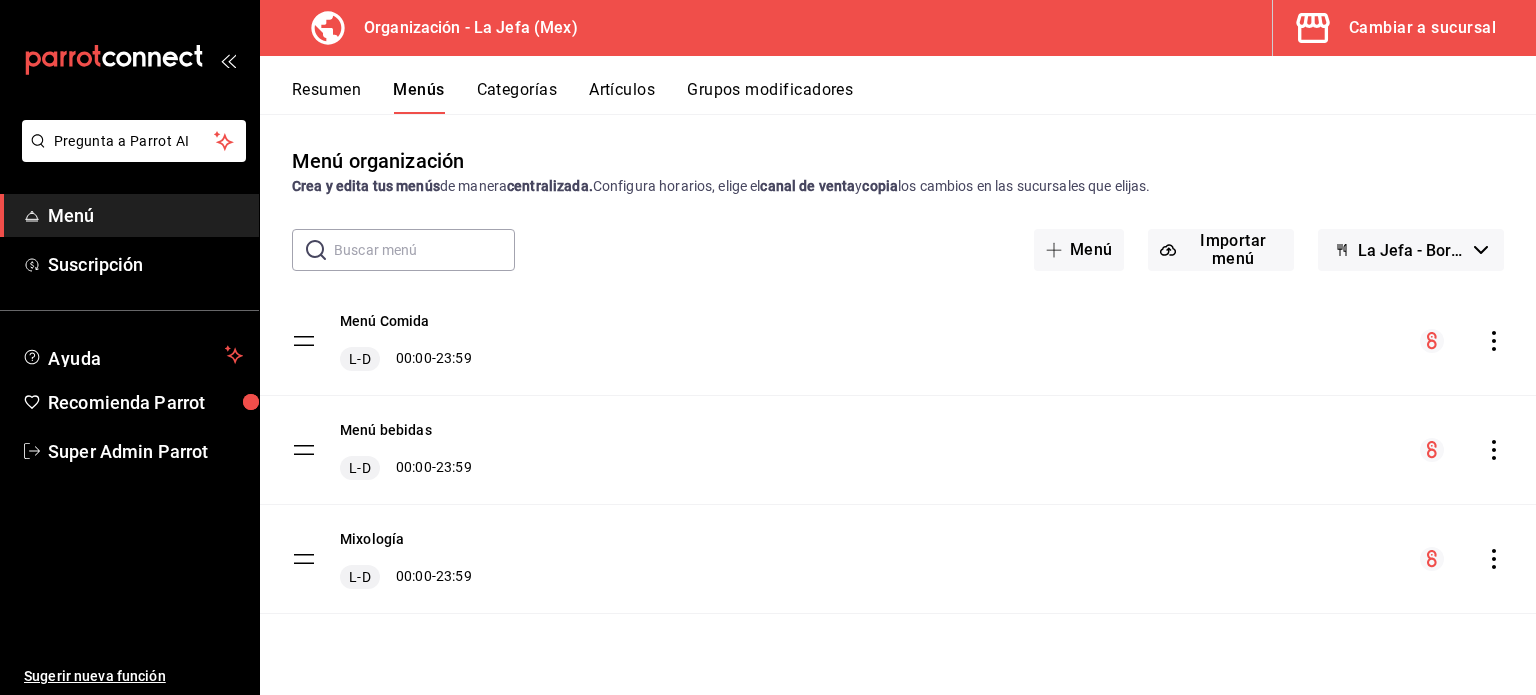 click 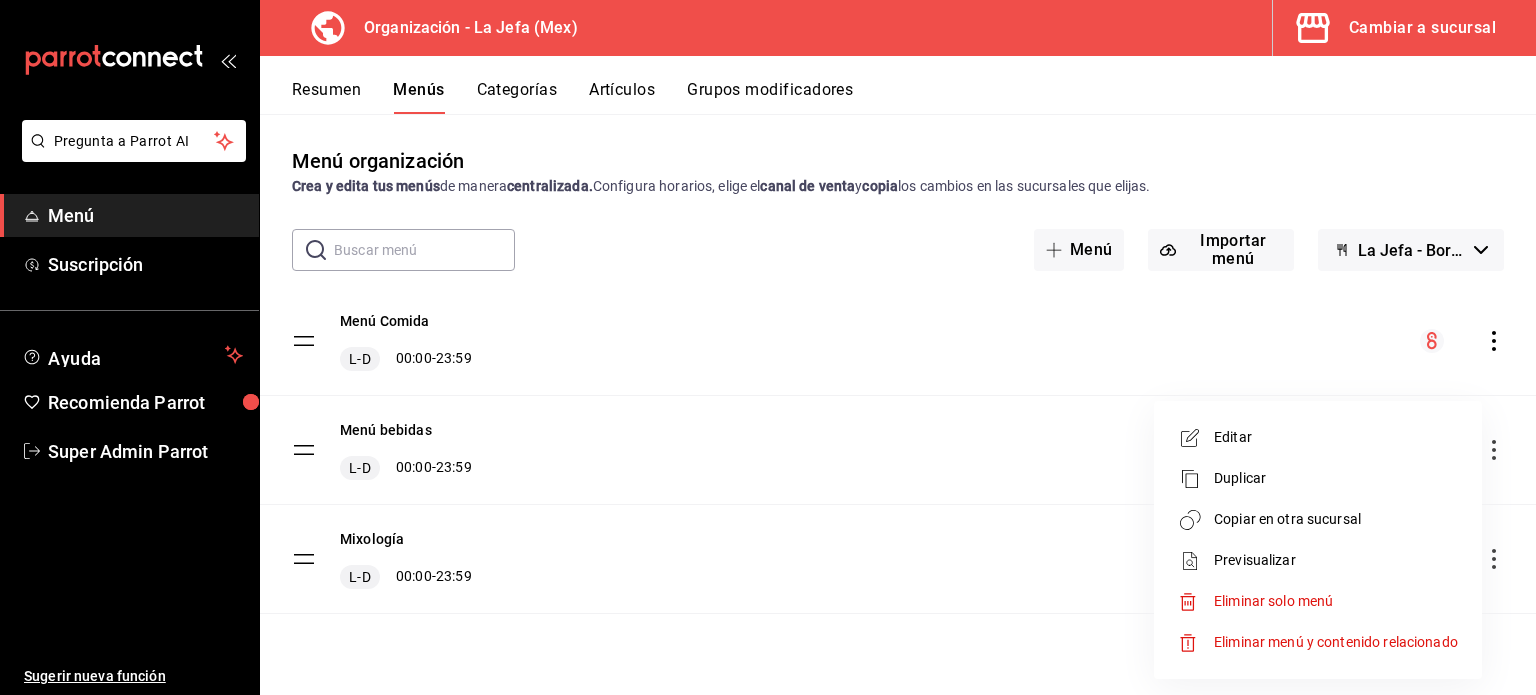 click on "Copiar en otra sucursal" at bounding box center (1336, 519) 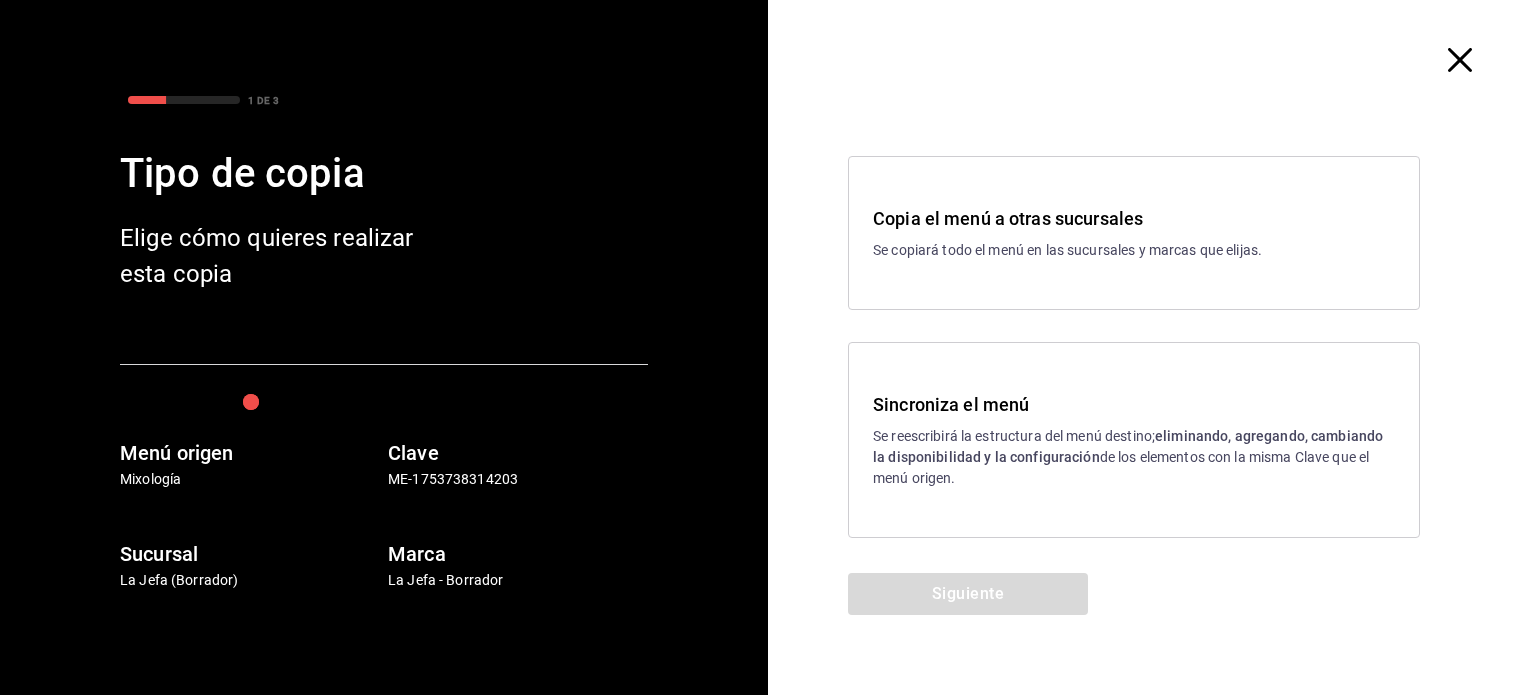 click on "Sincroniza el menú" at bounding box center [1134, 404] 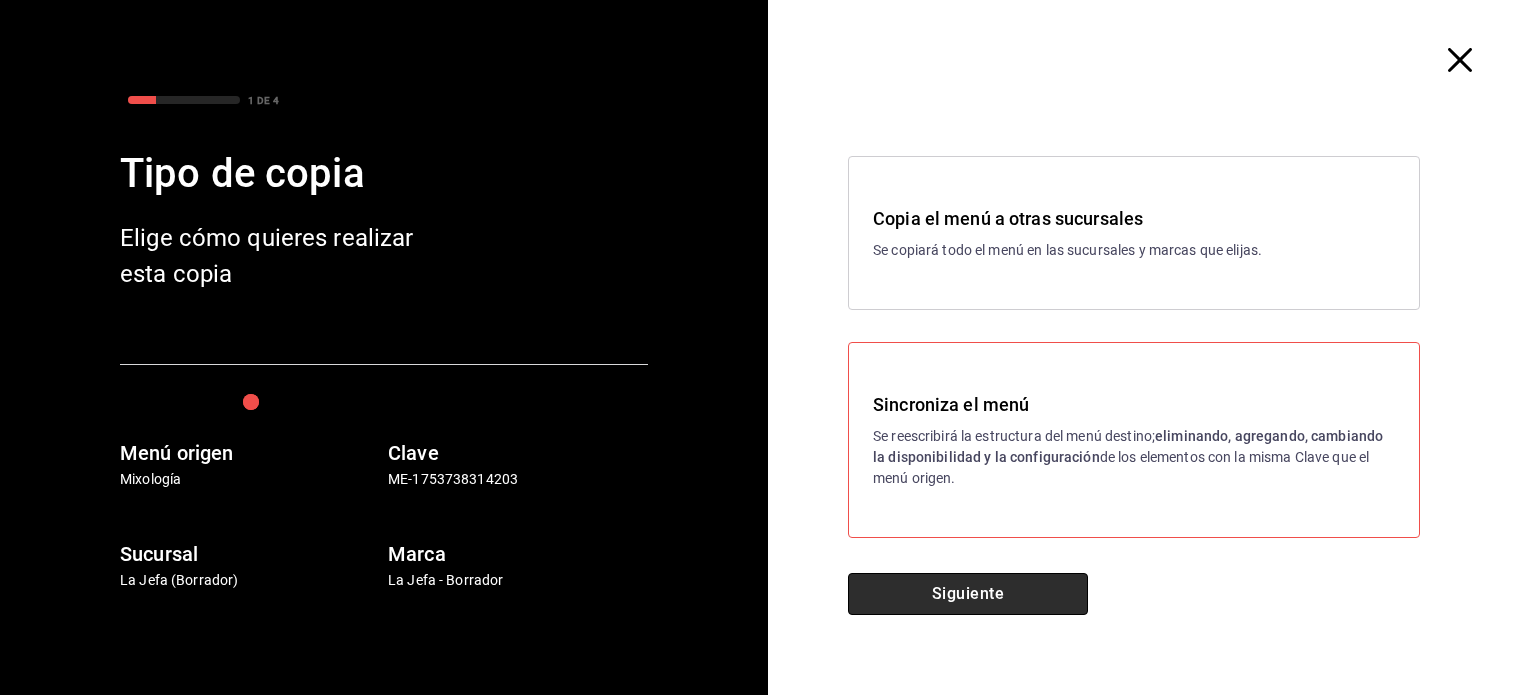 click on "Siguiente" at bounding box center [968, 594] 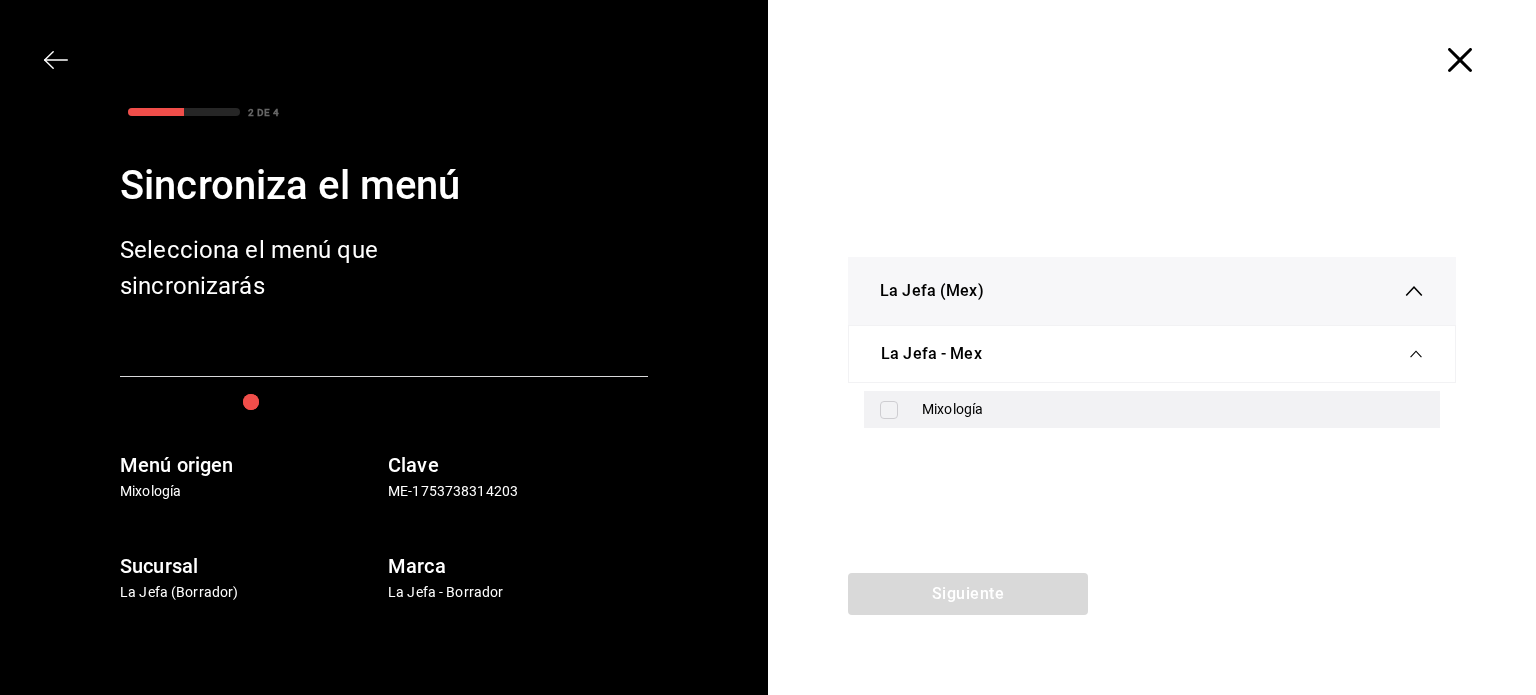 click on "Mixología" at bounding box center (1173, 409) 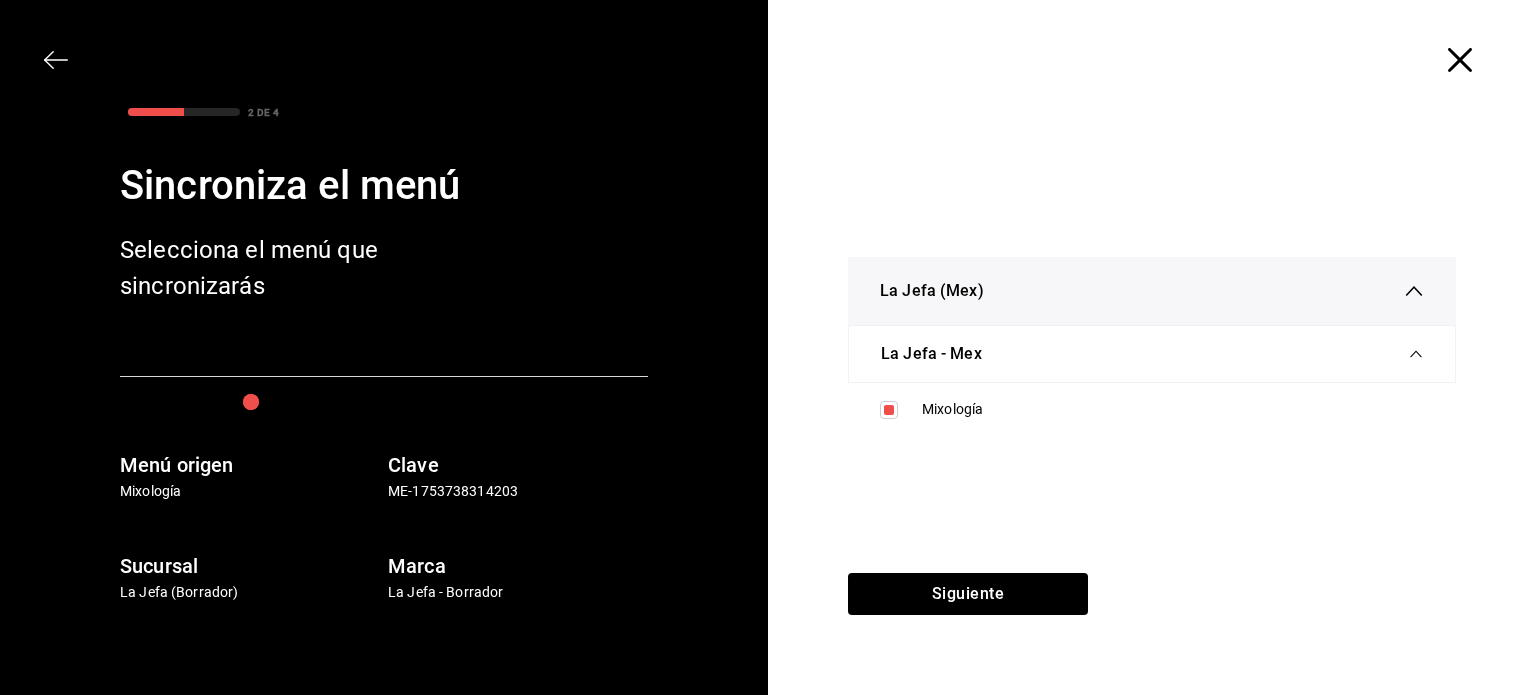 click 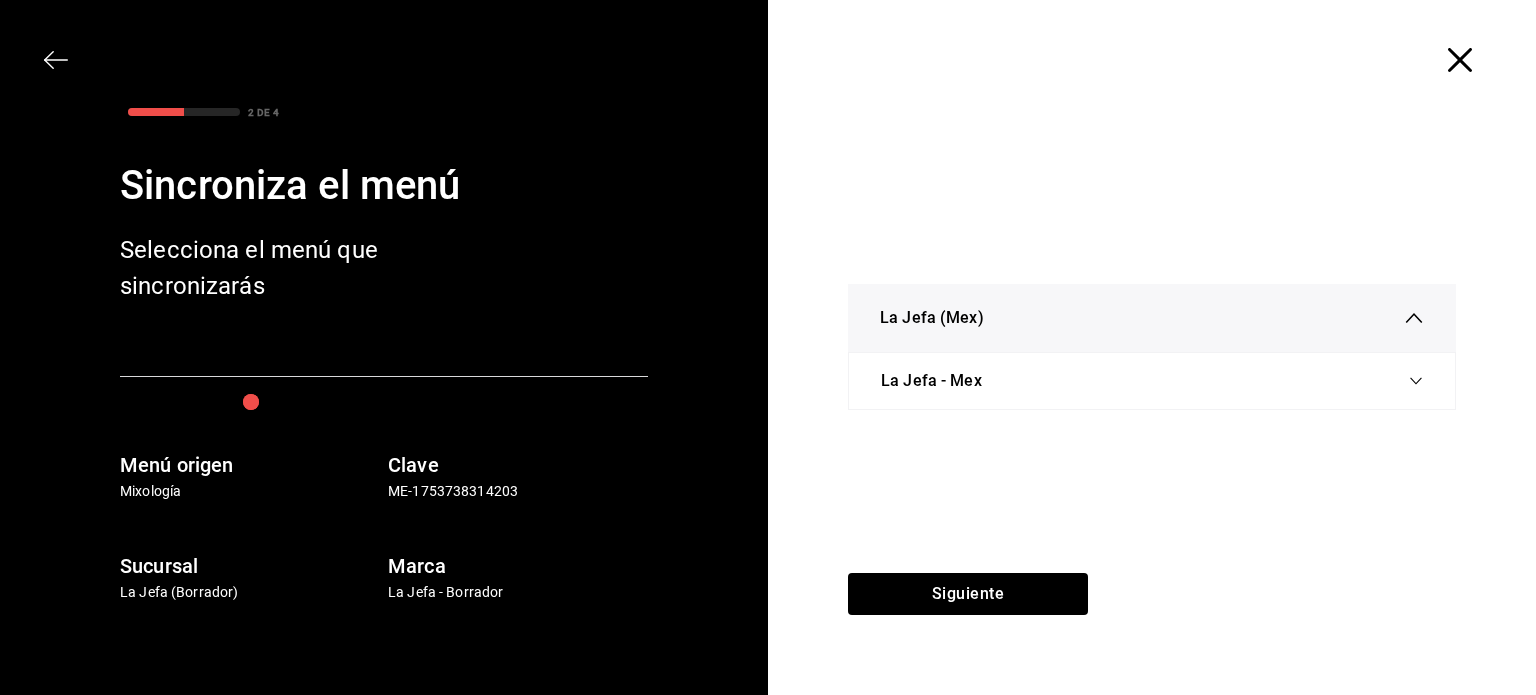 click 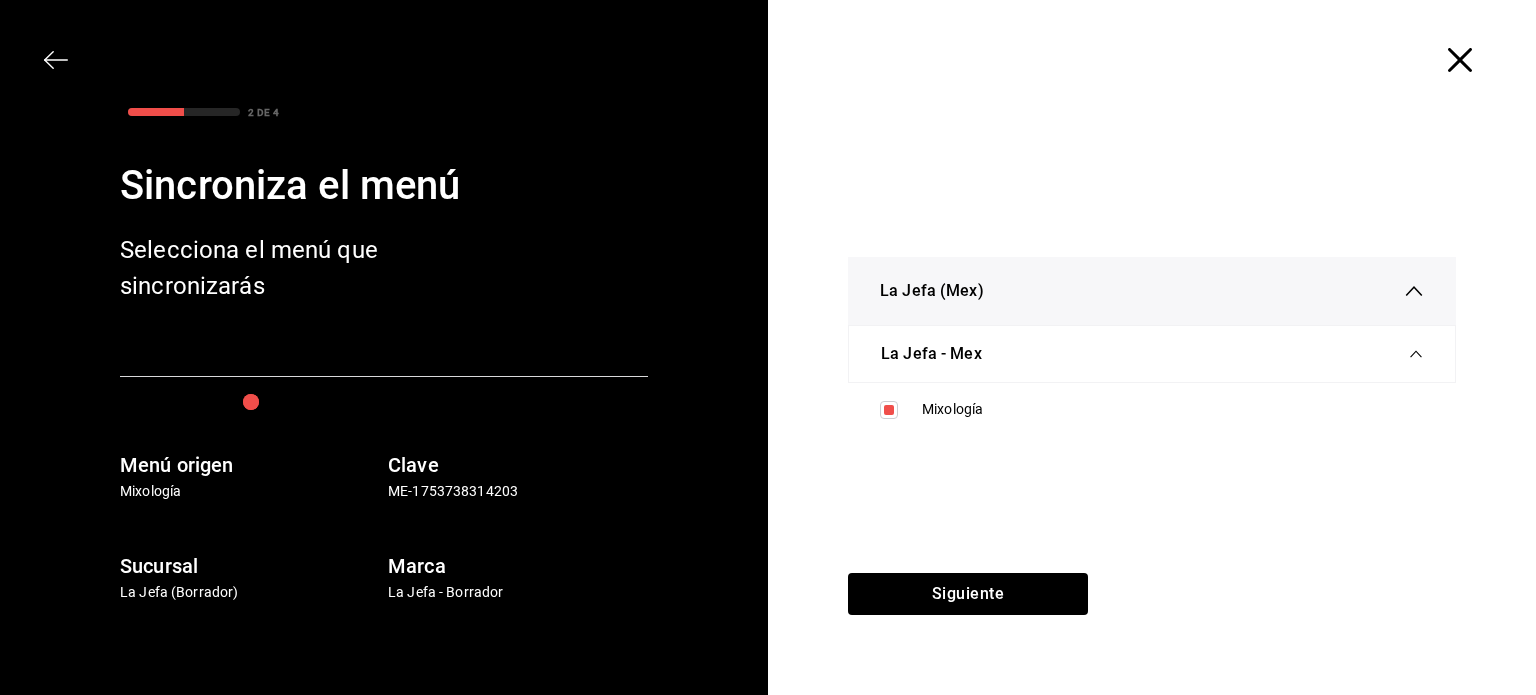 click 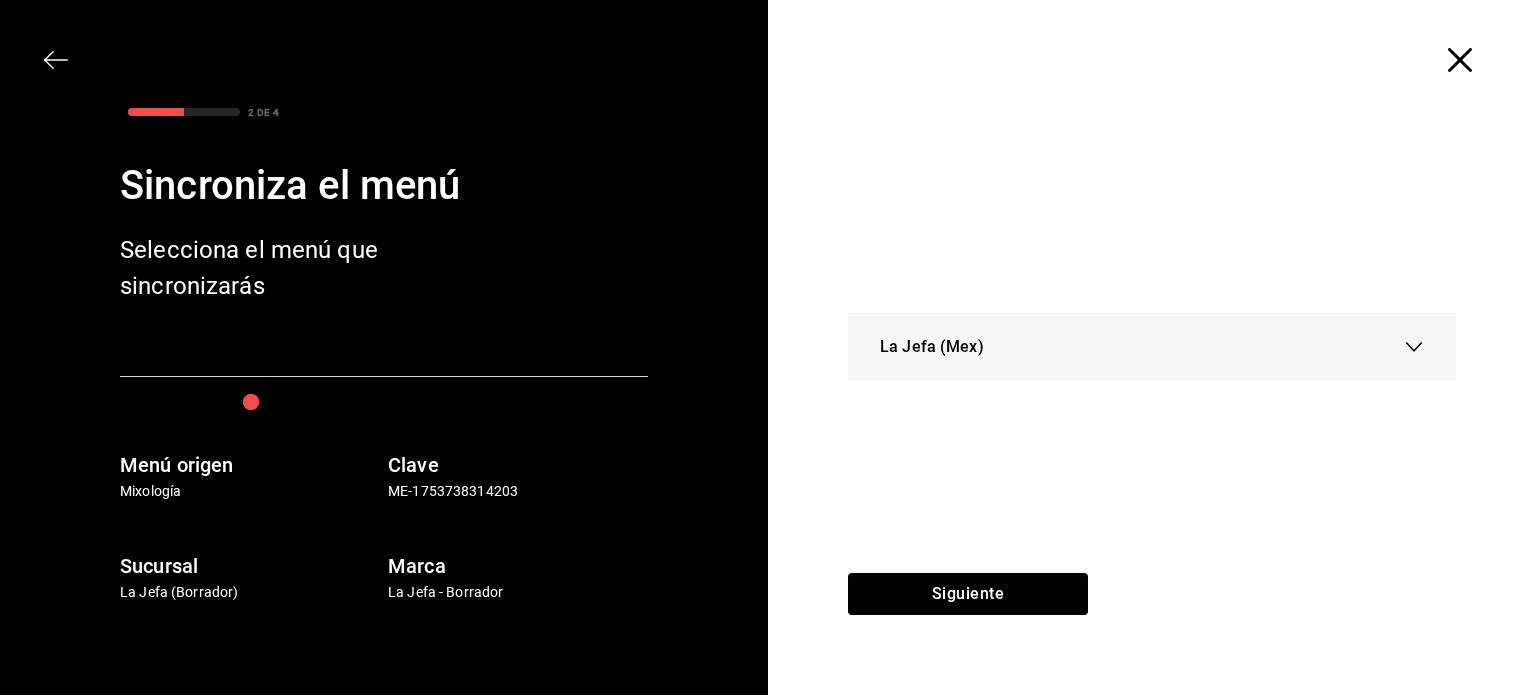 click on "La Jefa (Mex)" at bounding box center [1152, 347] 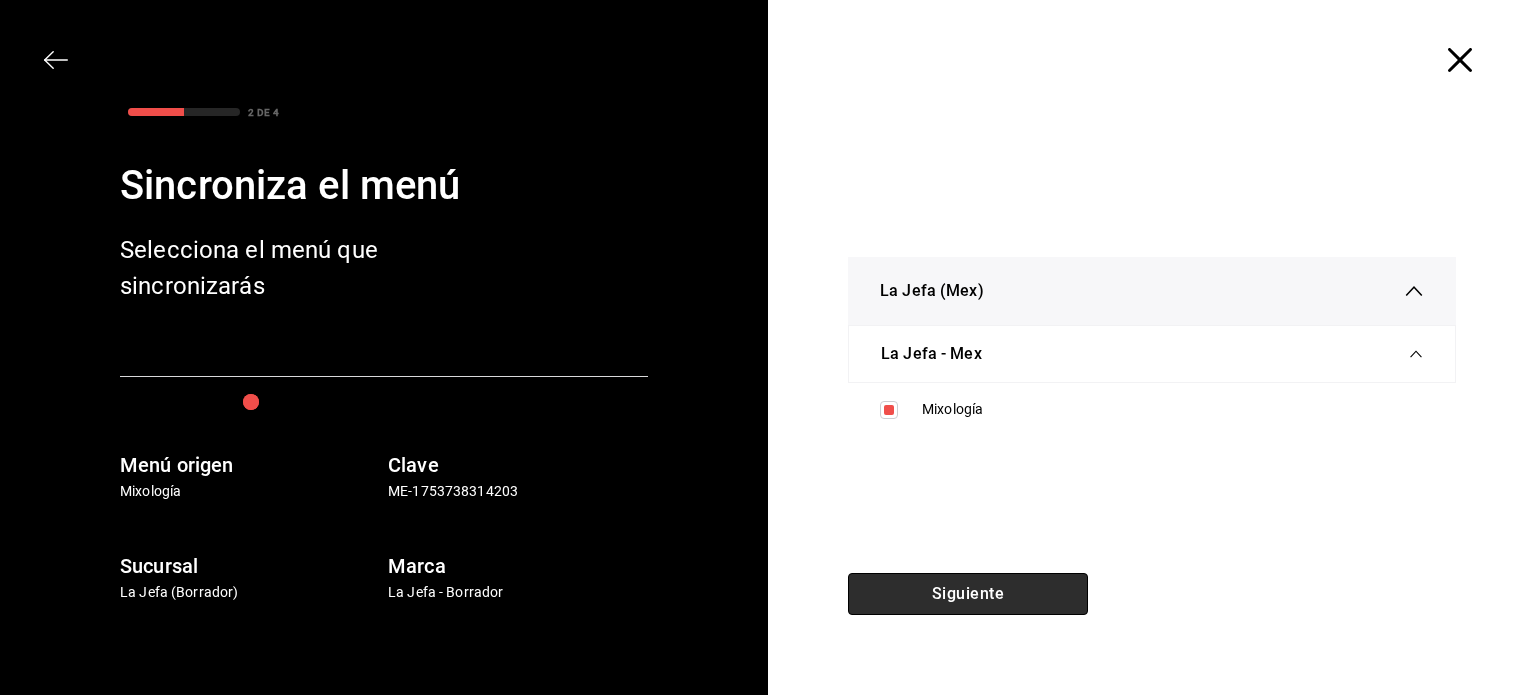 click on "Siguiente" at bounding box center [968, 594] 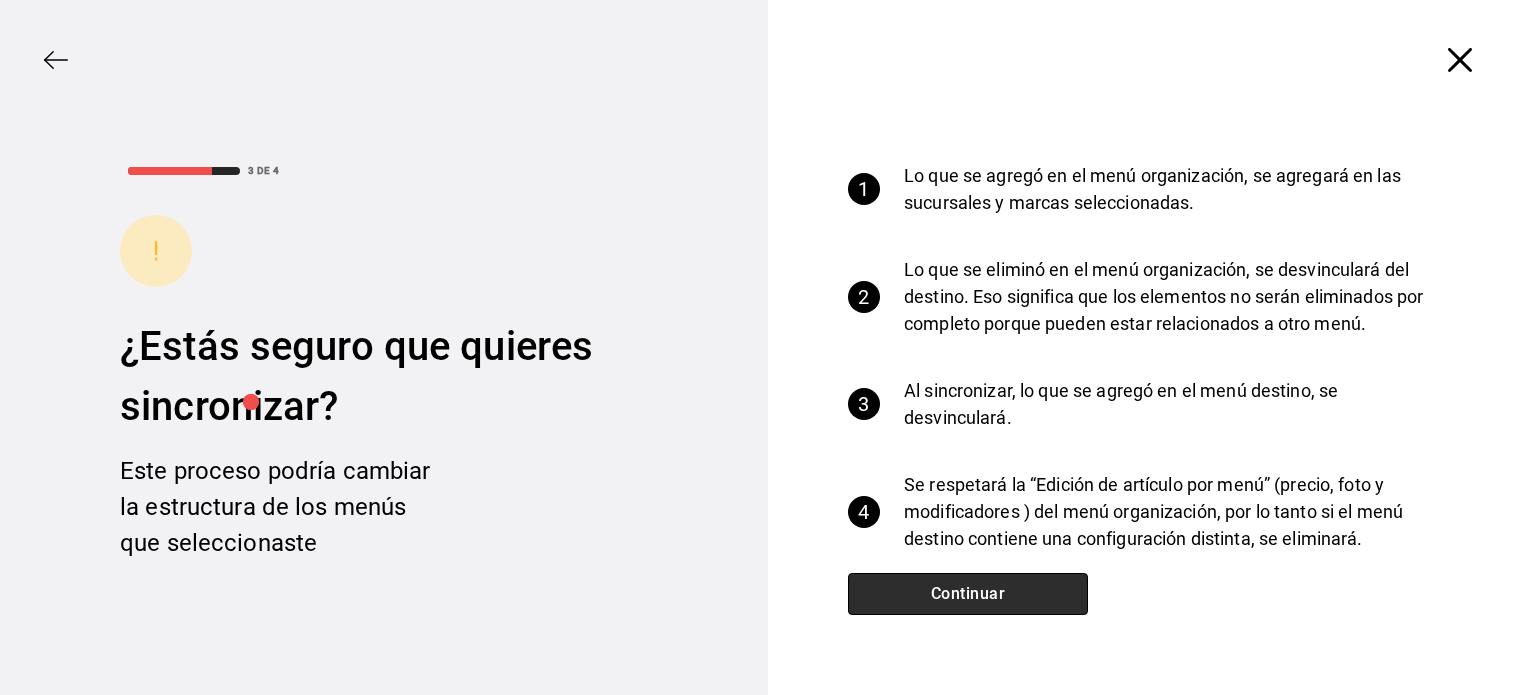 click on "Continuar" at bounding box center [968, 594] 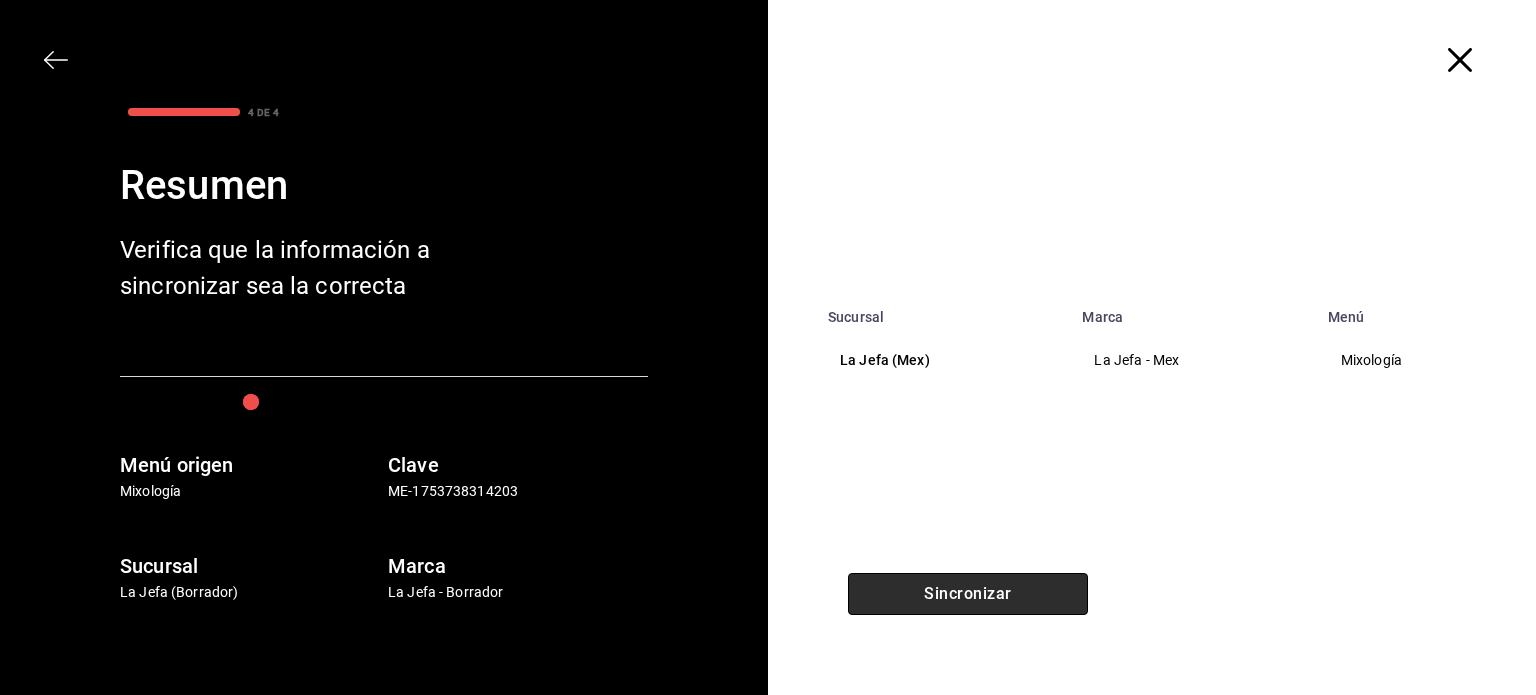 click on "Sincronizar" at bounding box center [968, 594] 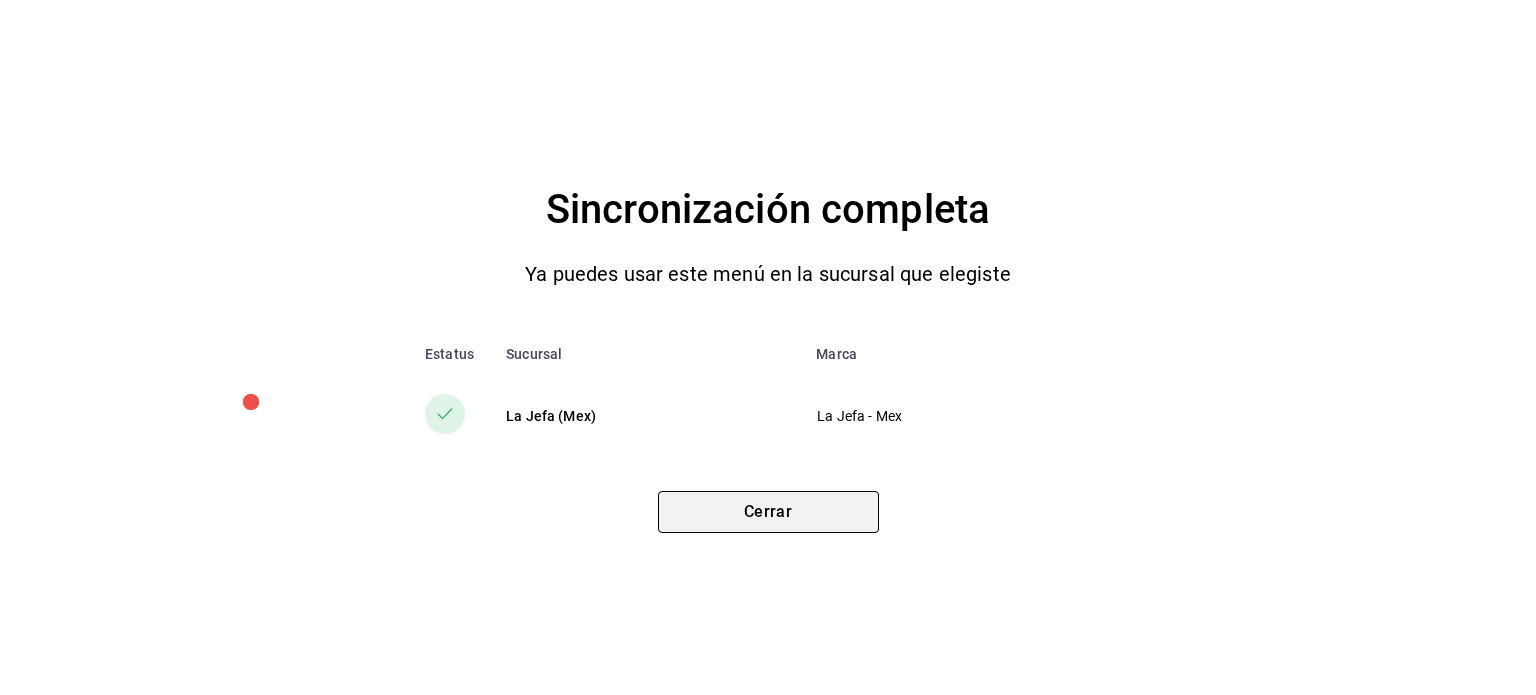 click on "Cerrar" at bounding box center [768, 512] 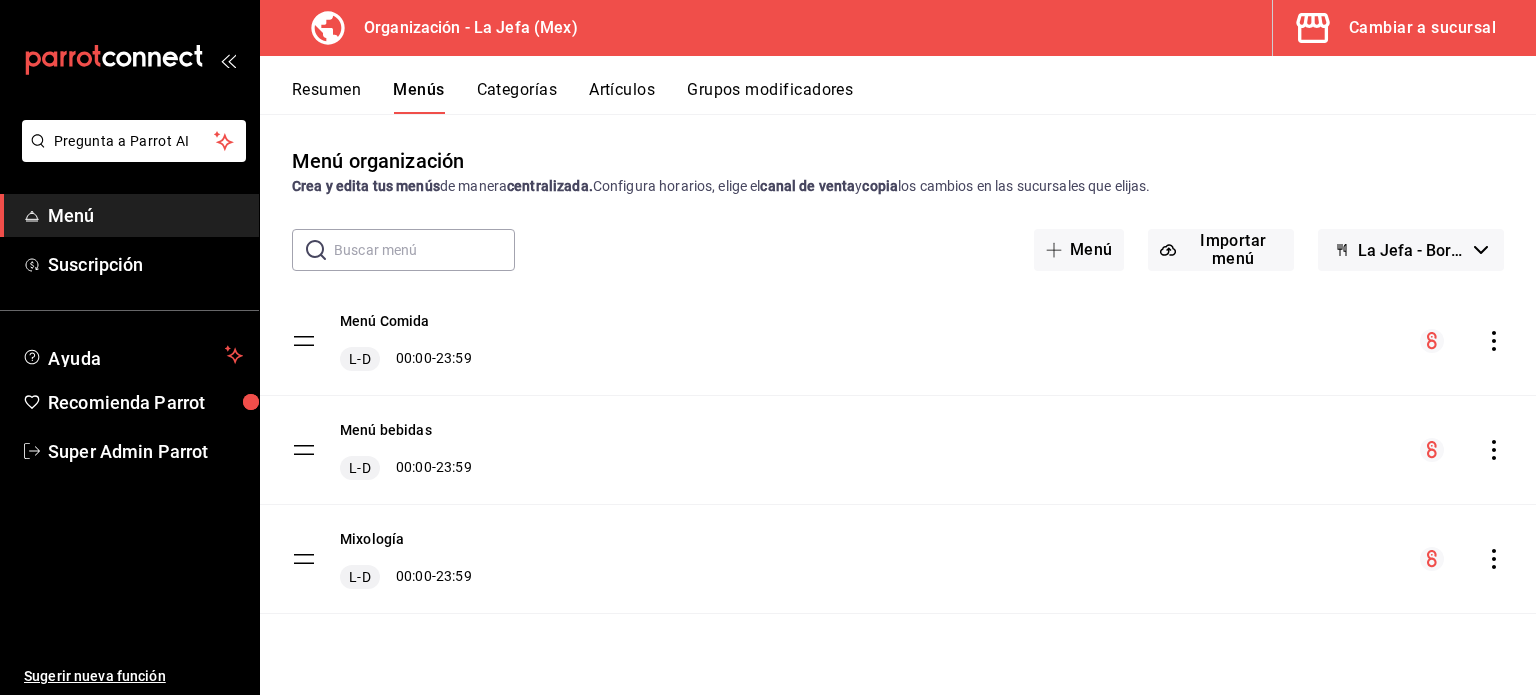 click on "Cambiar a sucursal" at bounding box center (1422, 28) 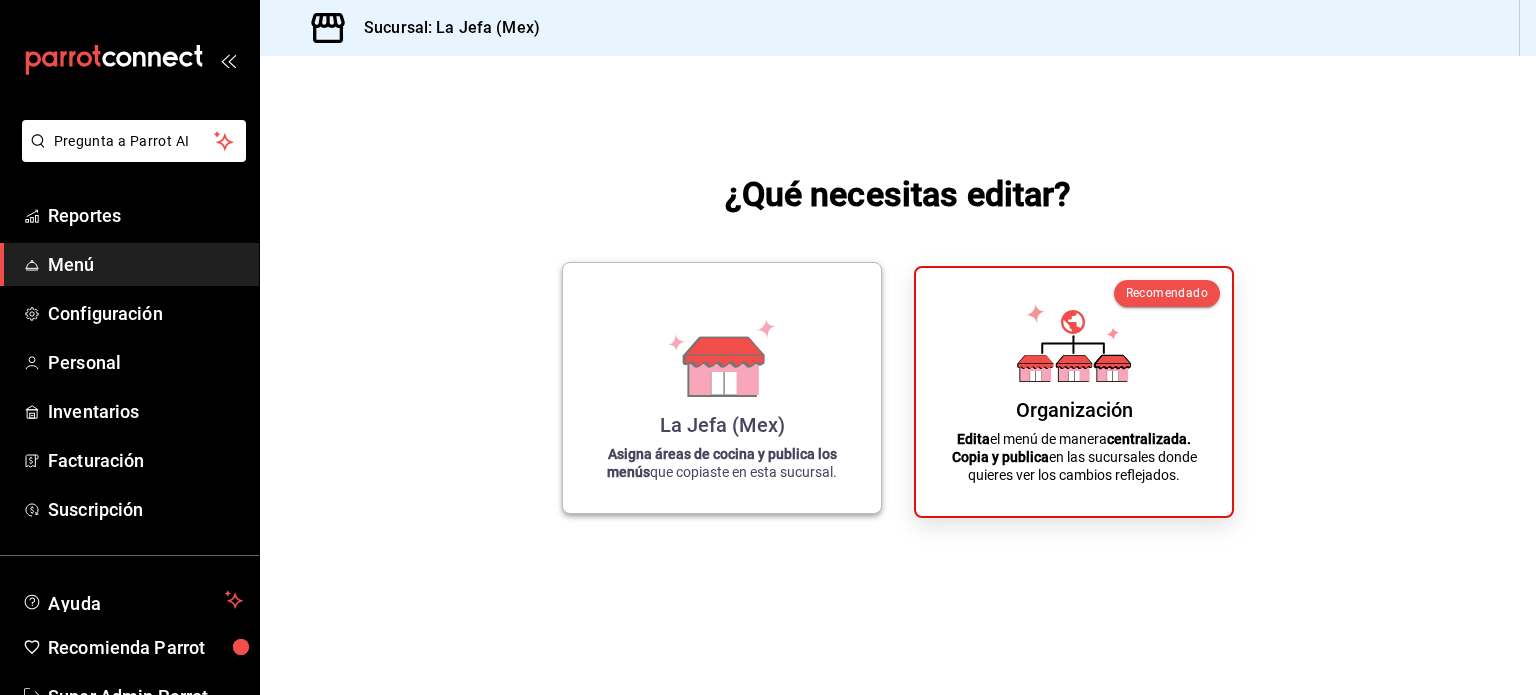 click 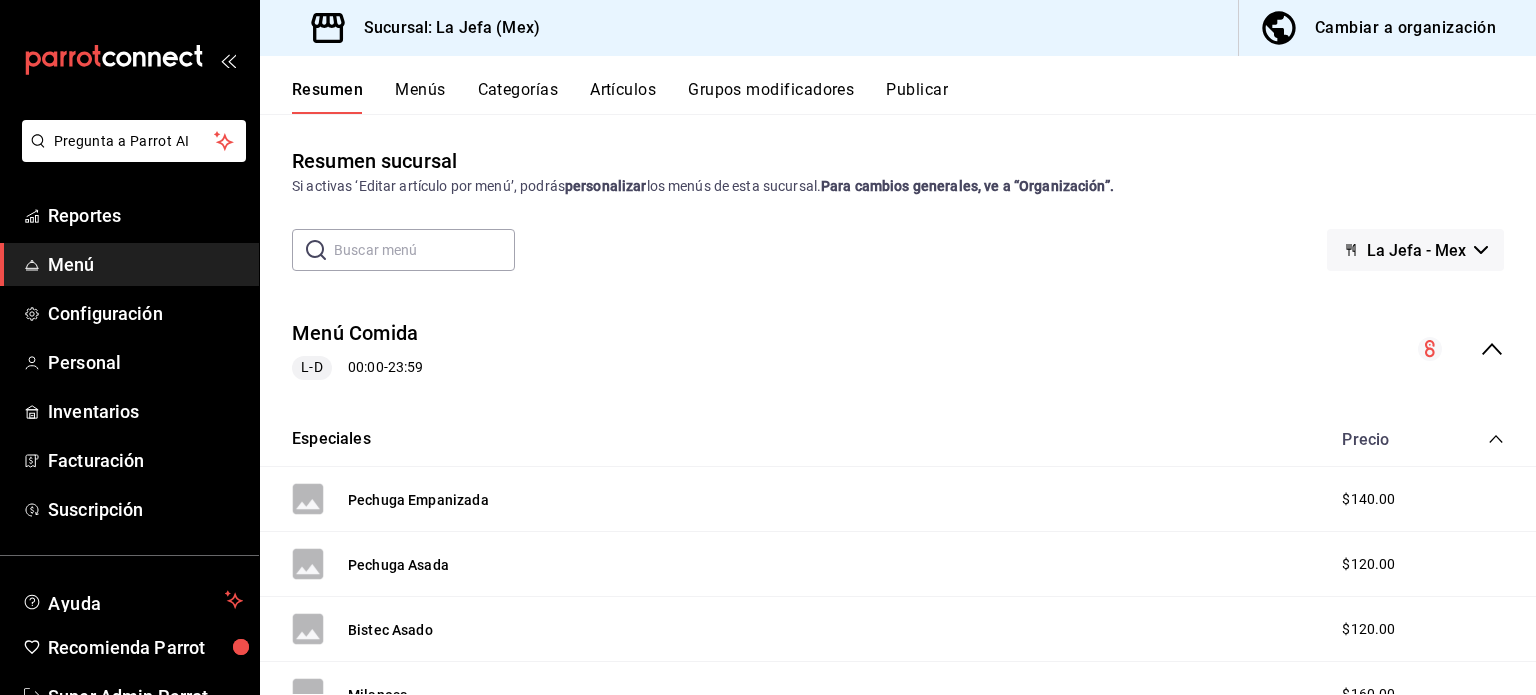 click at bounding box center [1461, 349] 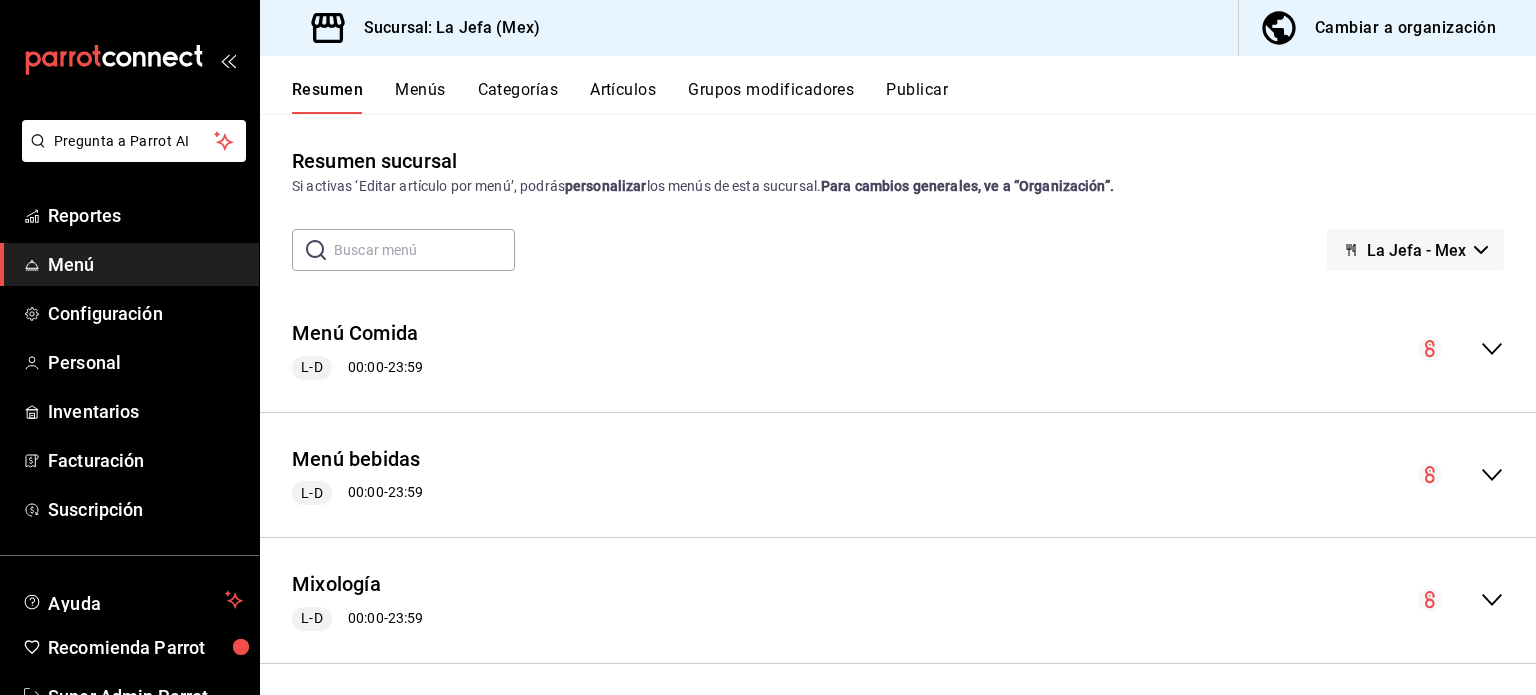 click 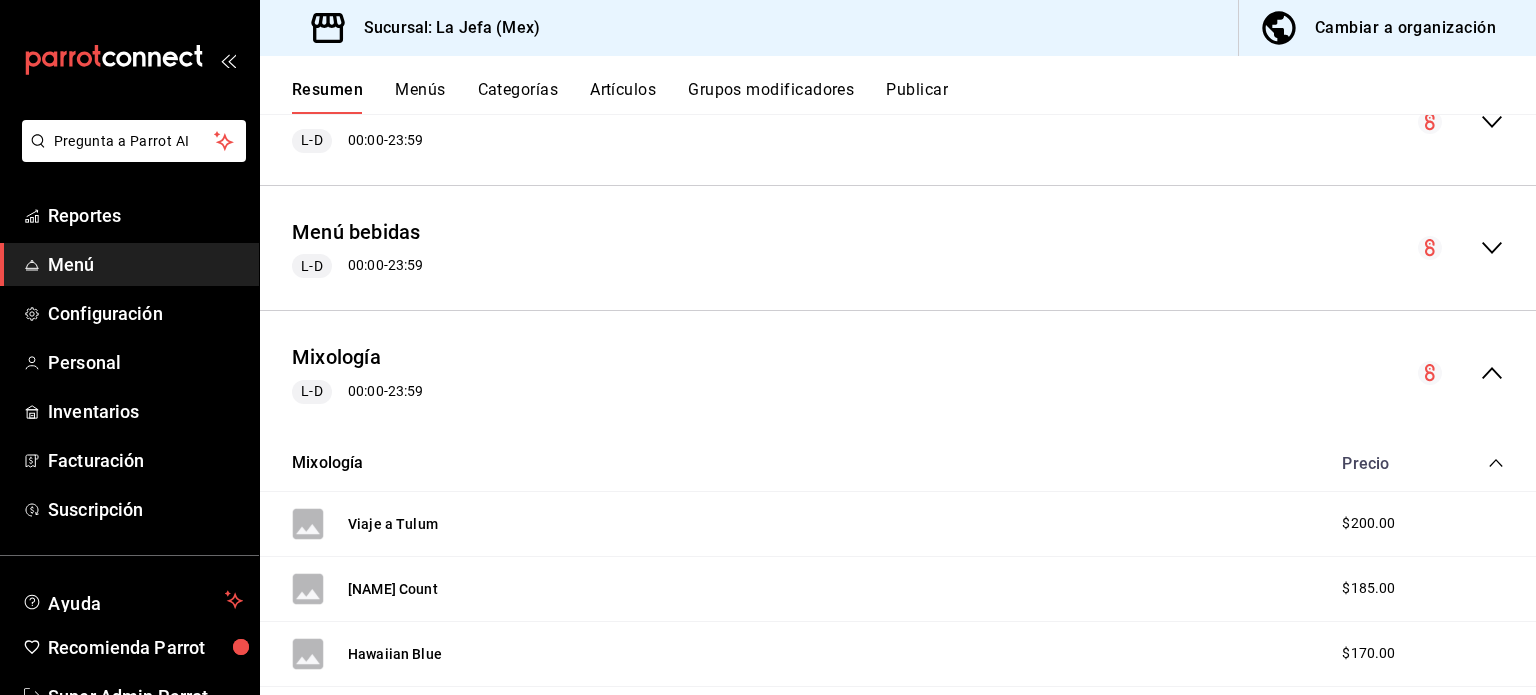 scroll, scrollTop: 228, scrollLeft: 0, axis: vertical 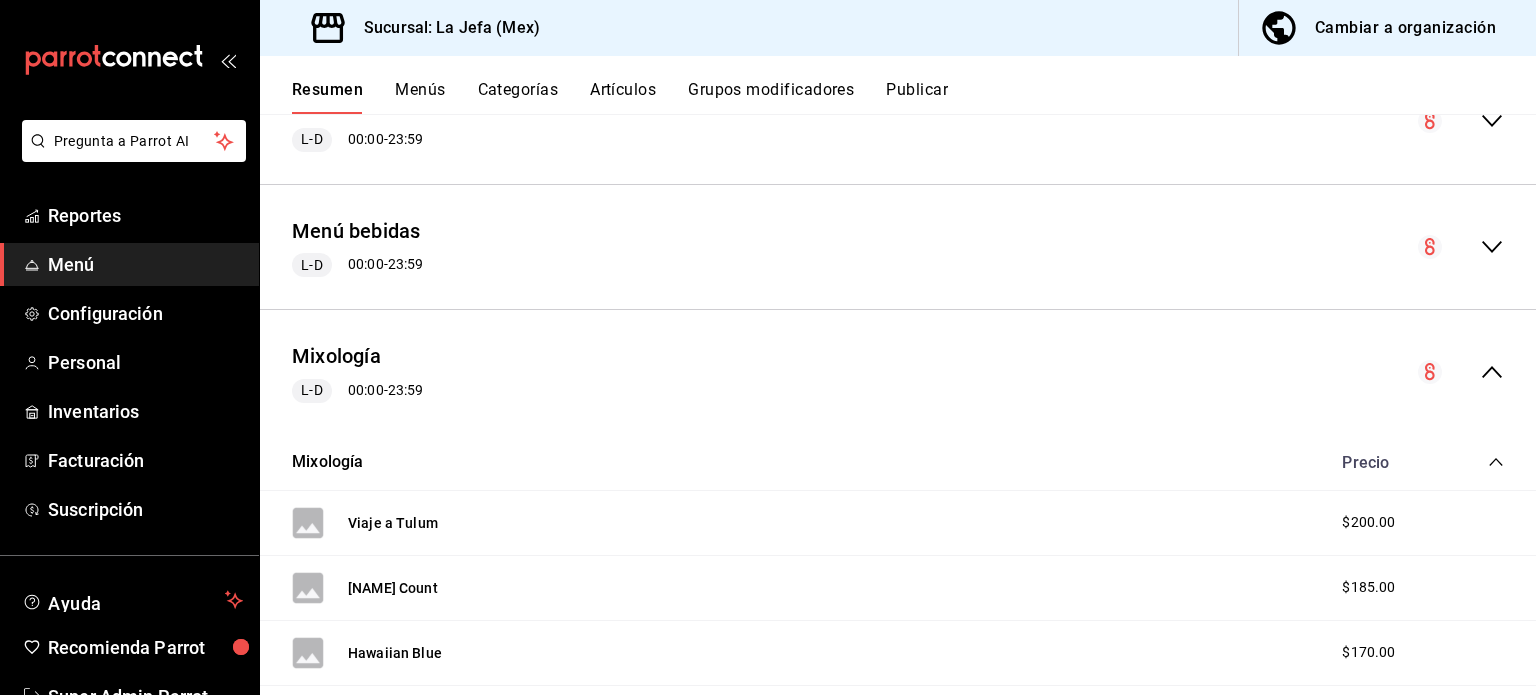 click on "Publicar" at bounding box center (917, 97) 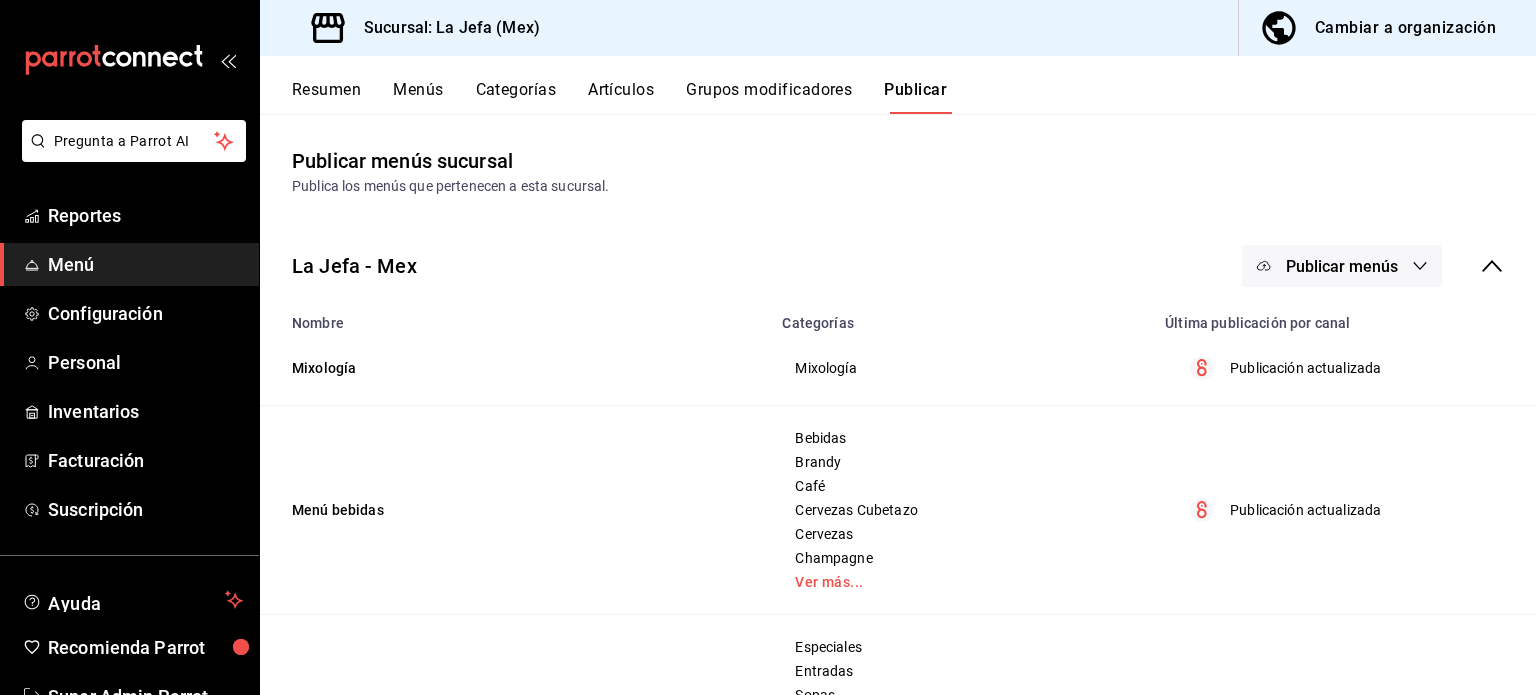 click on "Publicar menús" at bounding box center (1342, 266) 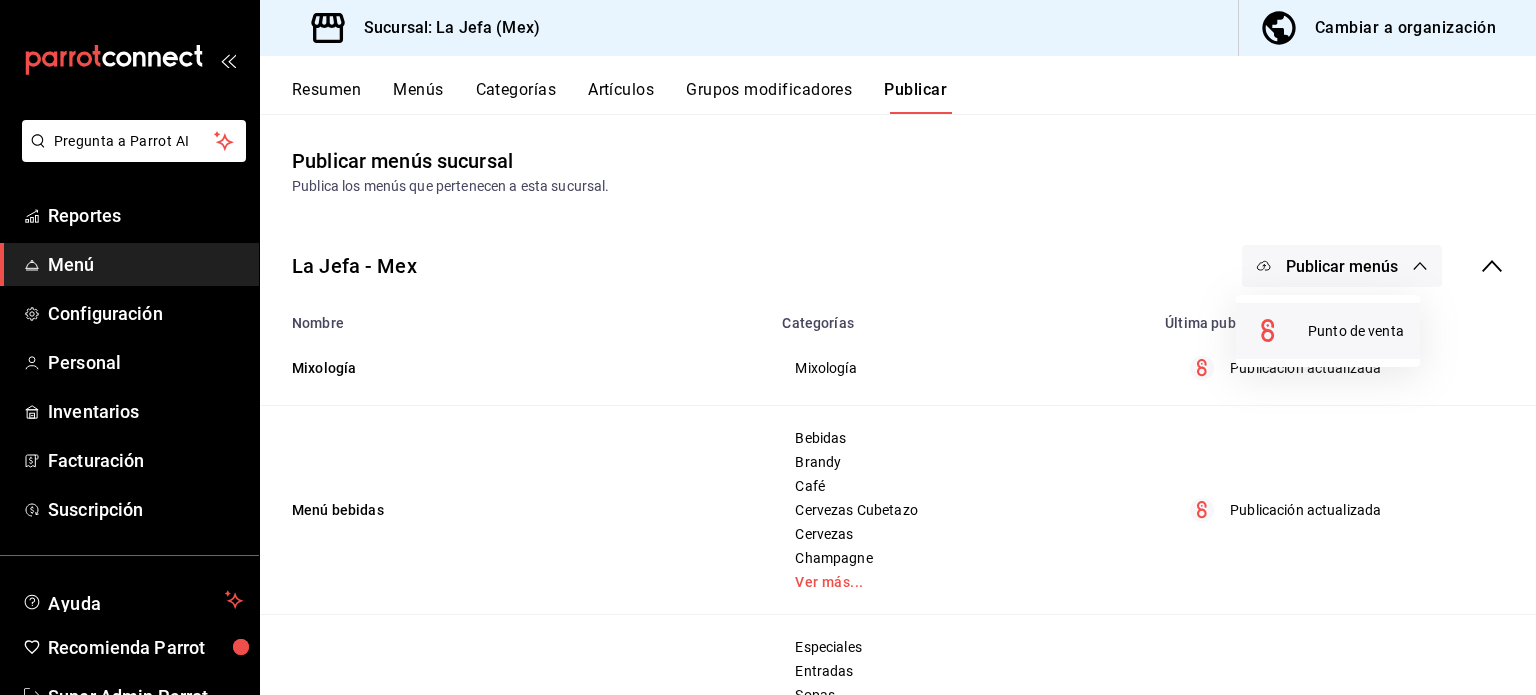 drag, startPoint x: 1310, startPoint y: 362, endPoint x: 1304, endPoint y: 317, distance: 45.39824 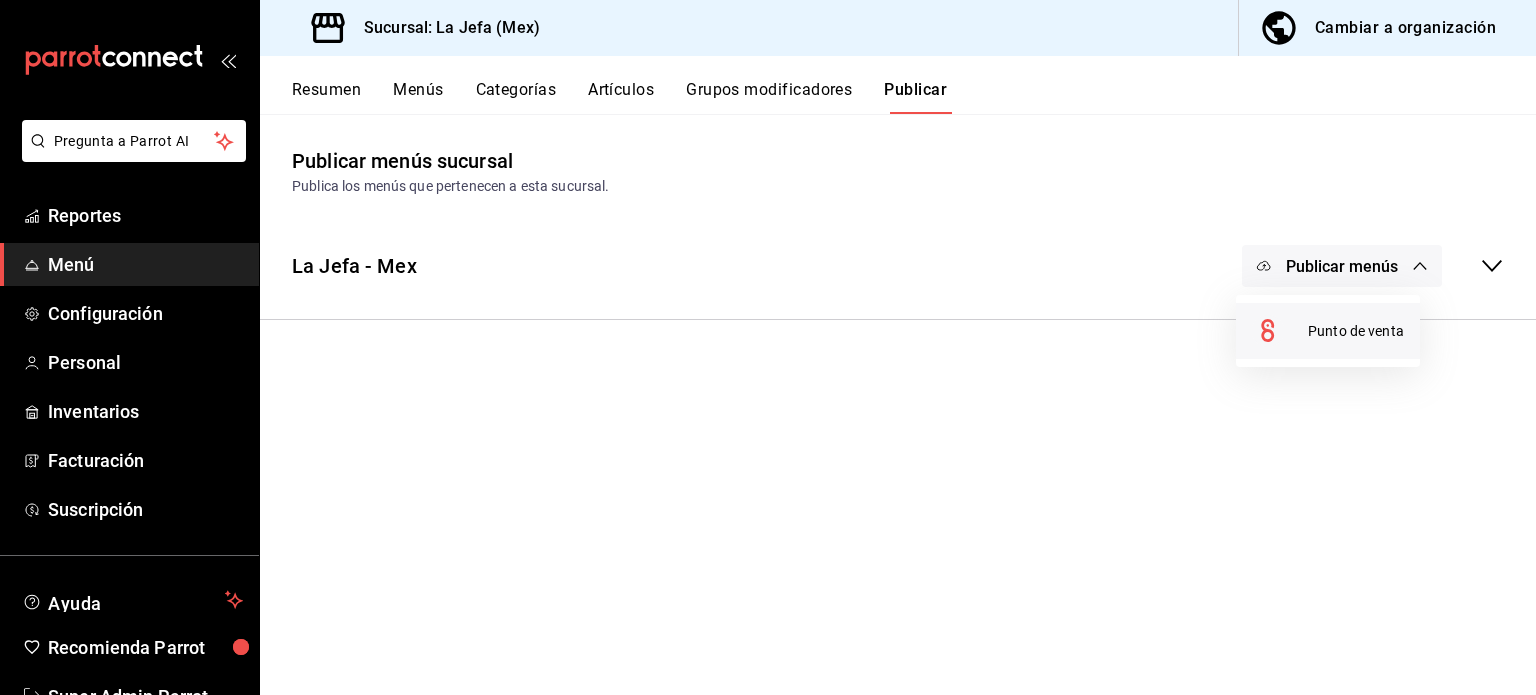 click at bounding box center [1280, 331] 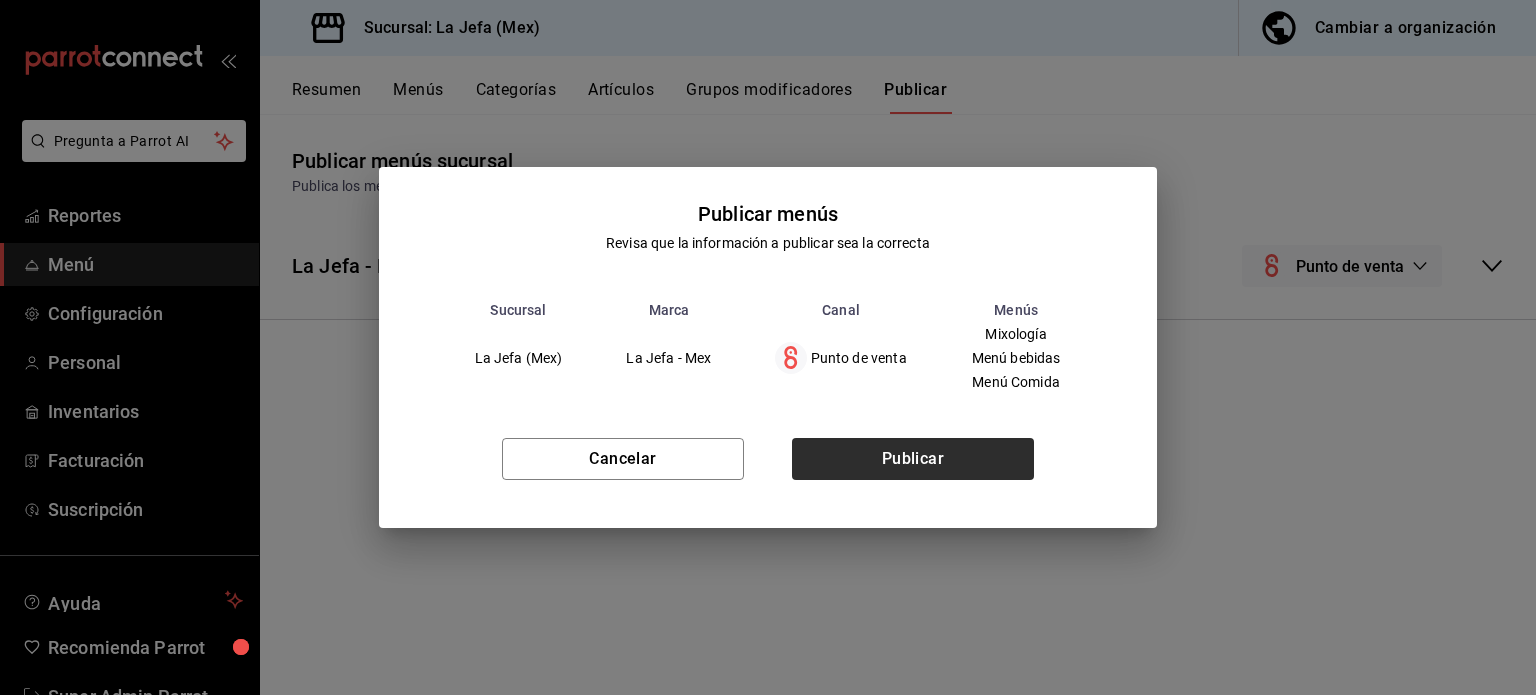 drag, startPoint x: 944, startPoint y: 421, endPoint x: 920, endPoint y: 450, distance: 37.64306 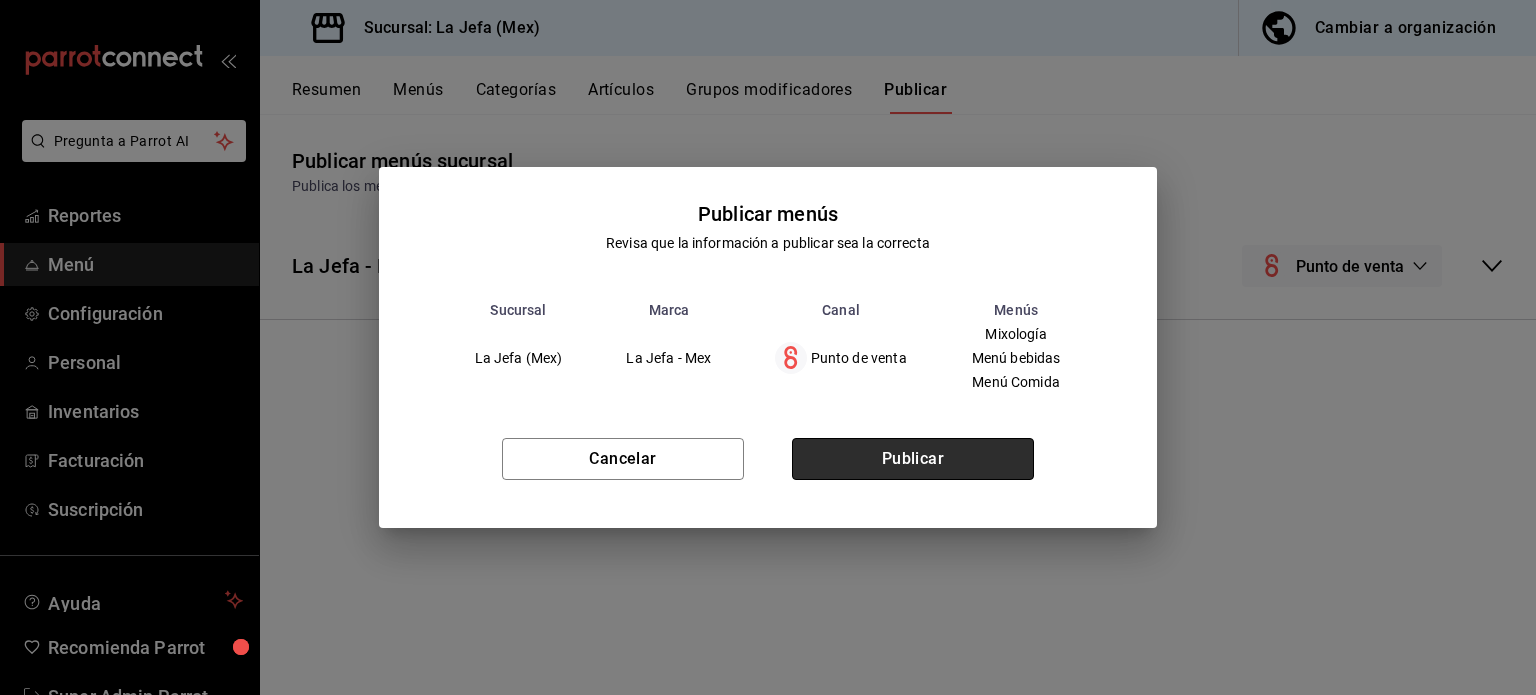 click on "Publicar" at bounding box center (913, 459) 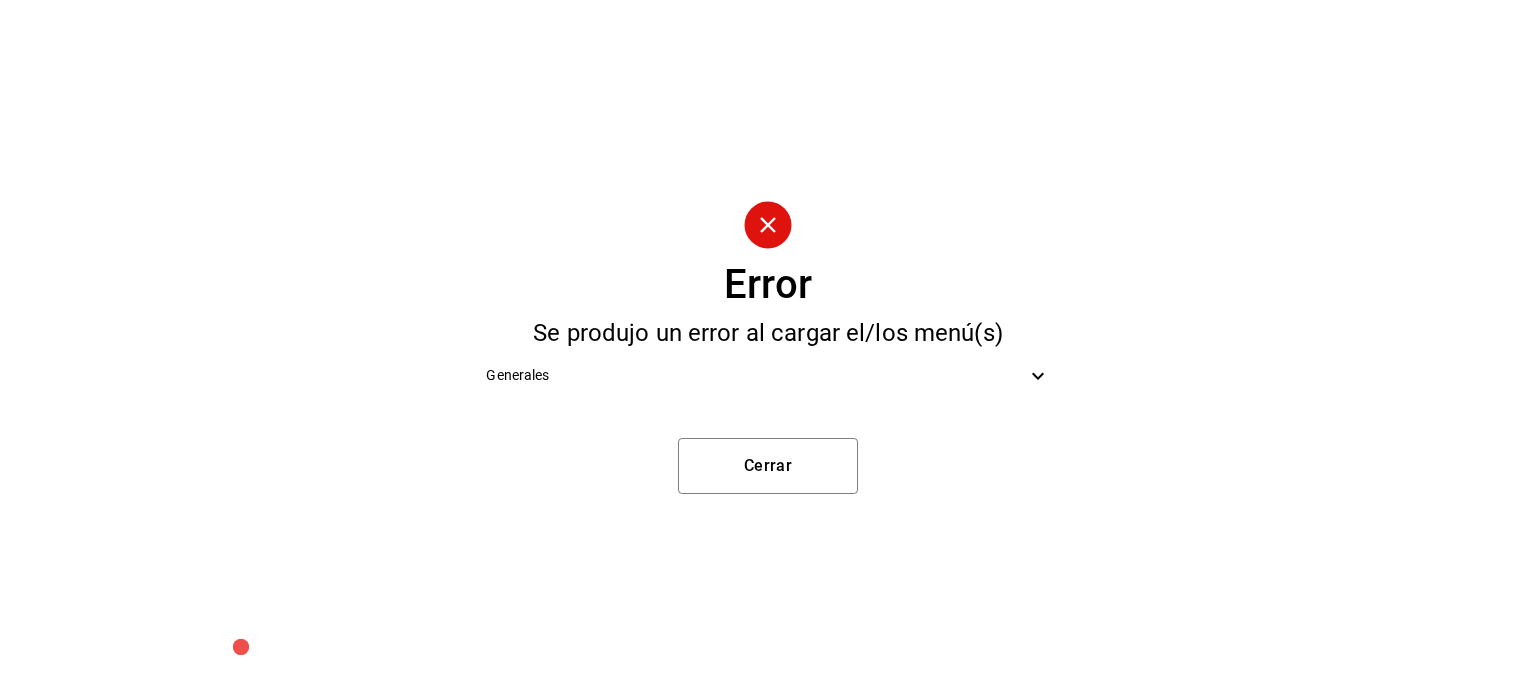 click on "Generales" at bounding box center (755, 375) 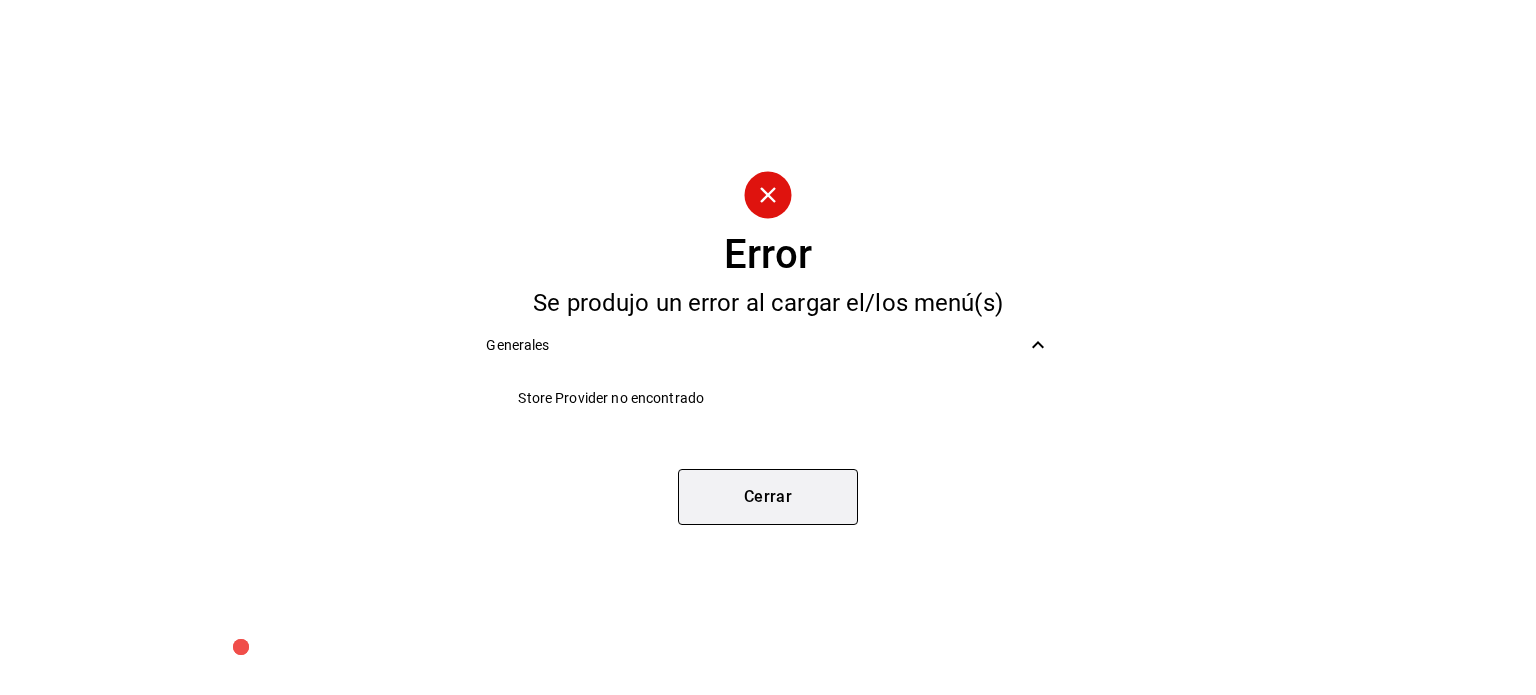 click on "Cerrar" at bounding box center (768, 497) 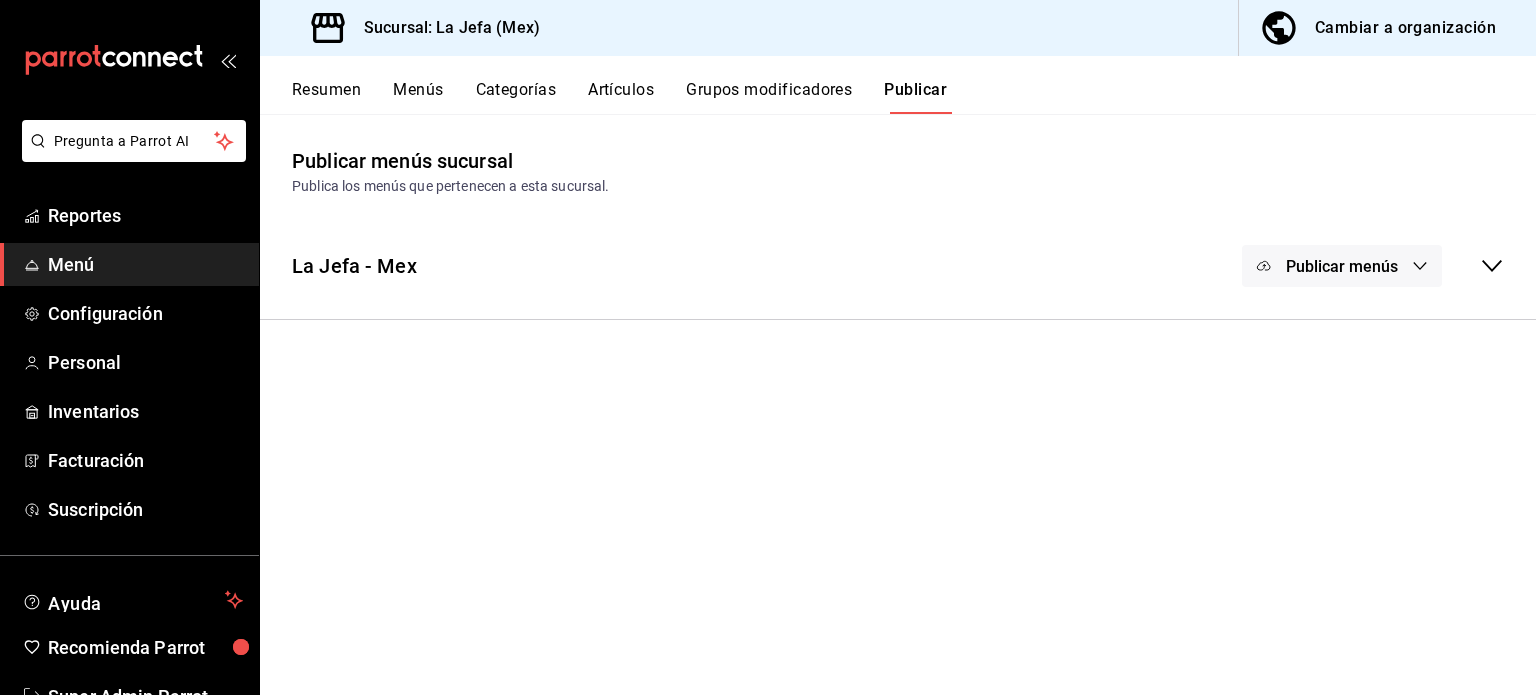 click on "Resumen" at bounding box center [326, 97] 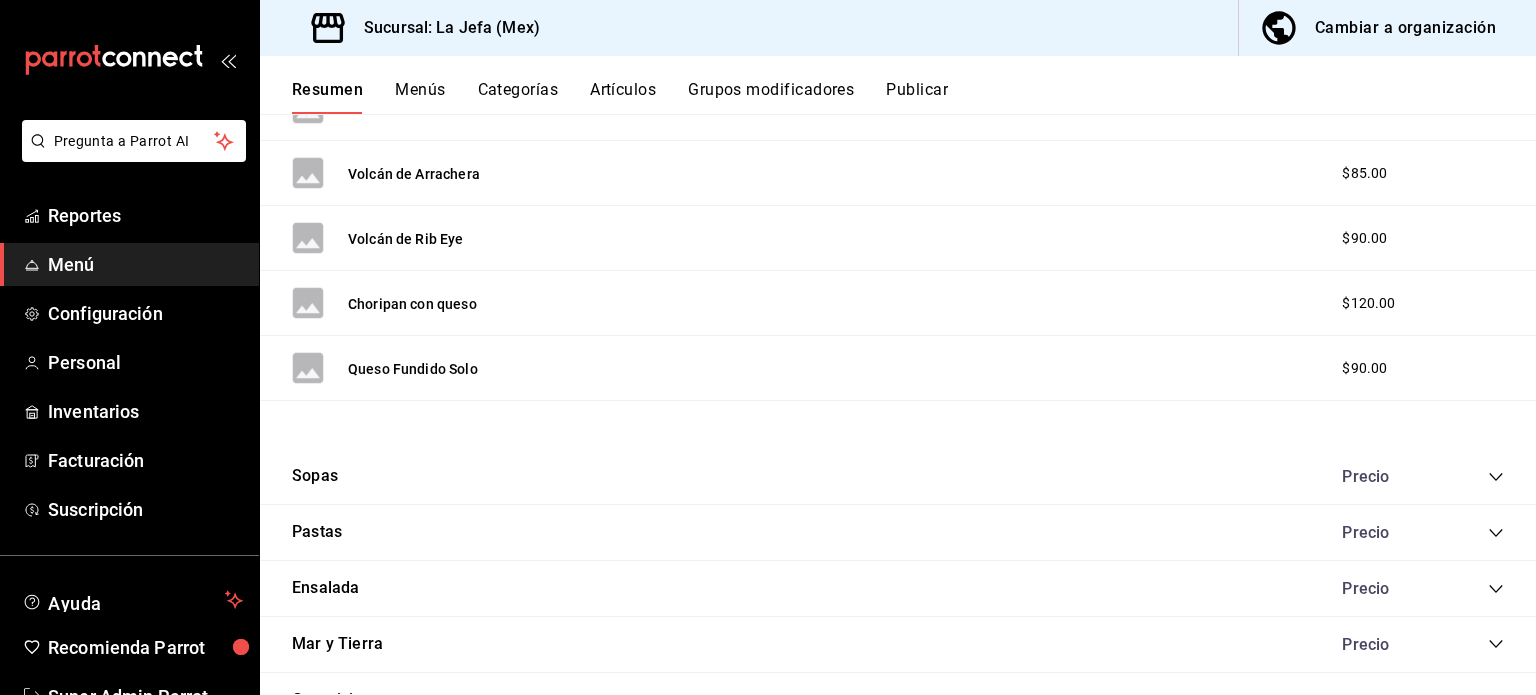 scroll, scrollTop: 2381, scrollLeft: 0, axis: vertical 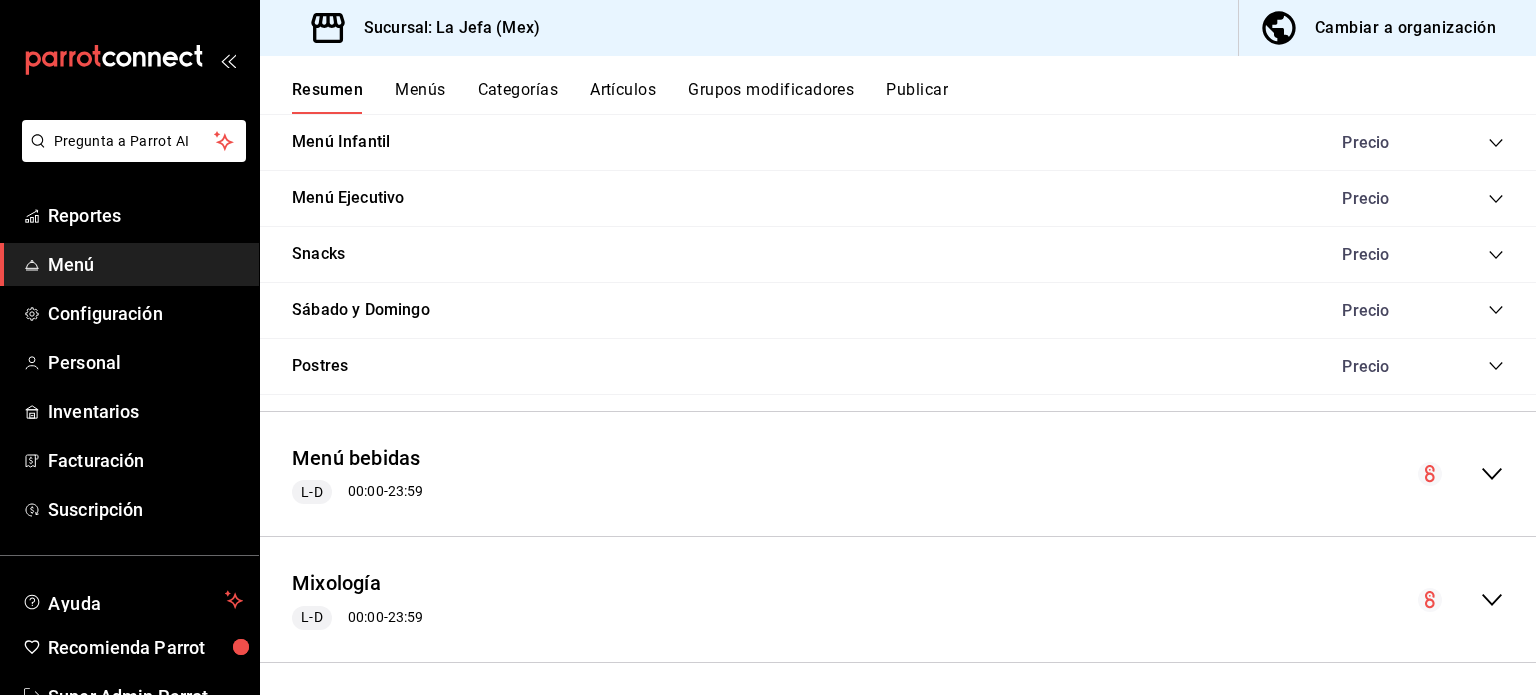 click 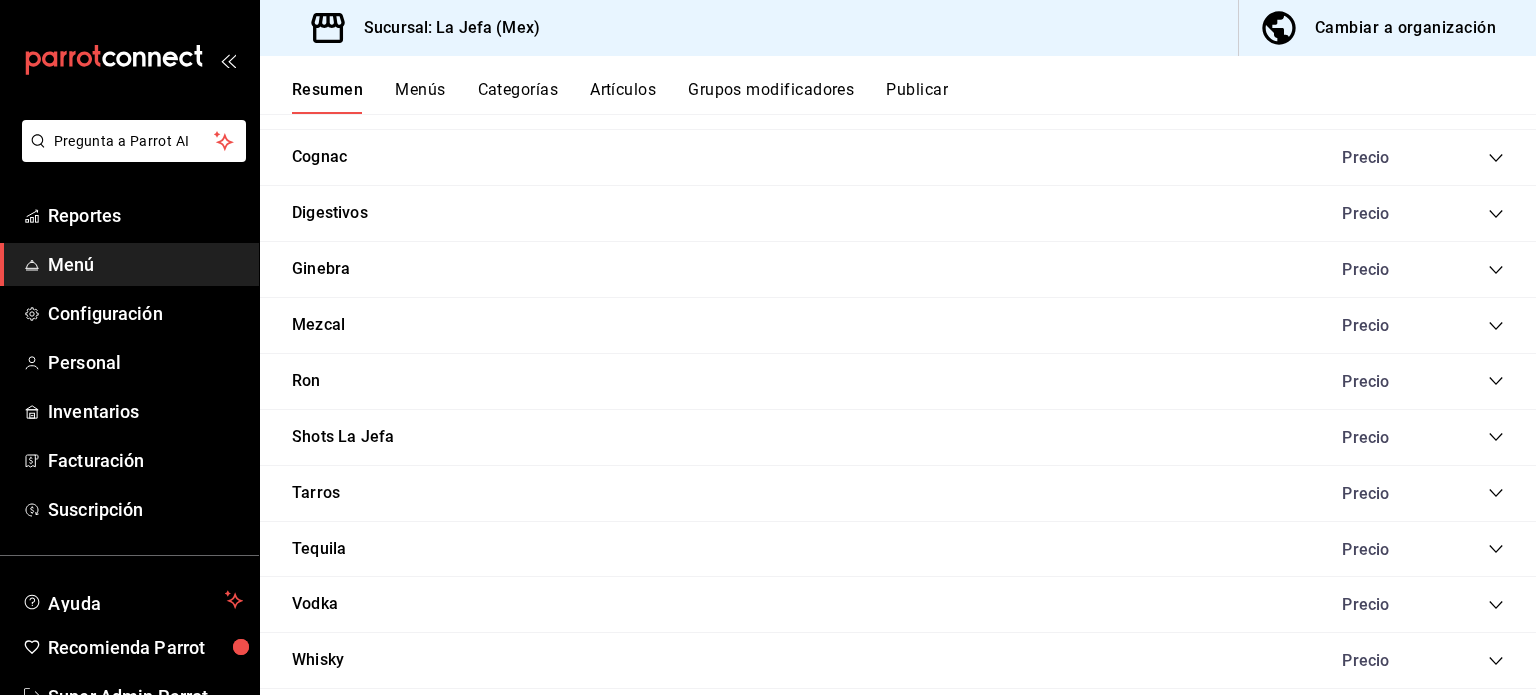 scroll, scrollTop: 5384, scrollLeft: 0, axis: vertical 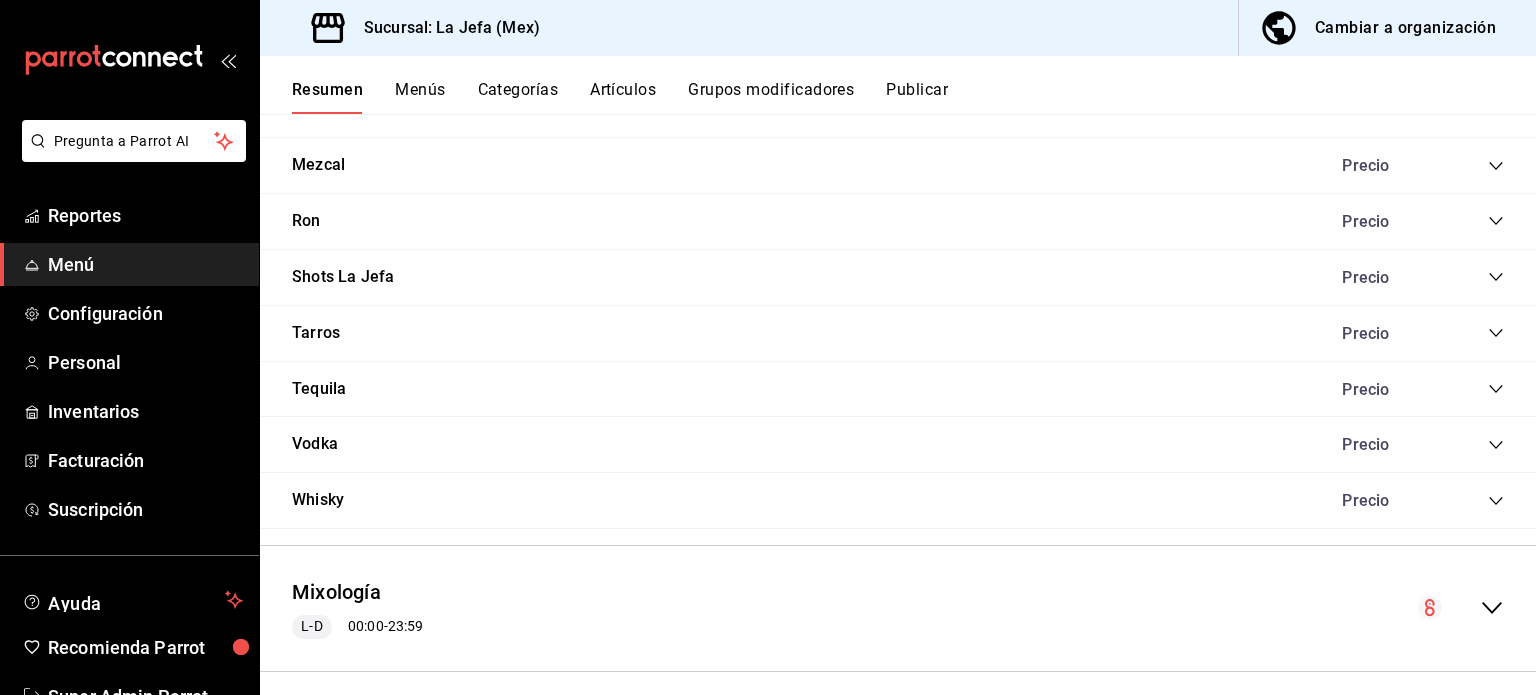 click 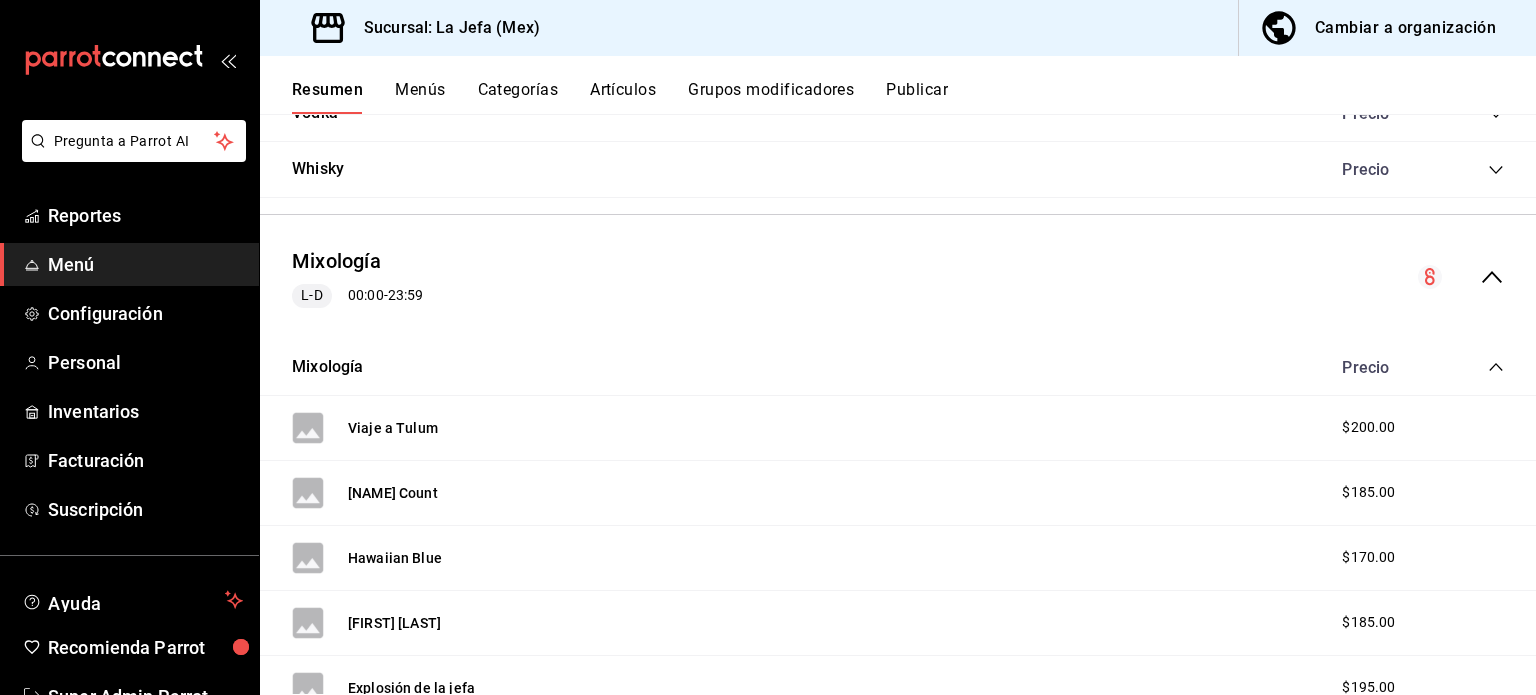 scroll, scrollTop: 5716, scrollLeft: 0, axis: vertical 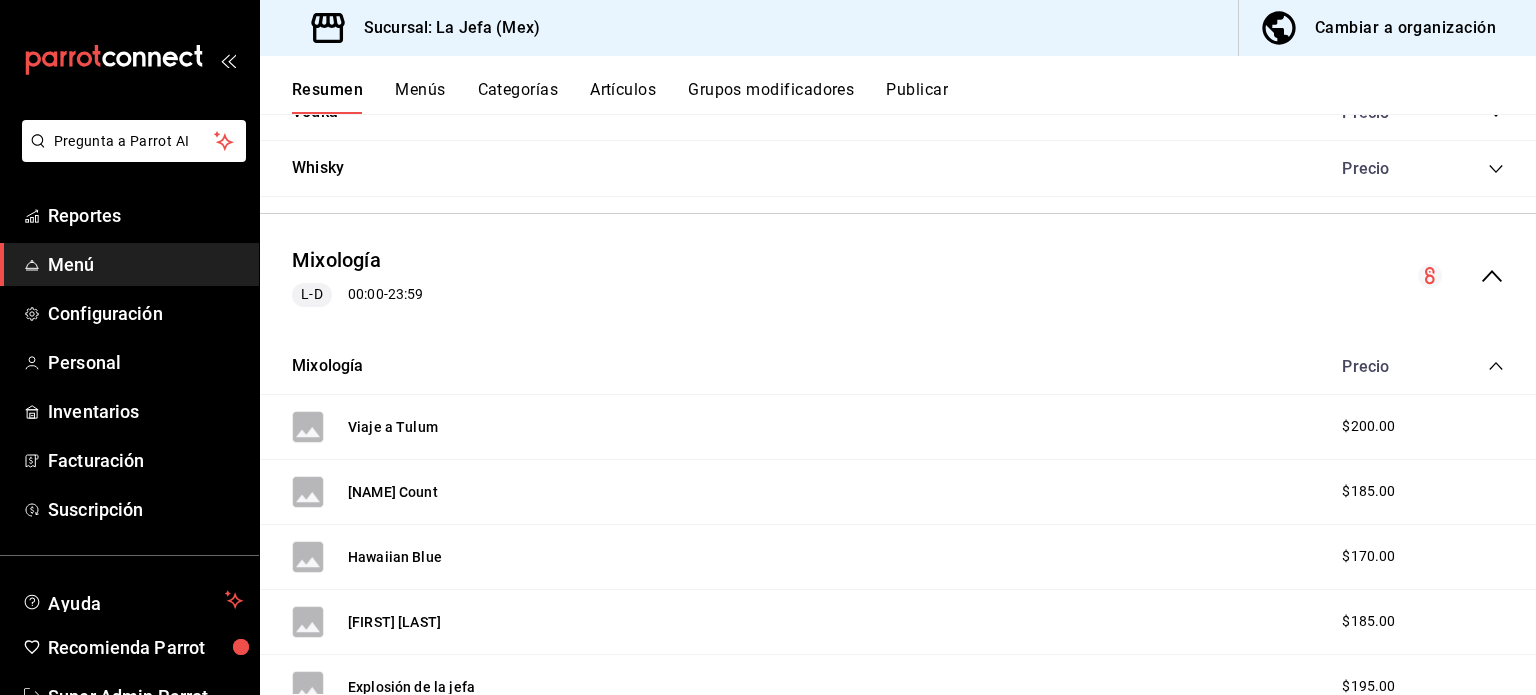 click on "Hawaiian Blue $170.00" at bounding box center [898, 557] 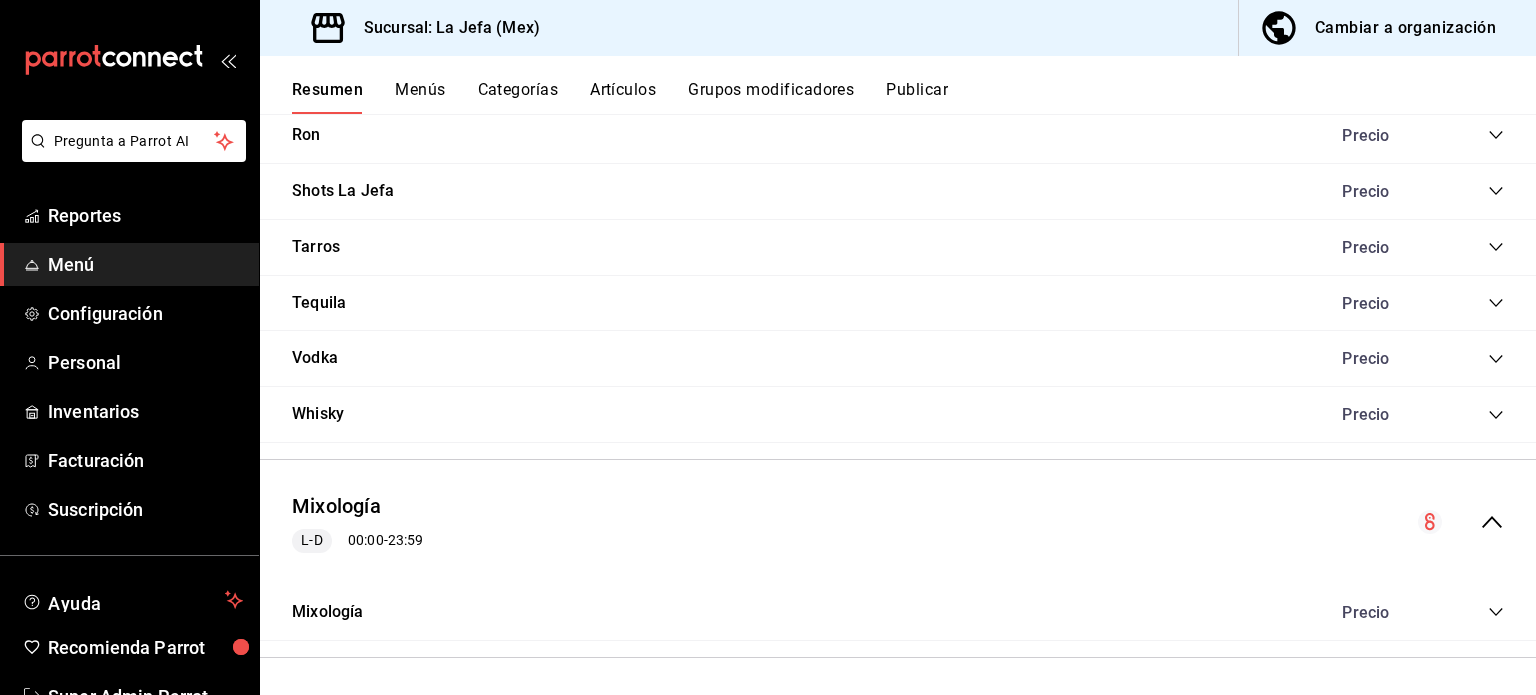 scroll, scrollTop: 5456, scrollLeft: 0, axis: vertical 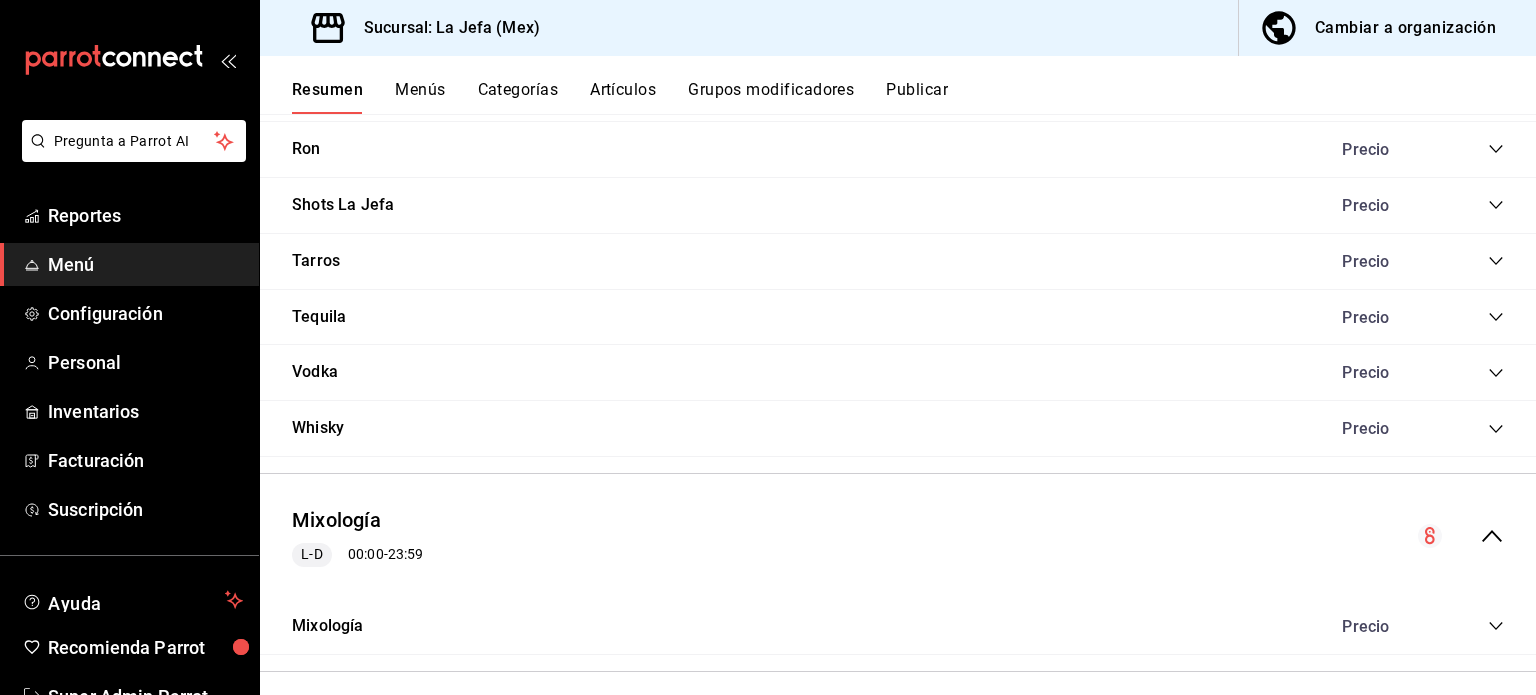 click 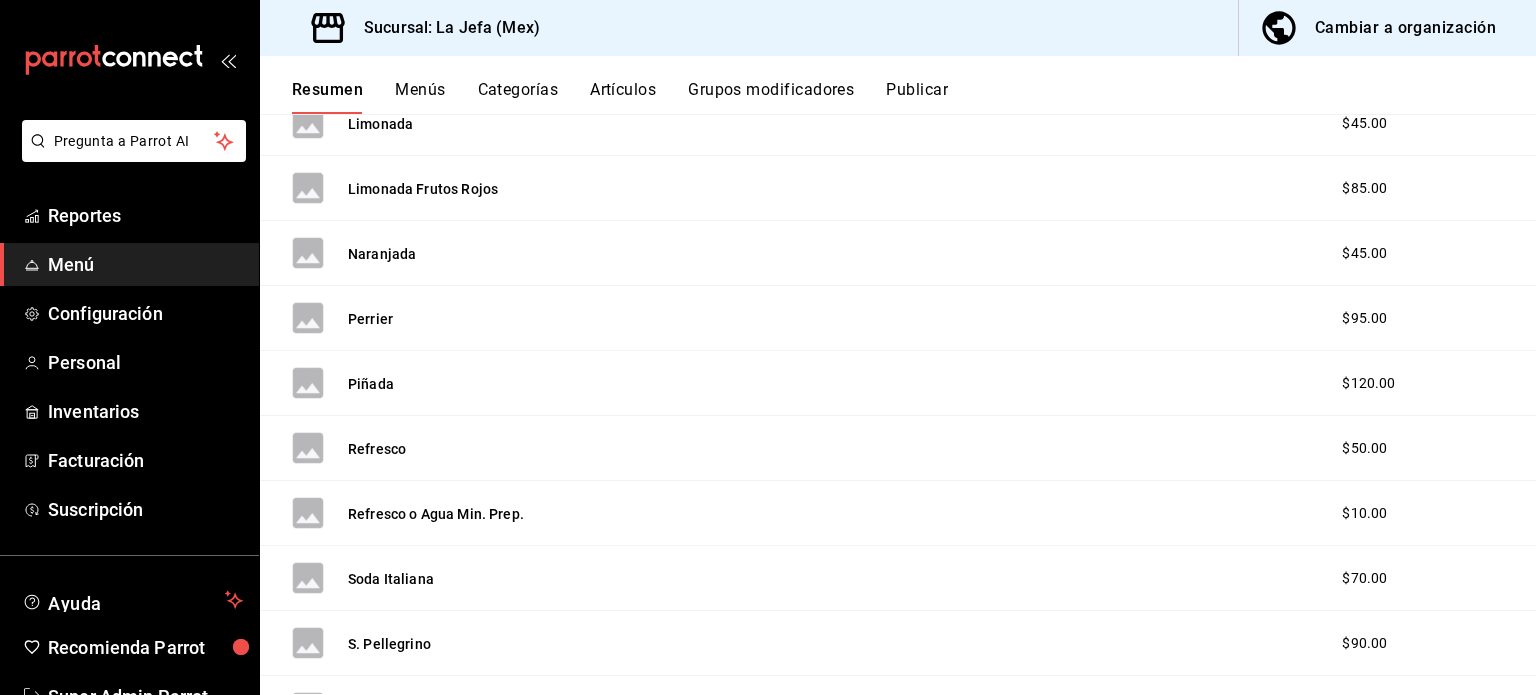 scroll, scrollTop: 3466, scrollLeft: 0, axis: vertical 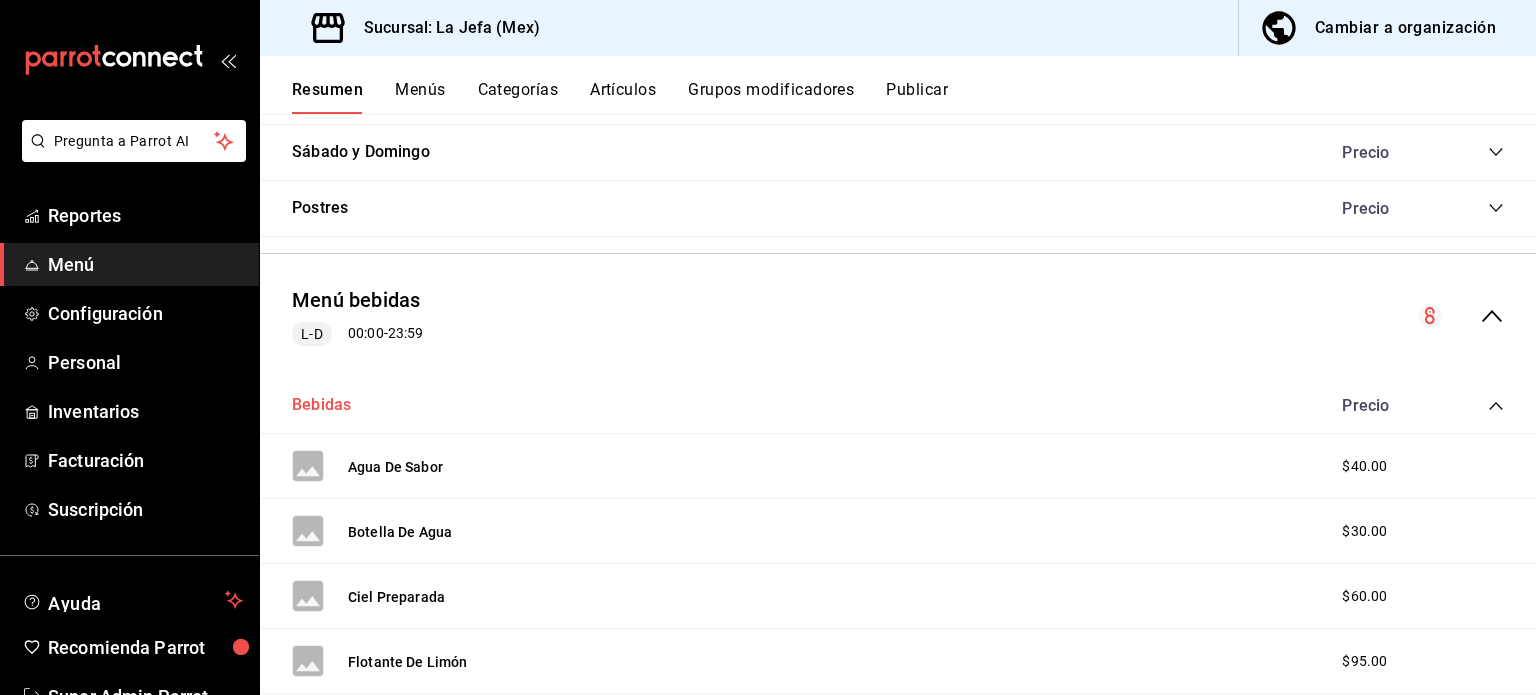 click on "Bebidas" at bounding box center [321, 405] 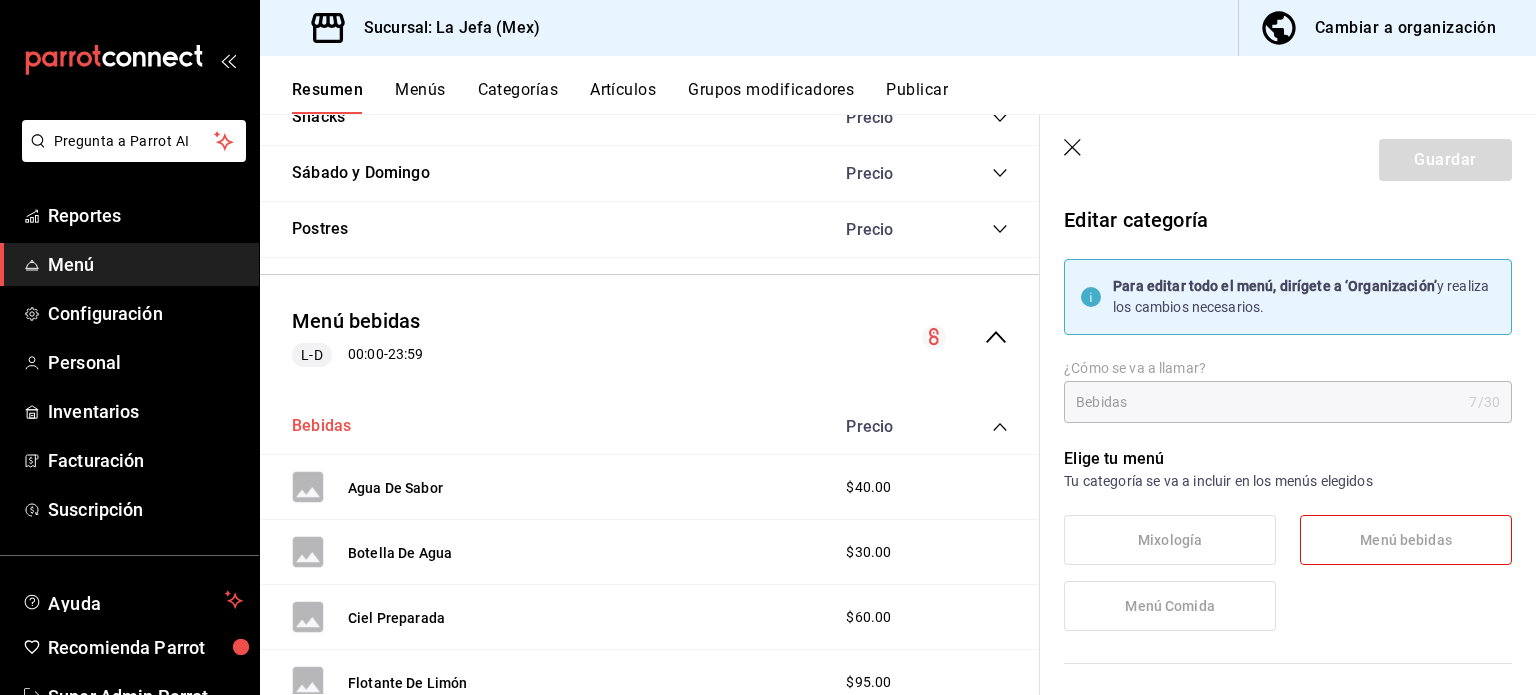 type on "202e4dec-5adc-4b0a-b788-ef78ab54c007" 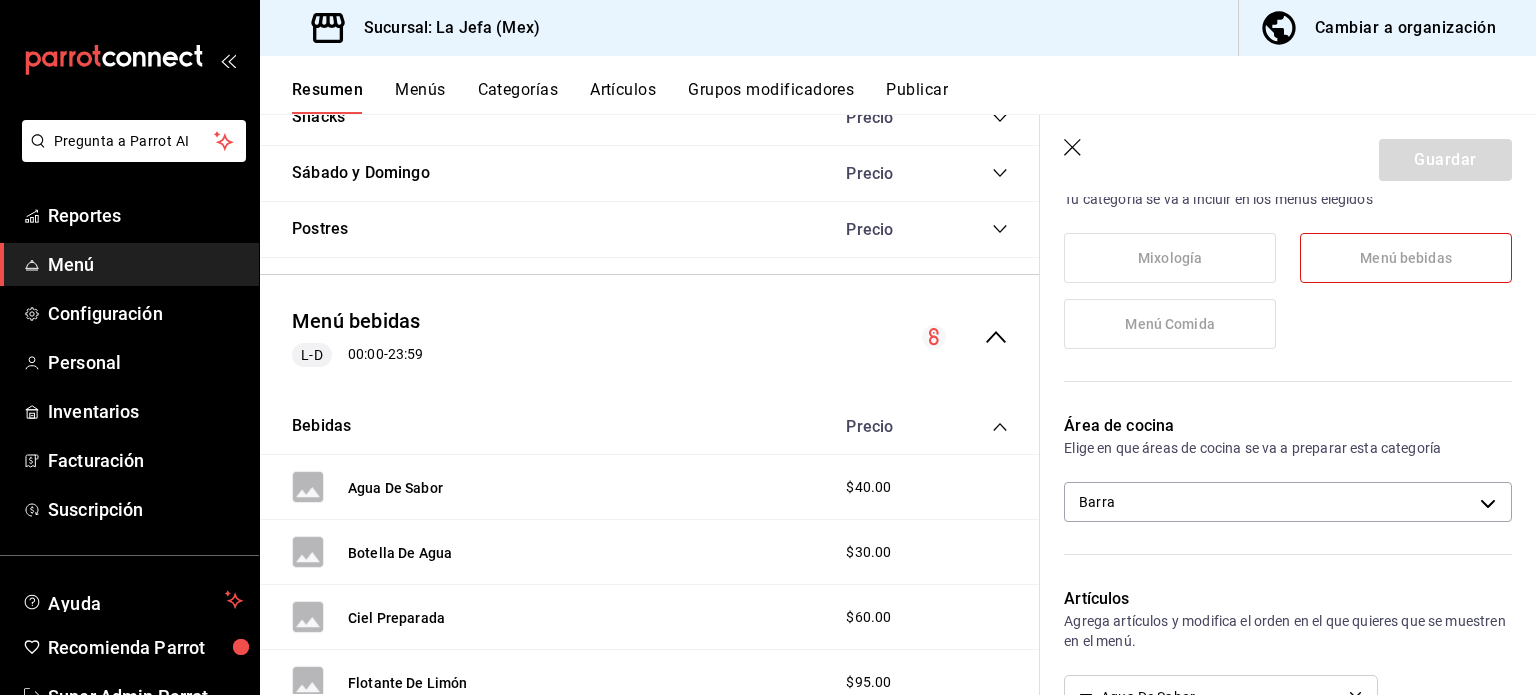 scroll, scrollTop: 283, scrollLeft: 0, axis: vertical 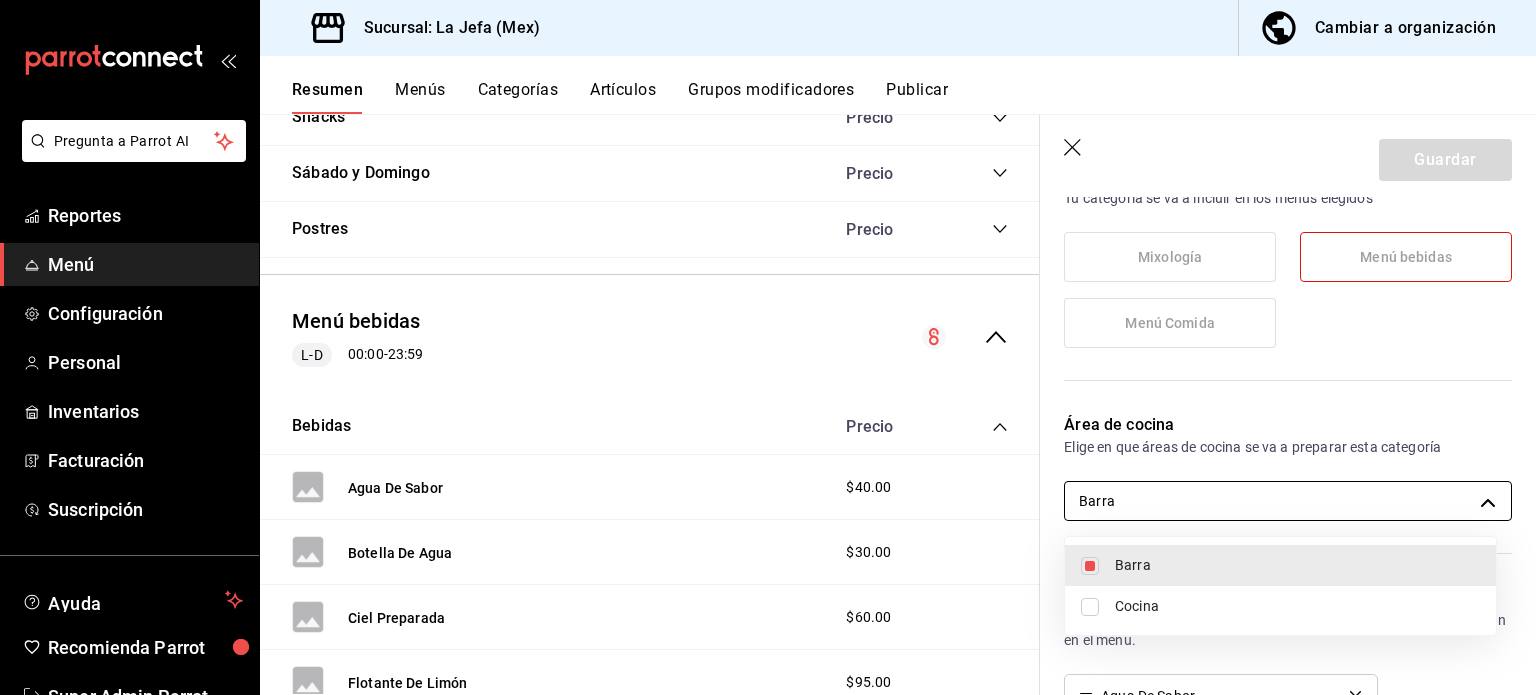 click on "Pechuga Empanizada $140.00 Pechuga Asada $120.00 Bistec Asado $120.00 Milanesa $160.00 Filete de Pescado Empanizado $160.00 Filete de Pescado $140.00 Entradas Precio Chicharron de Rib Eye $360.00 Chicharrón Estilo '[LAST]' $140.00 Choripan $95.00 Empanada de Carne $60.00 Empanada de Chistorra C Queso $65.00 Papa Arriada c Arrachera $155.00 Papa Arriada c Chistorra $105.00 Papa Arriada c Tocino $98.00 Portobello $65.00 Queso Fundido c Arrachera $120.00 Queso Fundido c Chistorra 7" at bounding box center (768, 347) 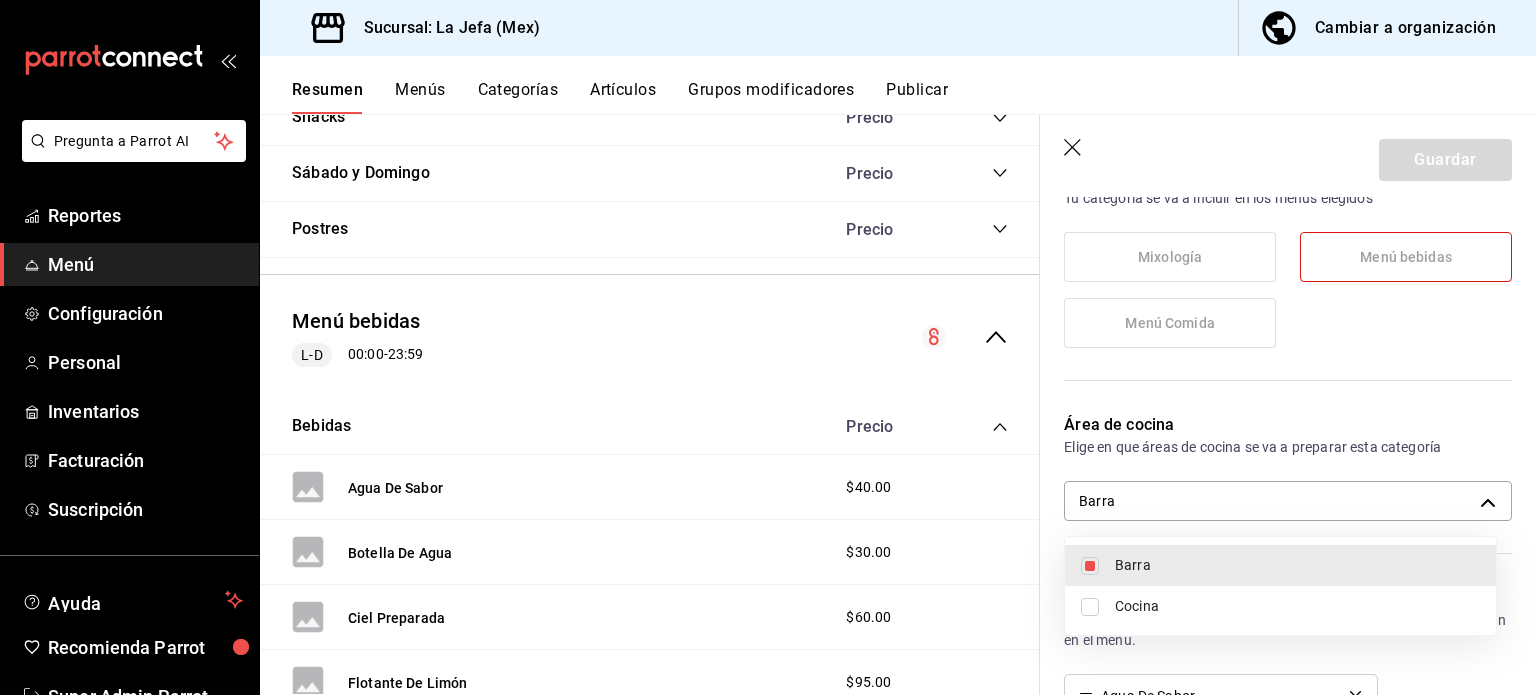 click at bounding box center [768, 347] 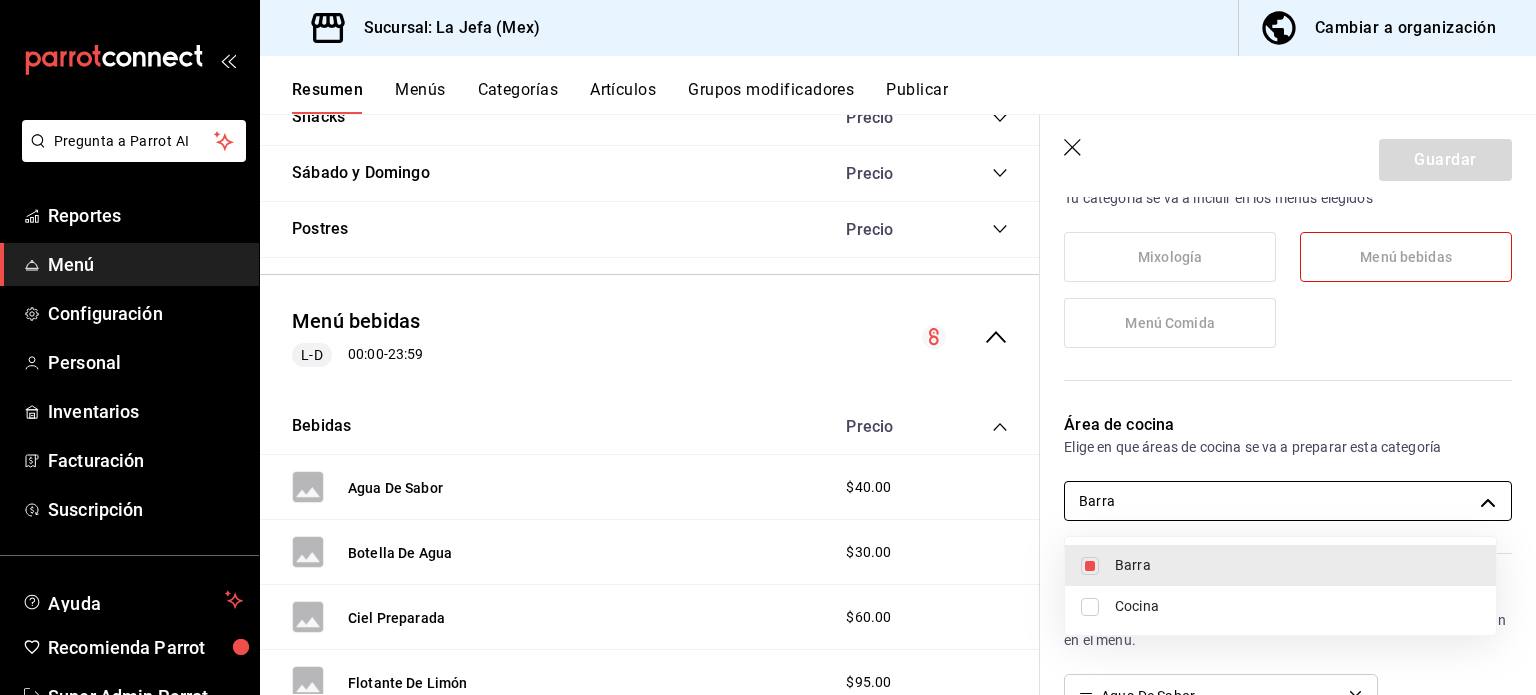 click on "Pechuga Empanizada $140.00 Pechuga Asada $120.00 Bistec Asado $120.00 Milanesa $160.00 Filete de Pescado Empanizado $160.00 Filete de Pescado $140.00 Entradas Precio Chicharron de Rib Eye $360.00 Chicharrón Estilo '[LAST]' $140.00 Choripan $95.00 Empanada de Carne $60.00 Empanada de Chistorra C Queso $65.00 Papa Arriada c Arrachera $155.00 Papa Arriada c Chistorra $105.00 Papa Arriada c Tocino $98.00 Portobello $65.00 Queso Fundido c Arrachera $120.00 Queso Fundido c Chistorra 7" at bounding box center [768, 347] 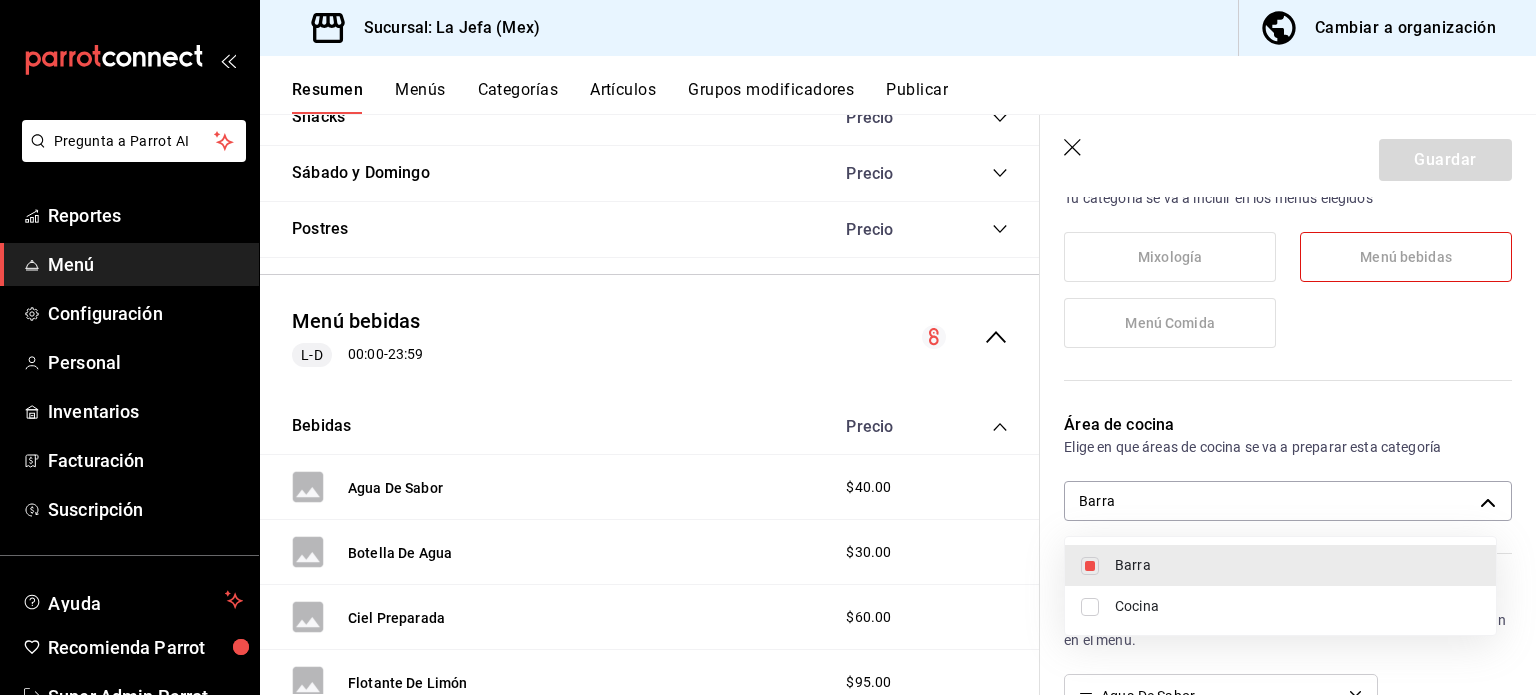 click on "Barra" at bounding box center [1297, 565] 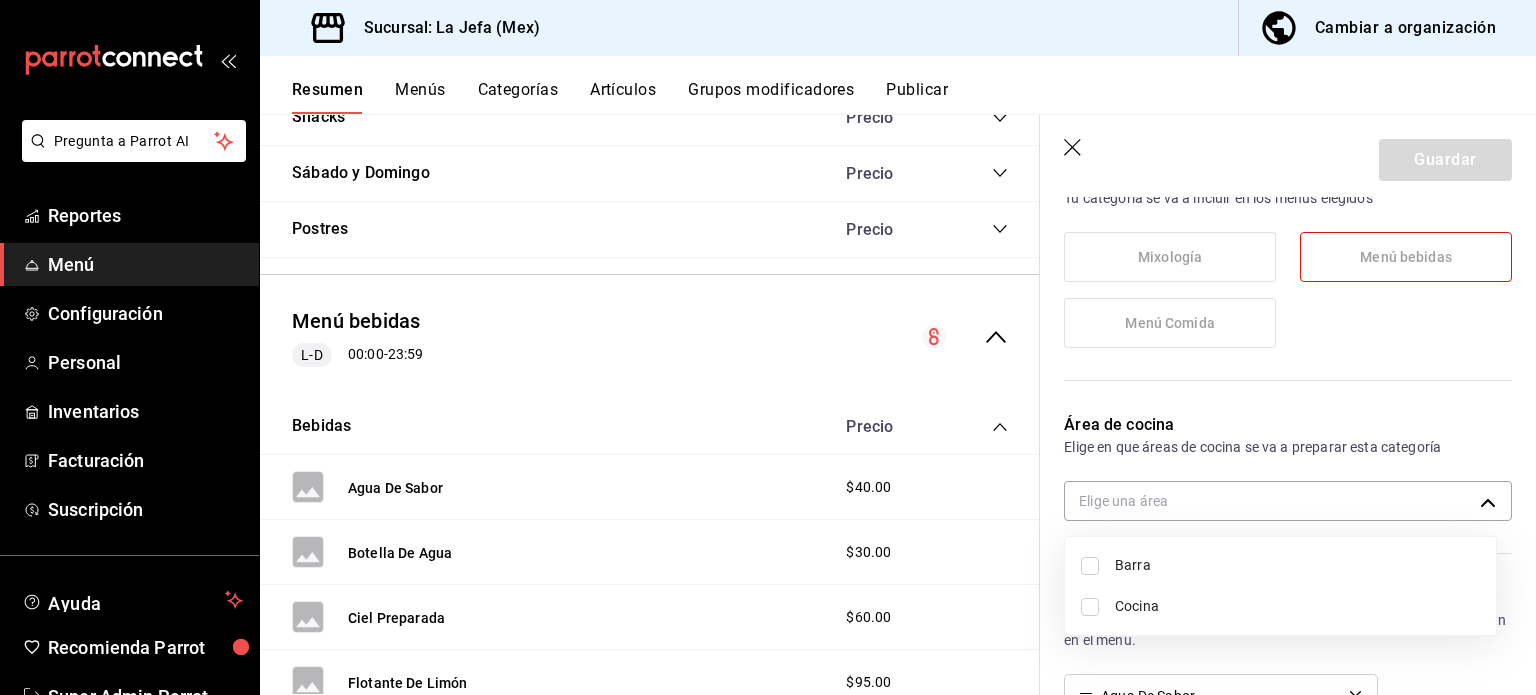 click on "Barra" at bounding box center (1297, 565) 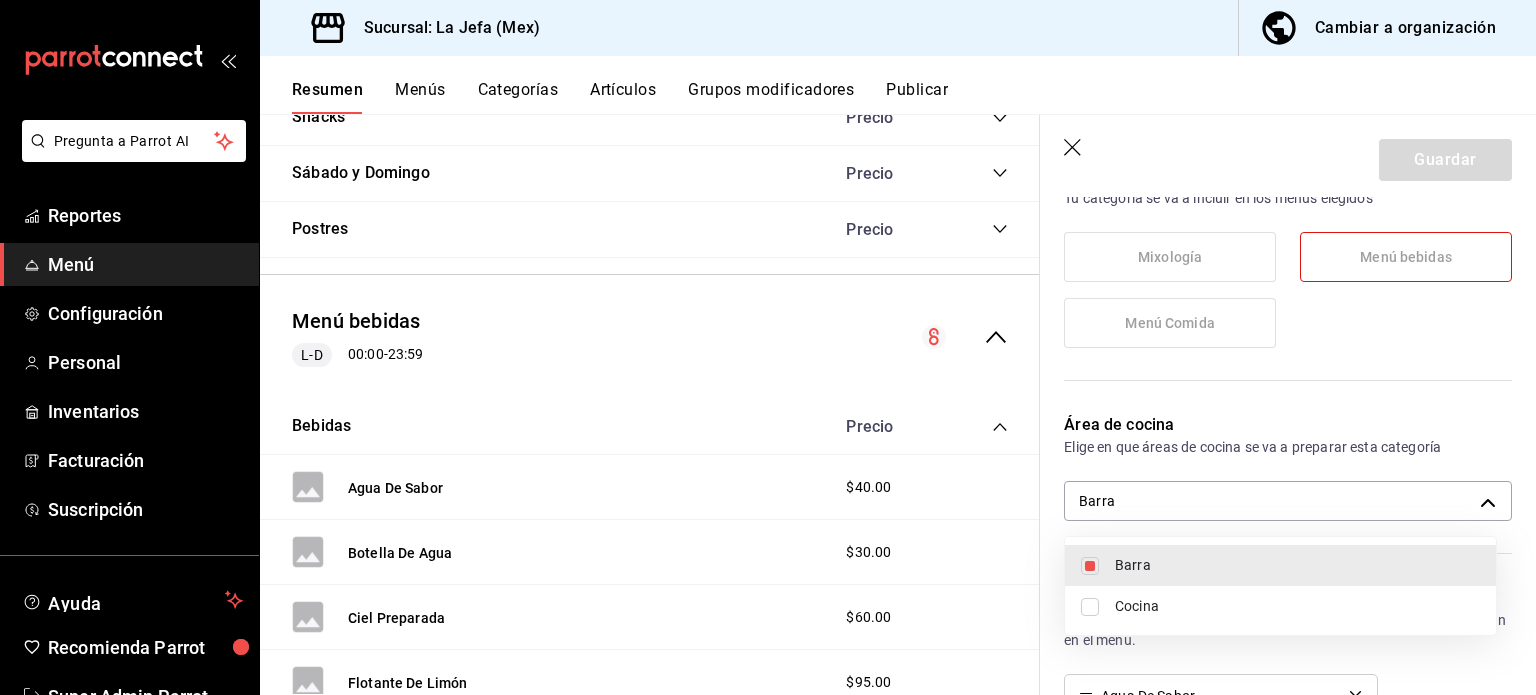 click at bounding box center [768, 347] 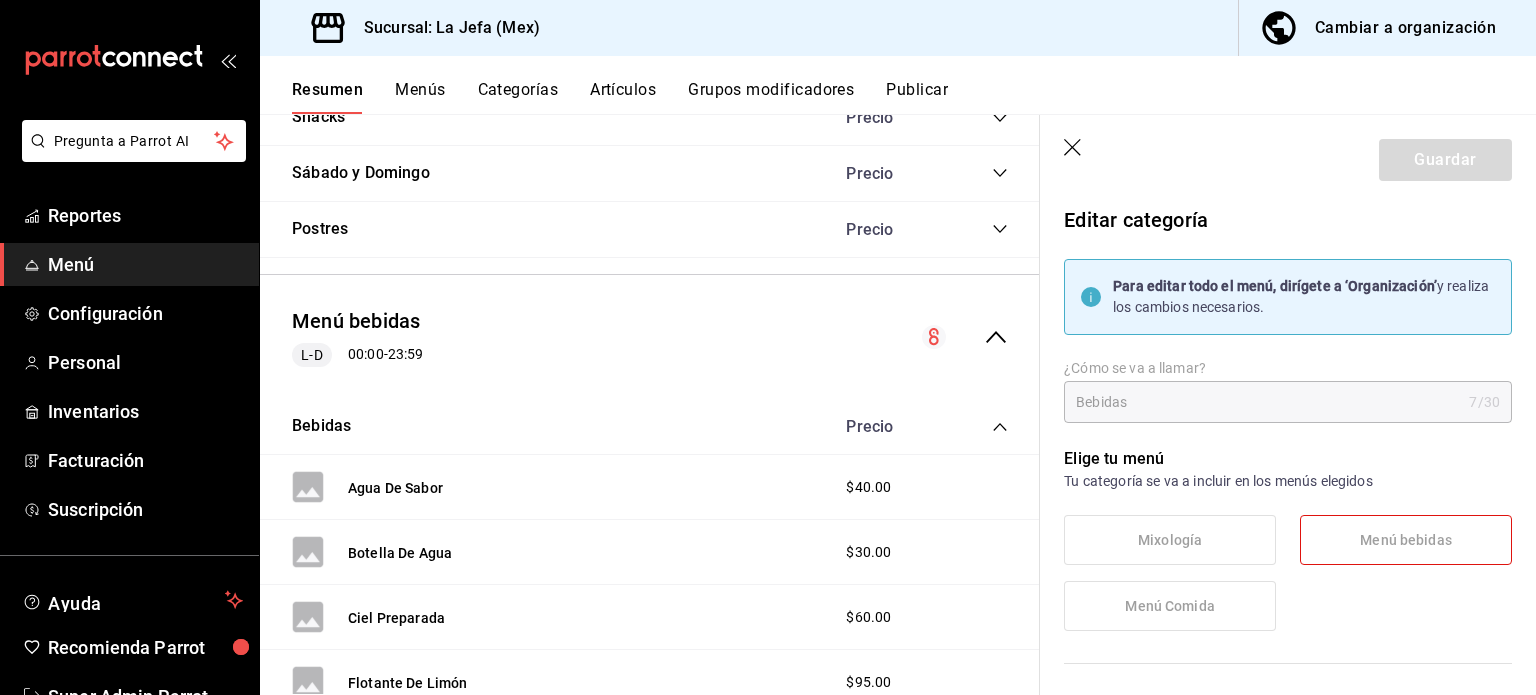 scroll, scrollTop: 18, scrollLeft: 0, axis: vertical 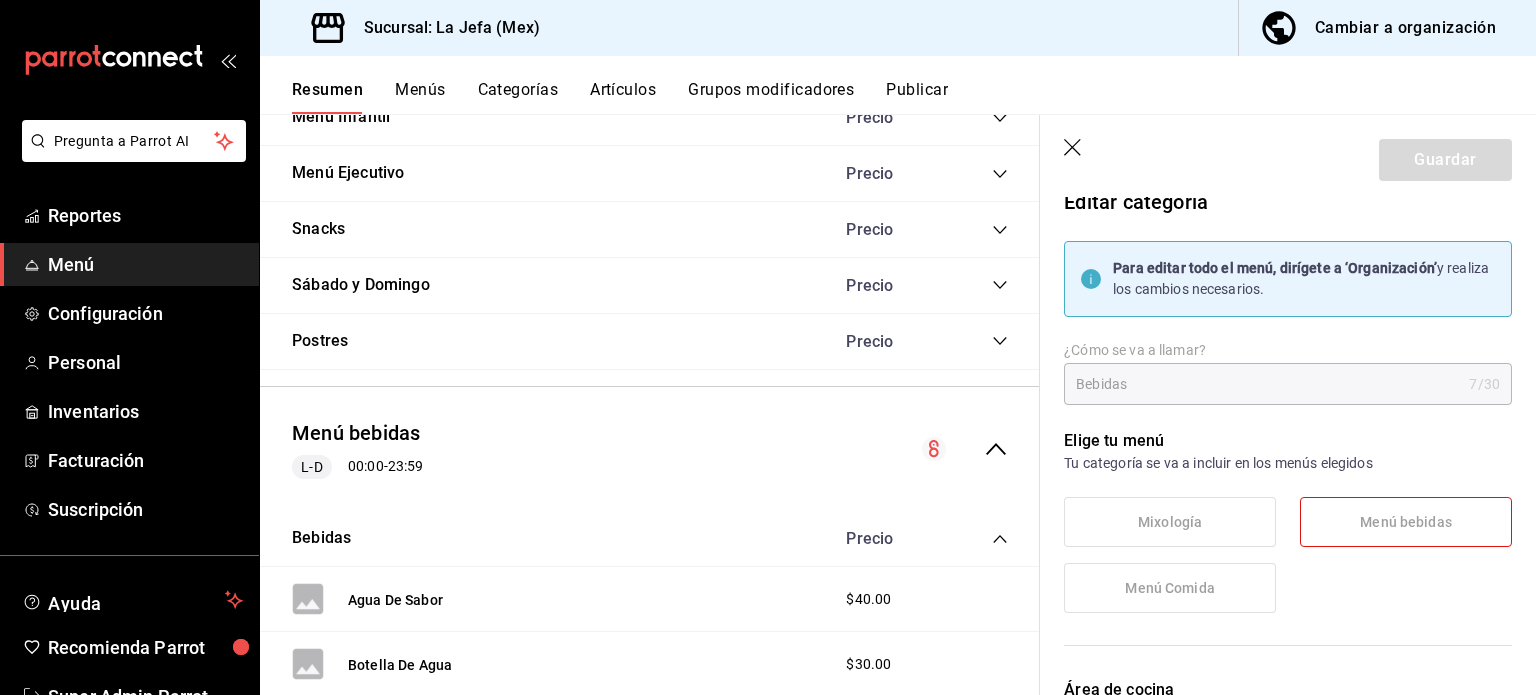 click 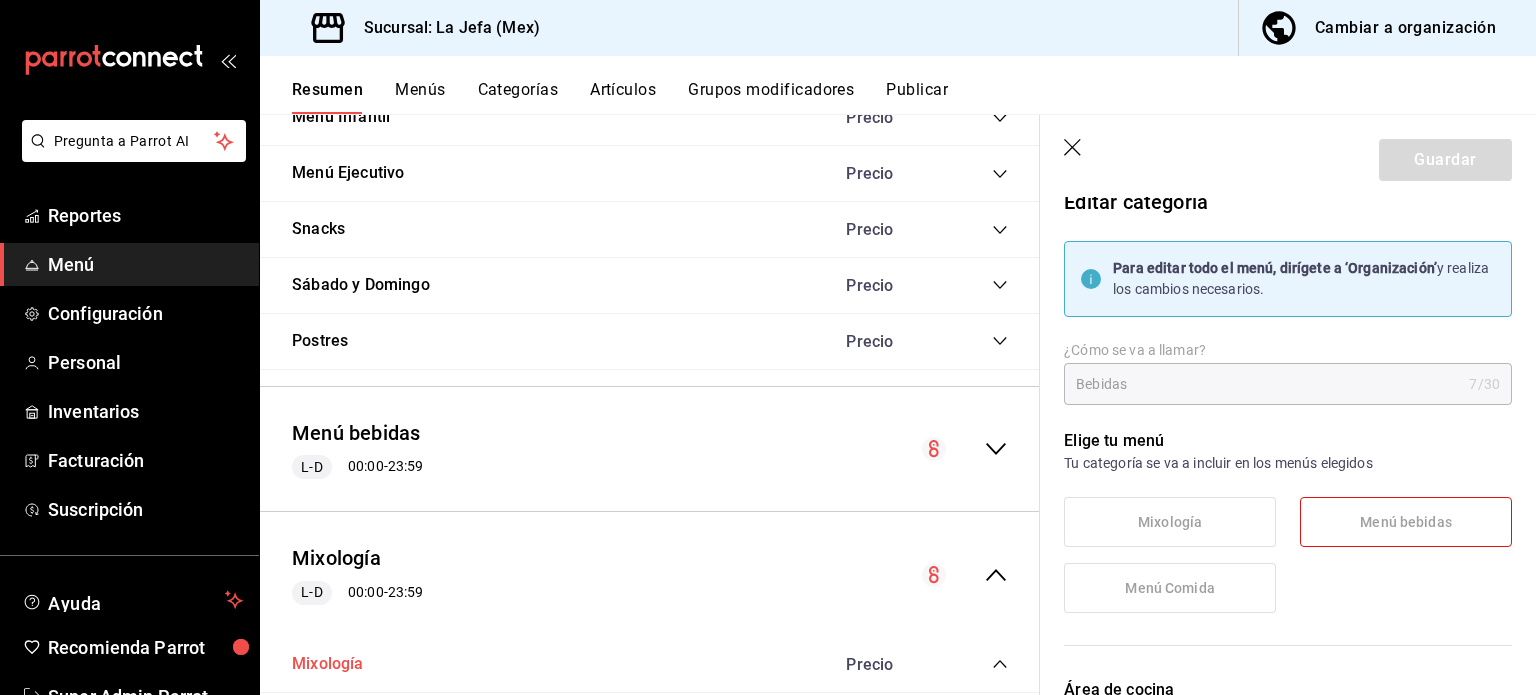 click on "Mixología" at bounding box center (328, 664) 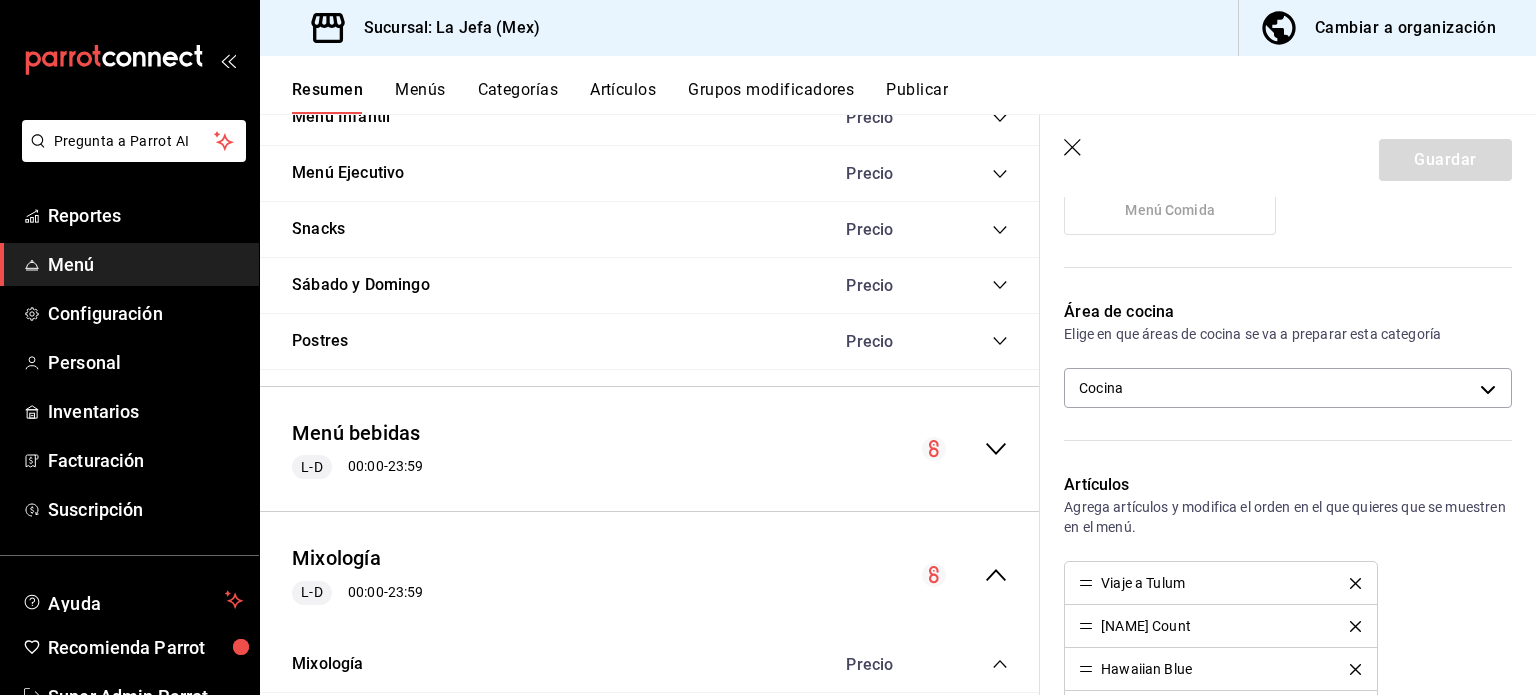 scroll, scrollTop: 452, scrollLeft: 0, axis: vertical 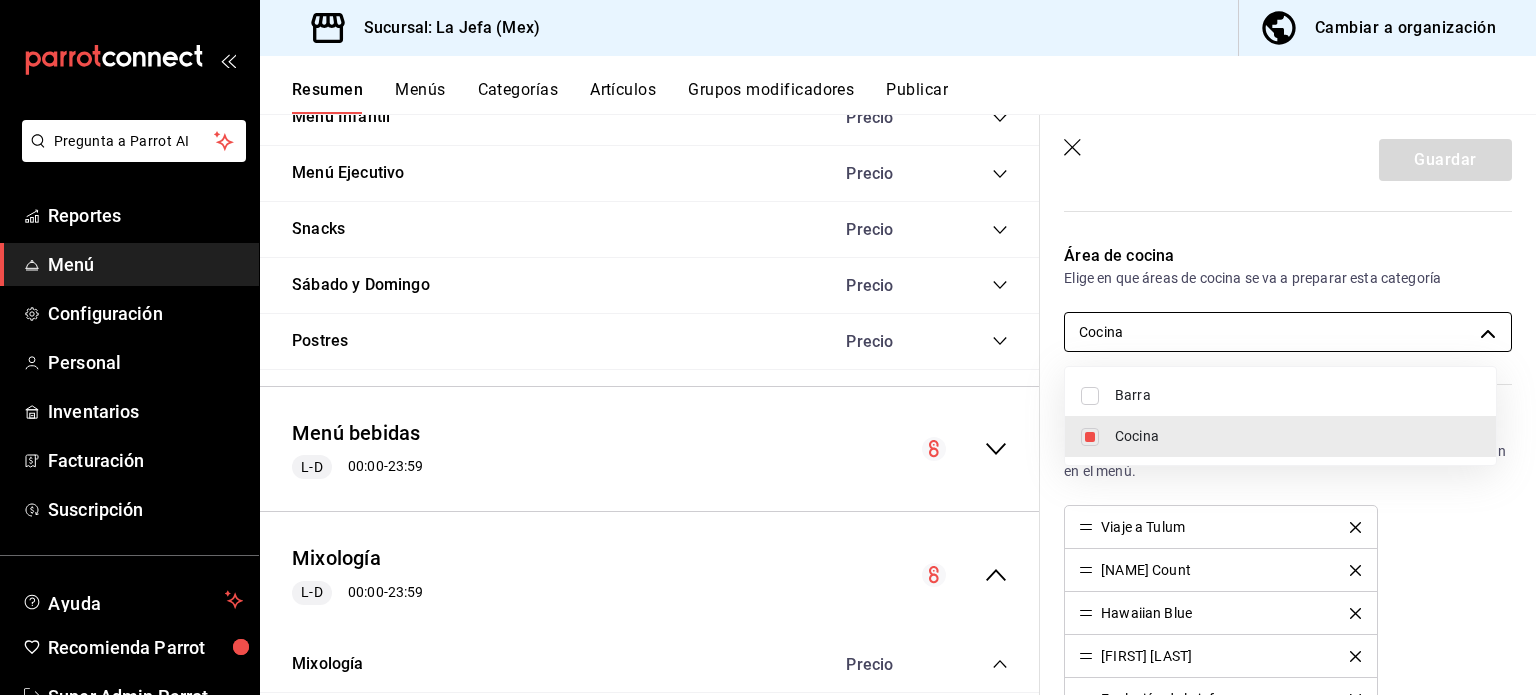 click on "Pechuga Empanizada $140.00 Pechuga Asada $120.00 Bistec Asado $120.00 Milanesa $160.00 Filete de Pescado Empanizado $160.00 Filete de Pescado $140.00 Entradas Precio Chicharron de Rib Eye $360.00 Chicharrón Estilo '[LAST]' $140.00 Choripan $95.00 Empanada de Carne $60.00 Empanada de Chistorra C Queso $65.00 Papa Arriada c Arrachera $155.00 Papa Arriada c Chistorra $105.00 Papa Arriada c Tocino $98.00 Portobello $65.00 Queso Fundido c Arrachera $120.00 Queso Fundido c Chistorra 9" at bounding box center [768, 347] 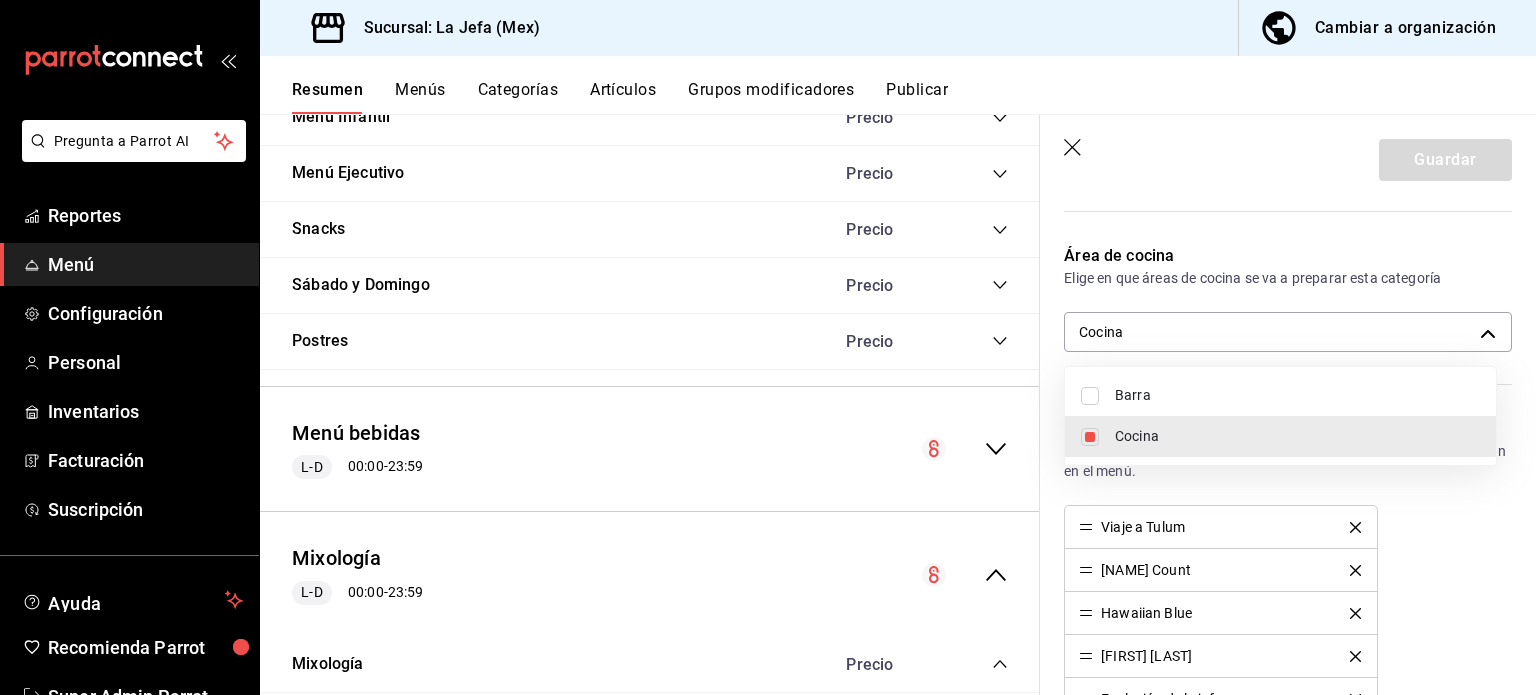 click on "Barra" at bounding box center [1297, 395] 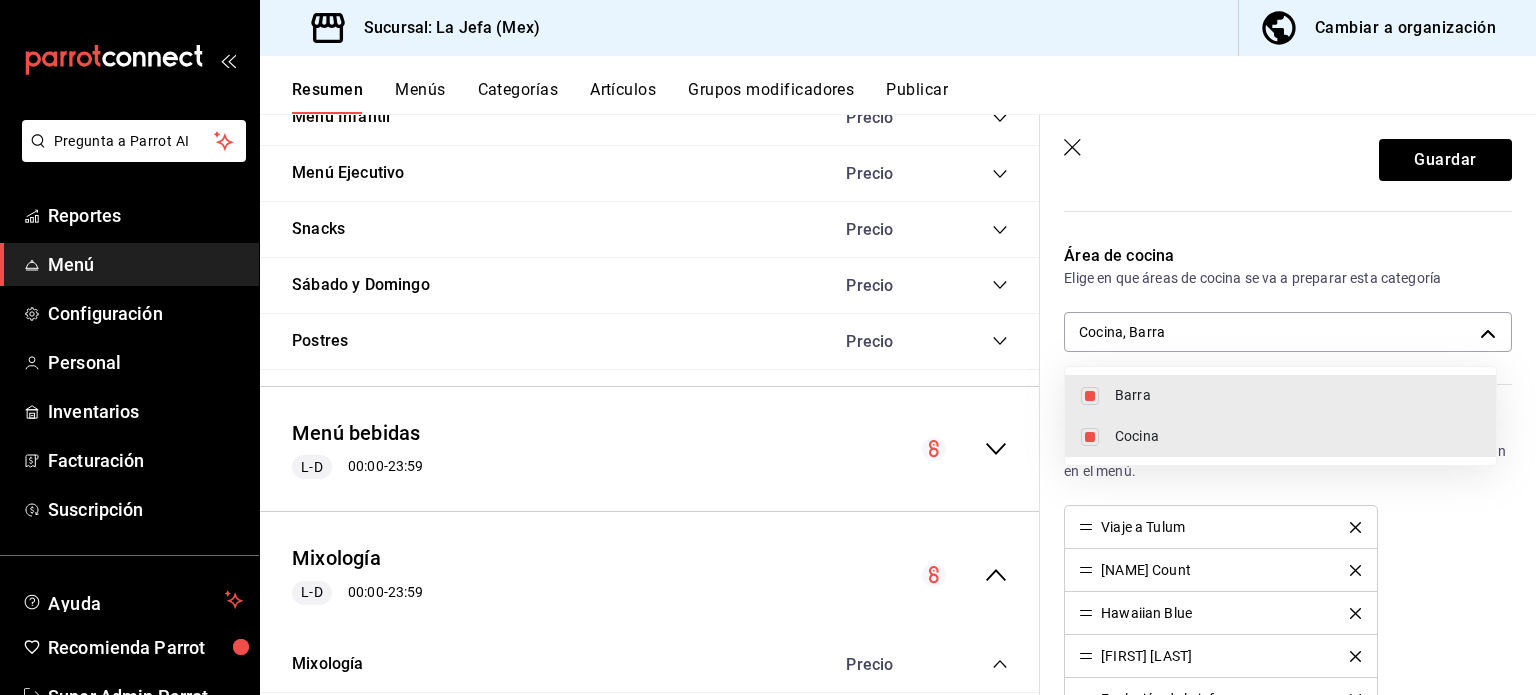 click on "Cocina" at bounding box center (1297, 436) 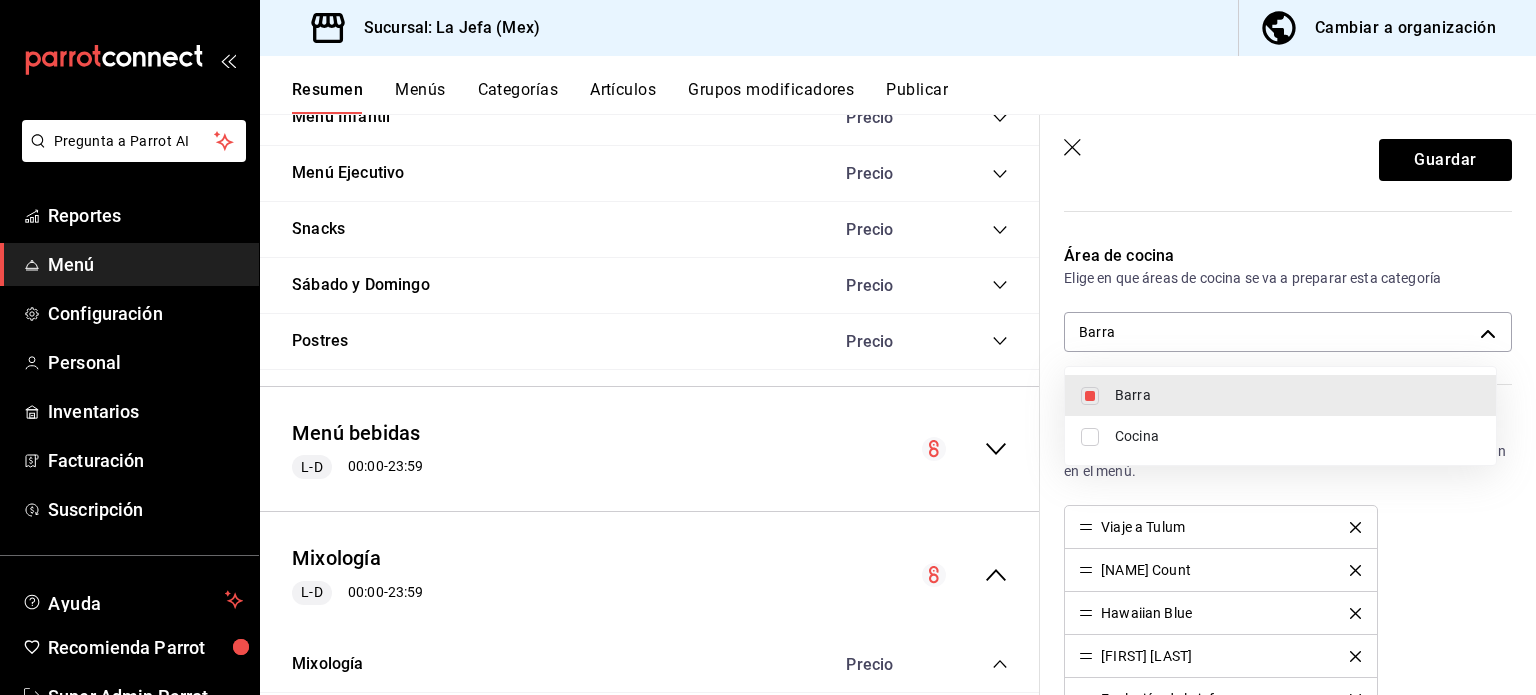 click at bounding box center [768, 347] 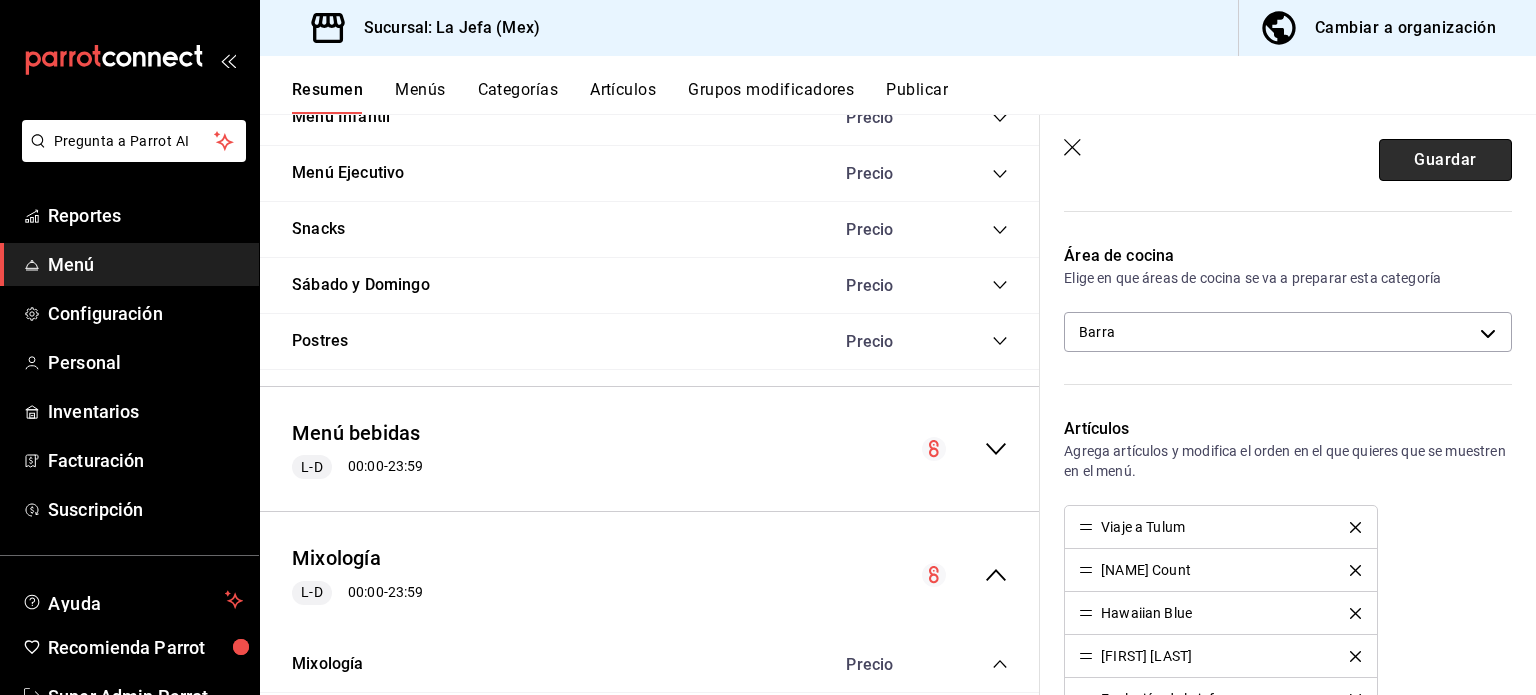 click on "Guardar" at bounding box center (1445, 160) 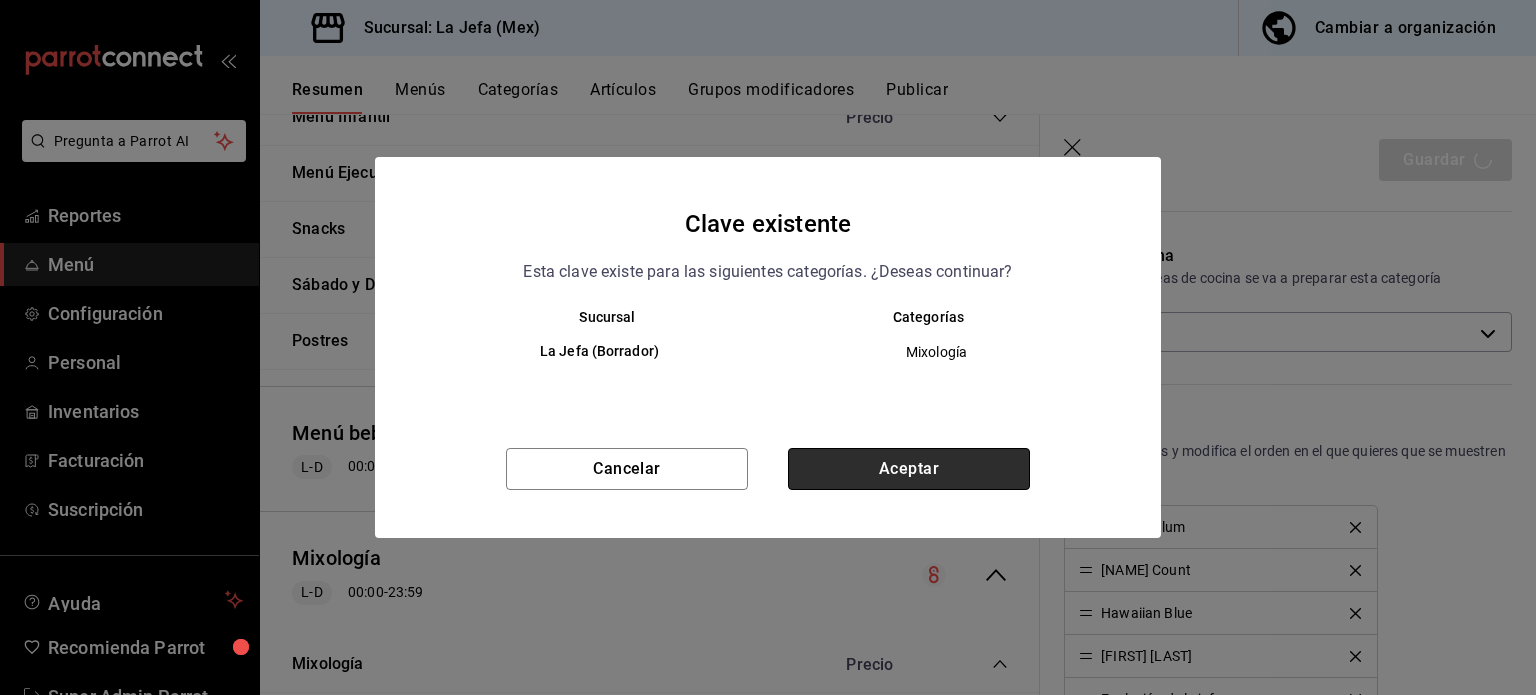 click on "Aceptar" at bounding box center (909, 469) 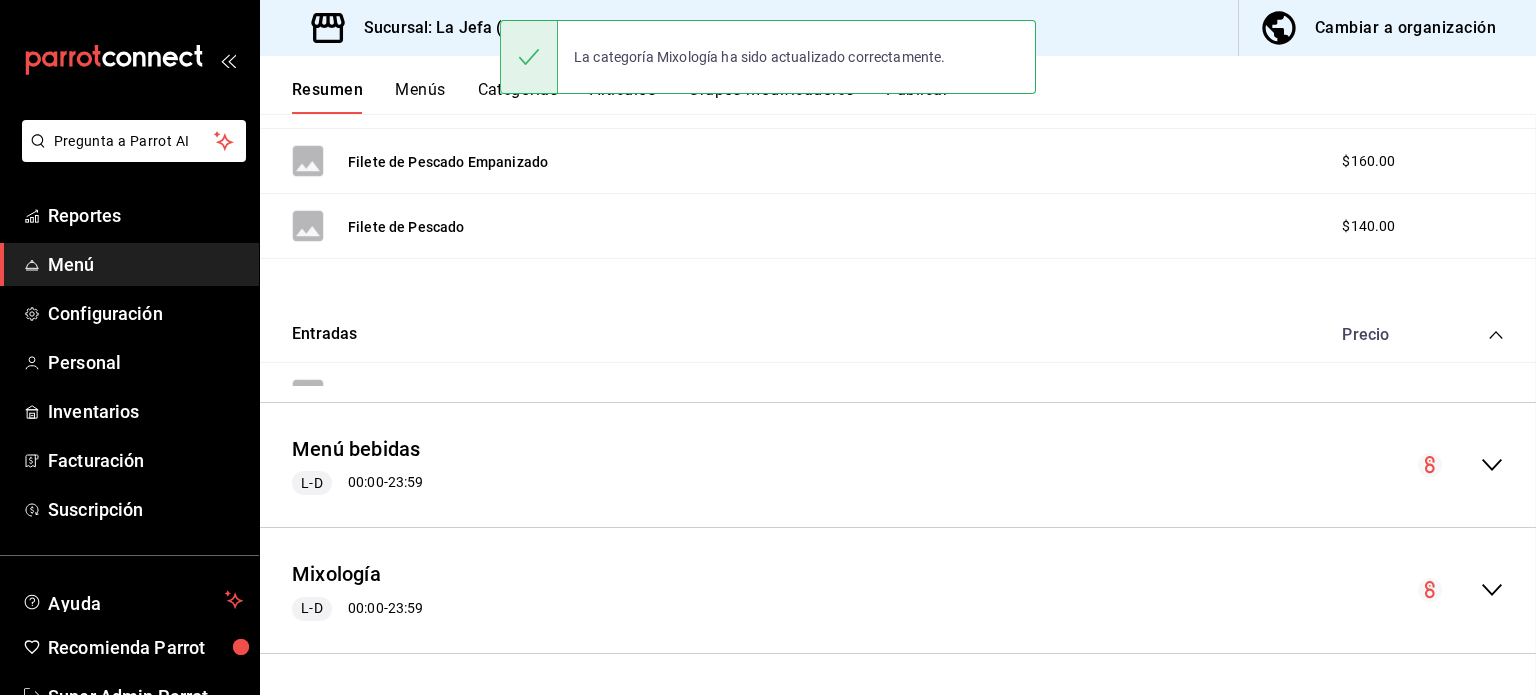 scroll, scrollTop: 0, scrollLeft: 0, axis: both 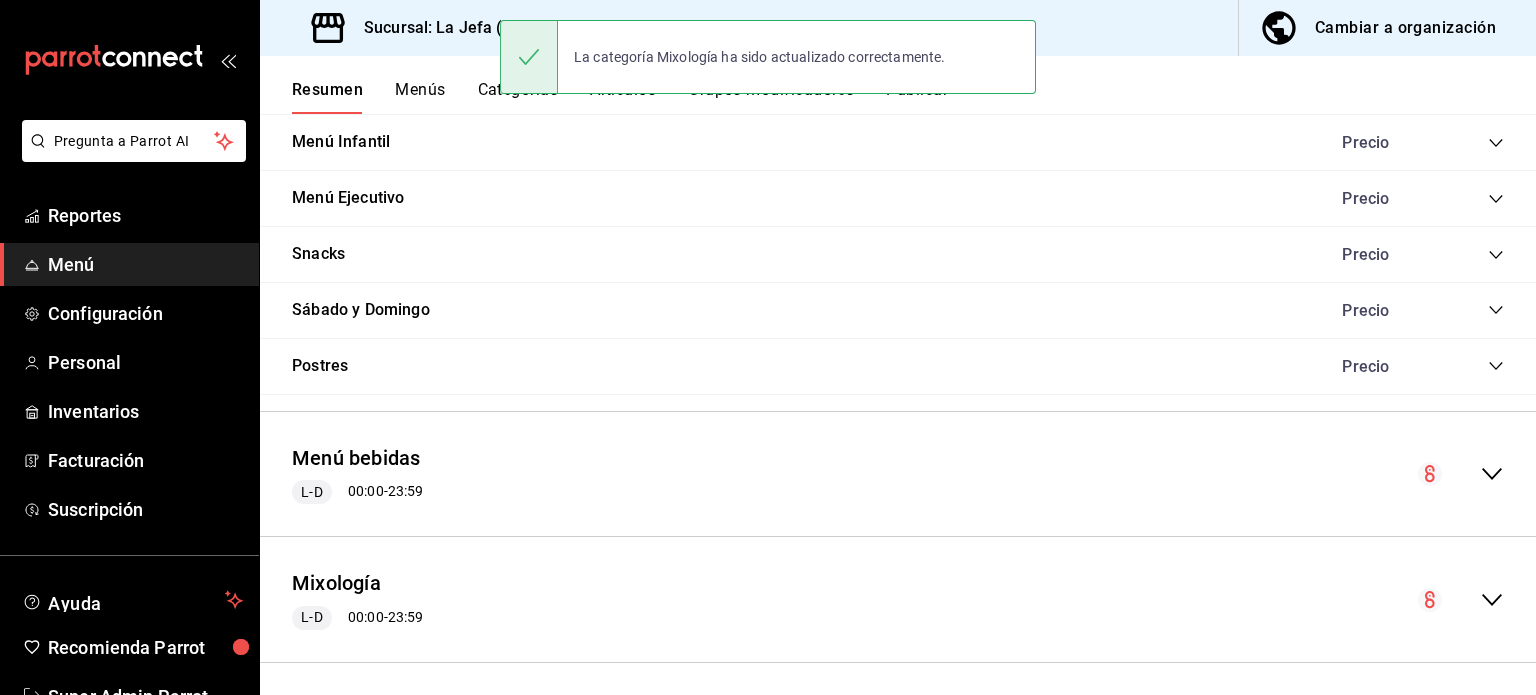 click on "La categoría Mixología ha sido actualizado correctamente." at bounding box center (768, 57) 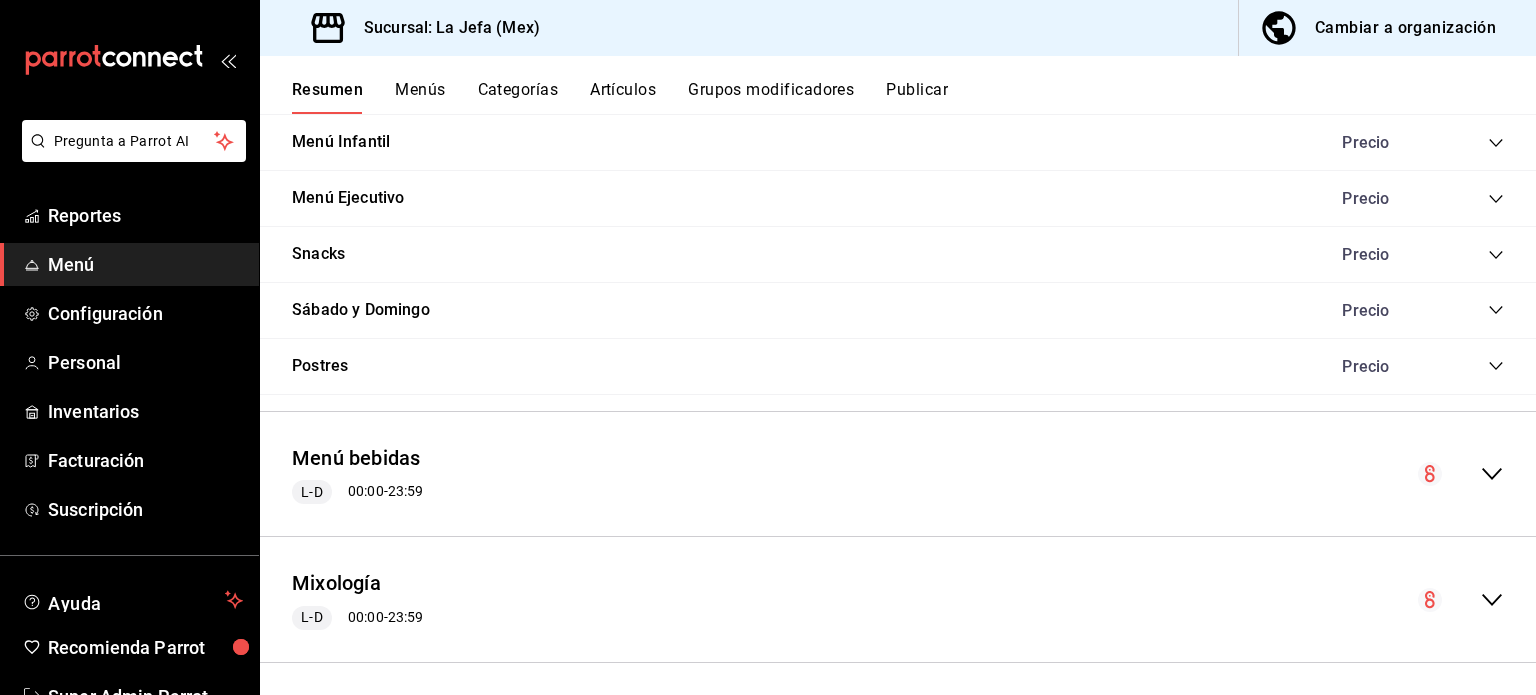 click on "Publicar" at bounding box center (917, 97) 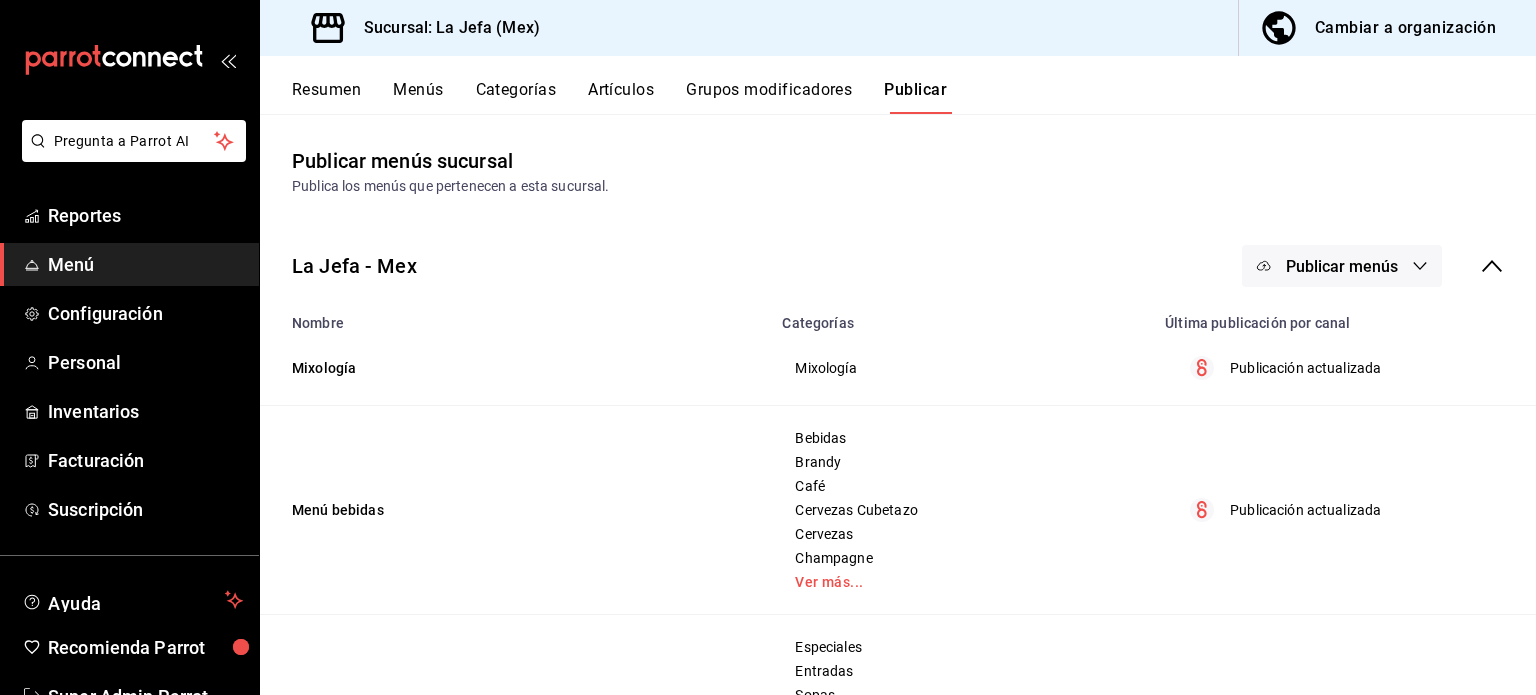 scroll, scrollTop: 112, scrollLeft: 0, axis: vertical 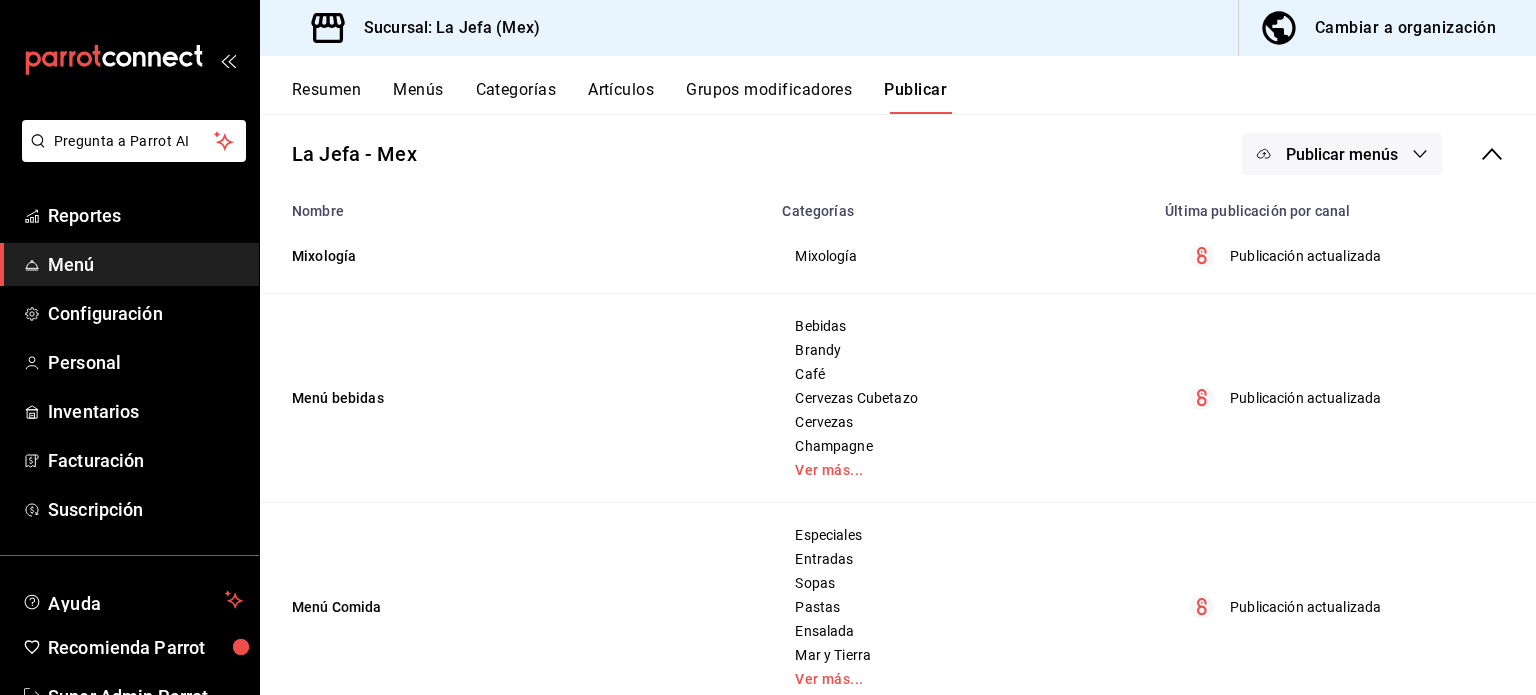 click on "Publicar menús" at bounding box center [1342, 154] 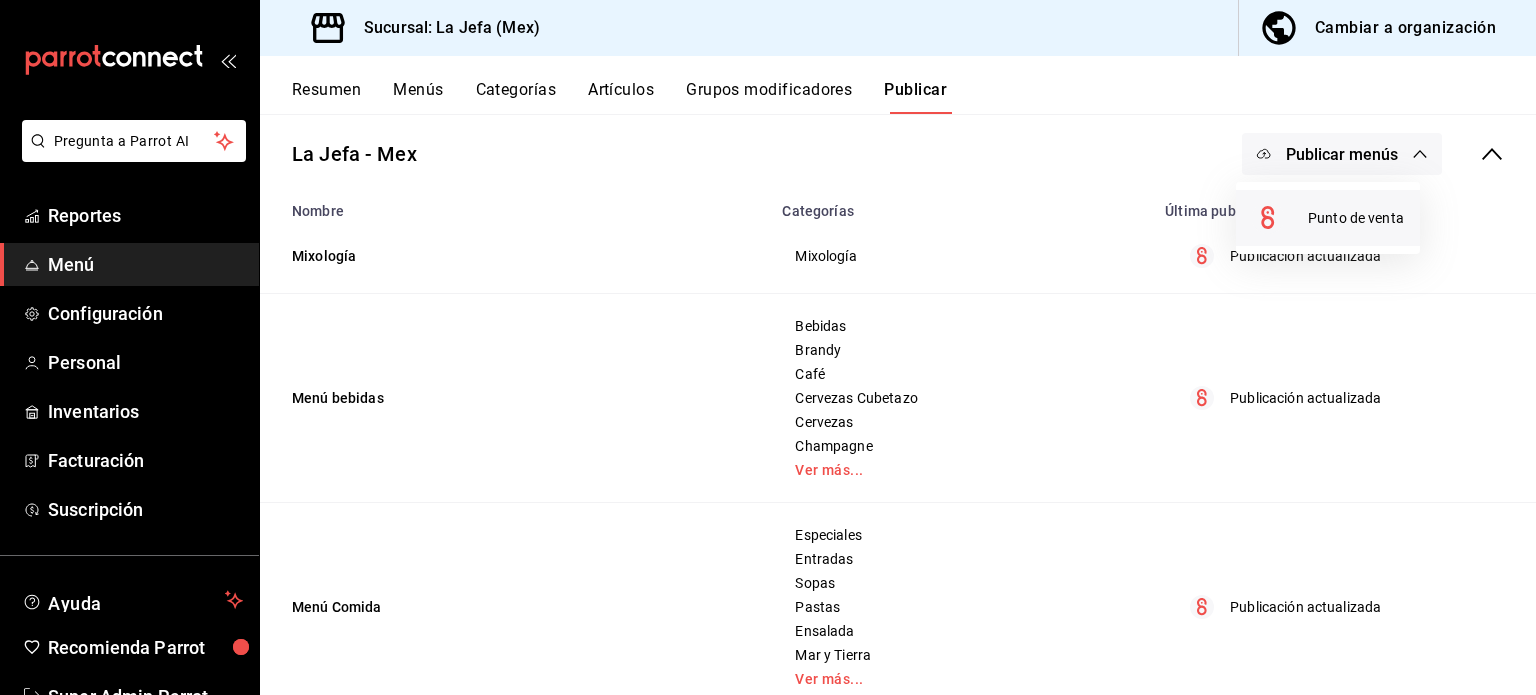 click on "Punto de venta" at bounding box center (1356, 218) 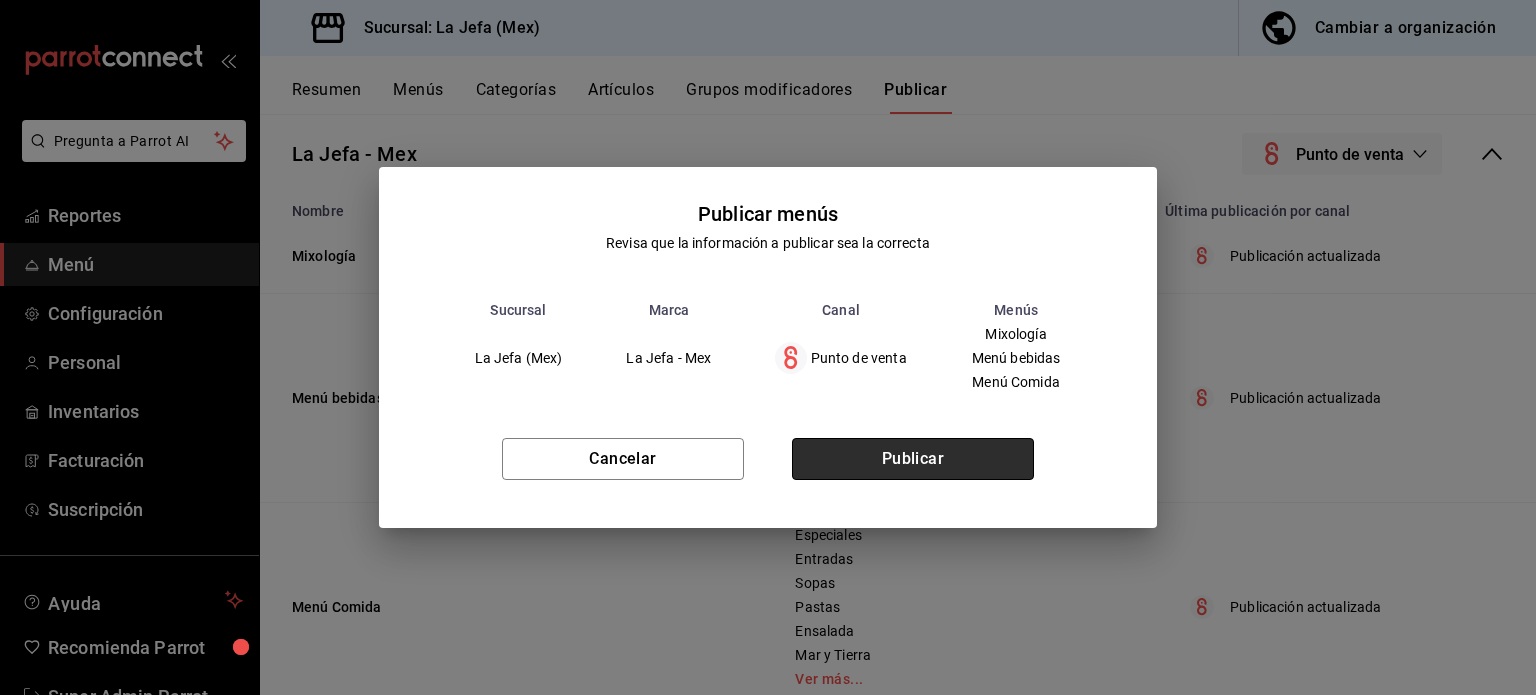 click on "Publicar" at bounding box center [913, 459] 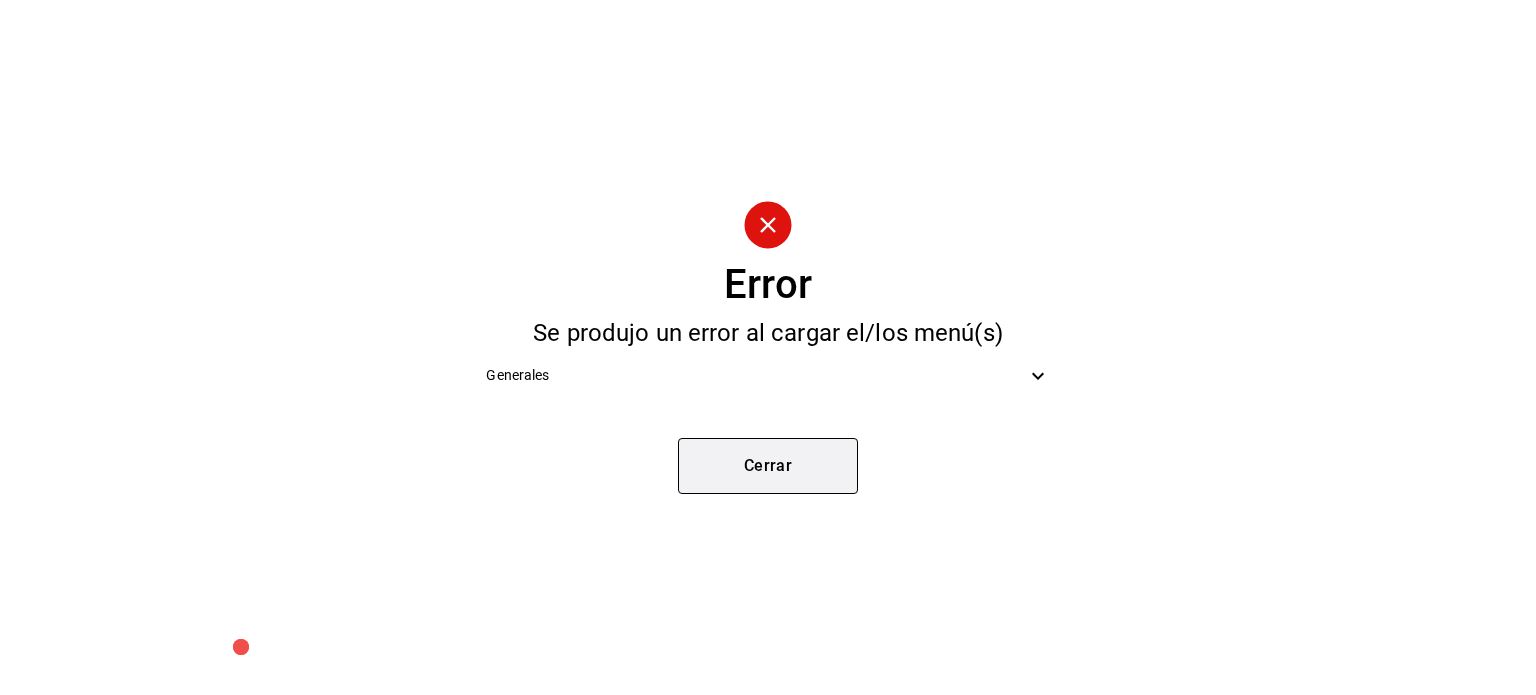 click on "Cerrar" at bounding box center (768, 466) 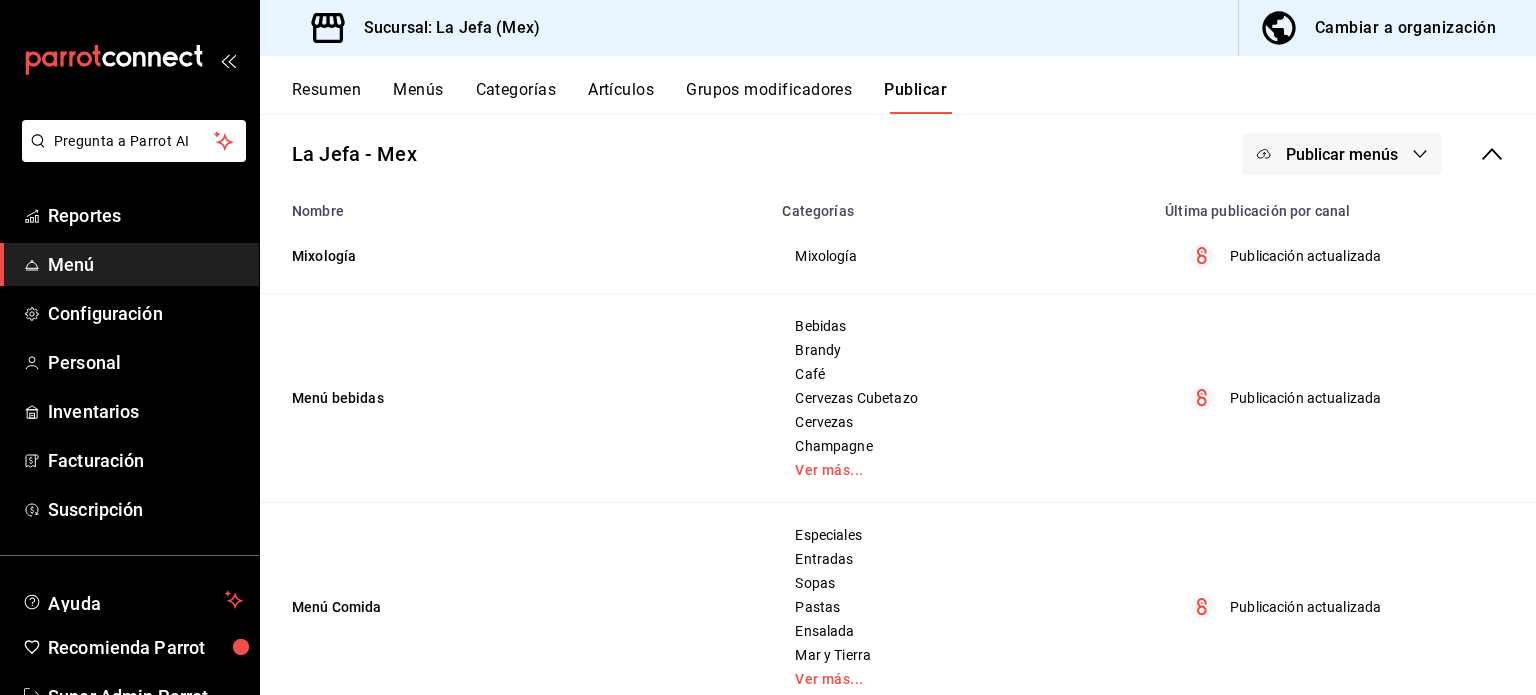 click on "Resumen" at bounding box center [326, 97] 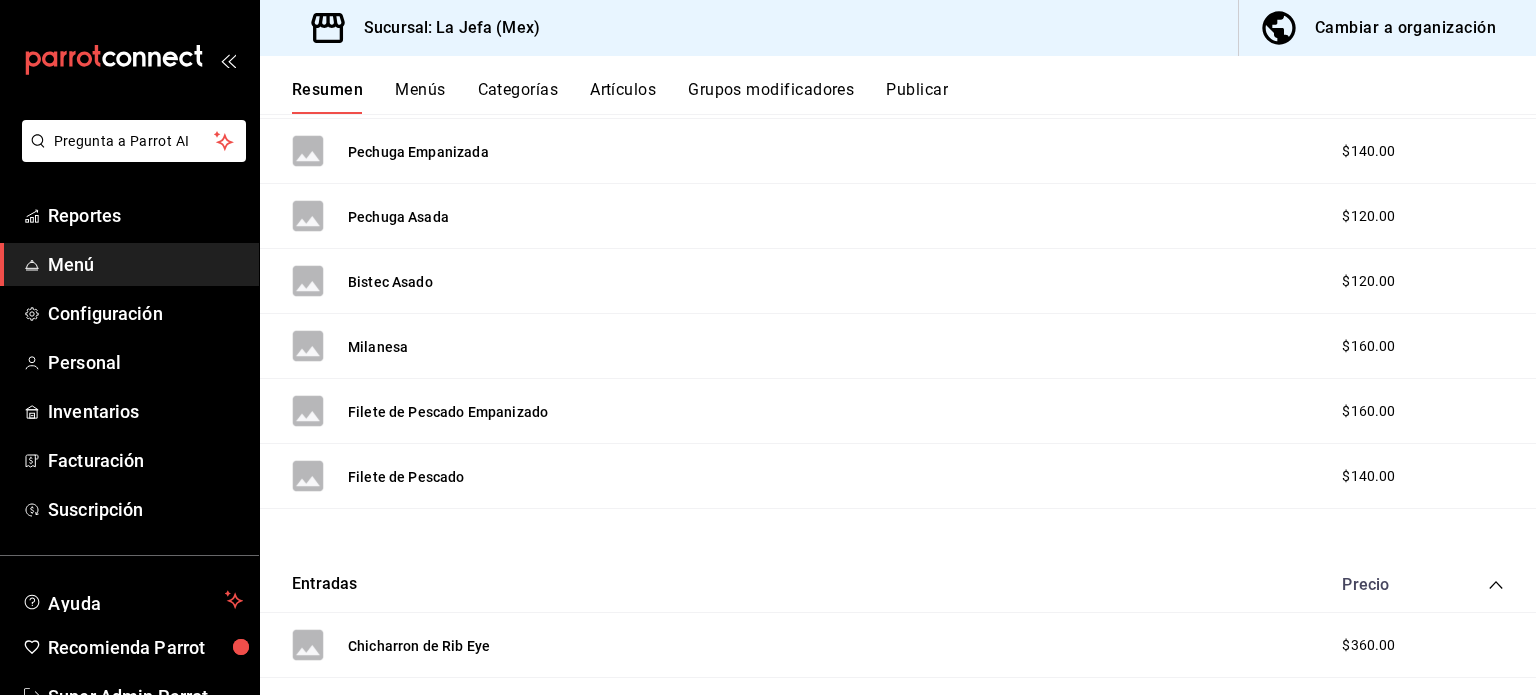 scroll, scrollTop: 0, scrollLeft: 0, axis: both 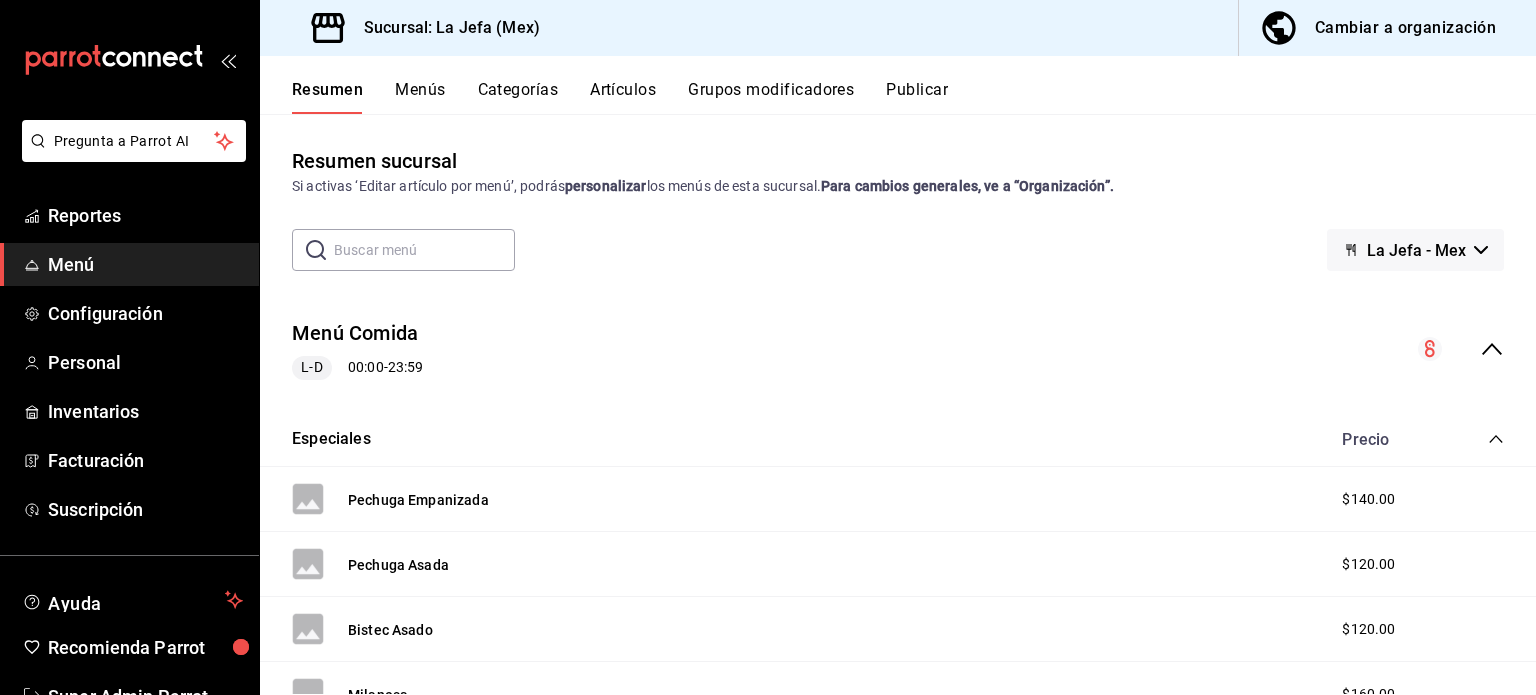 click 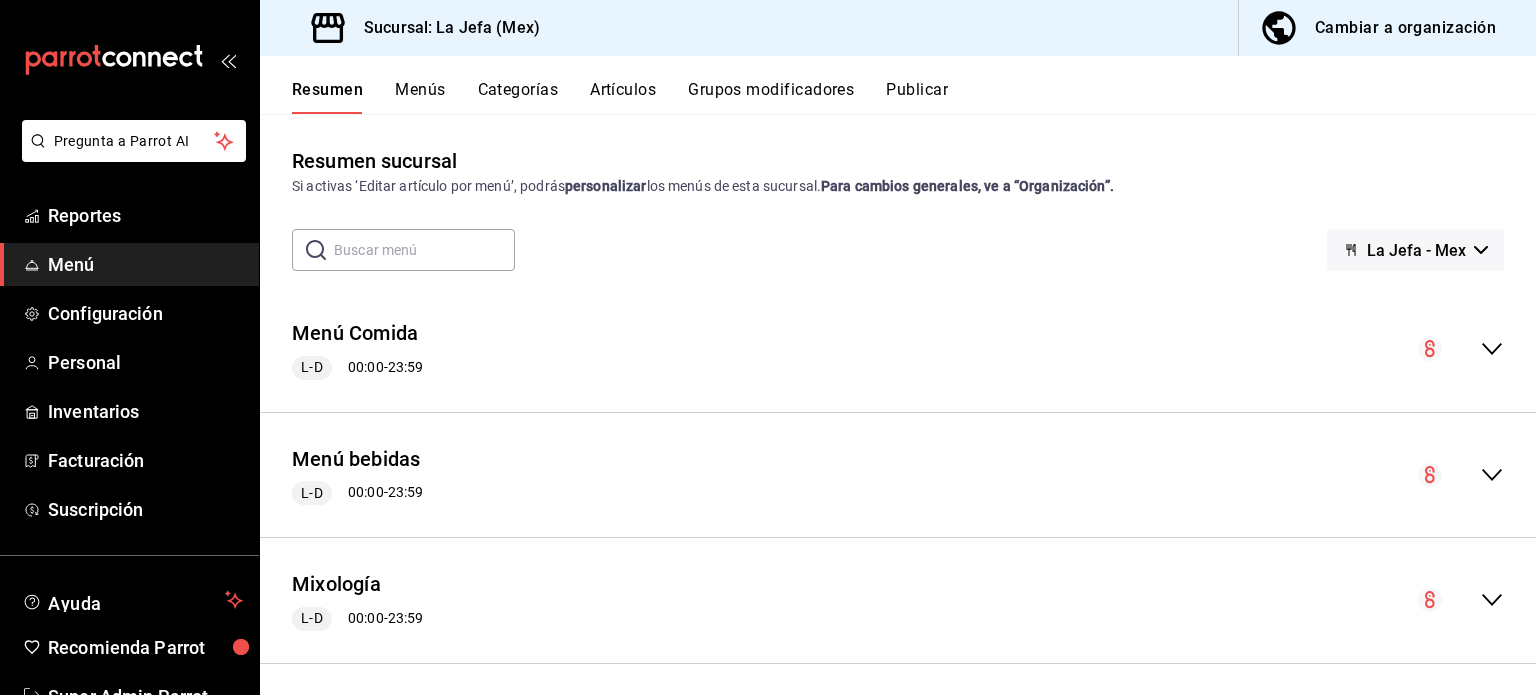 scroll, scrollTop: 8, scrollLeft: 0, axis: vertical 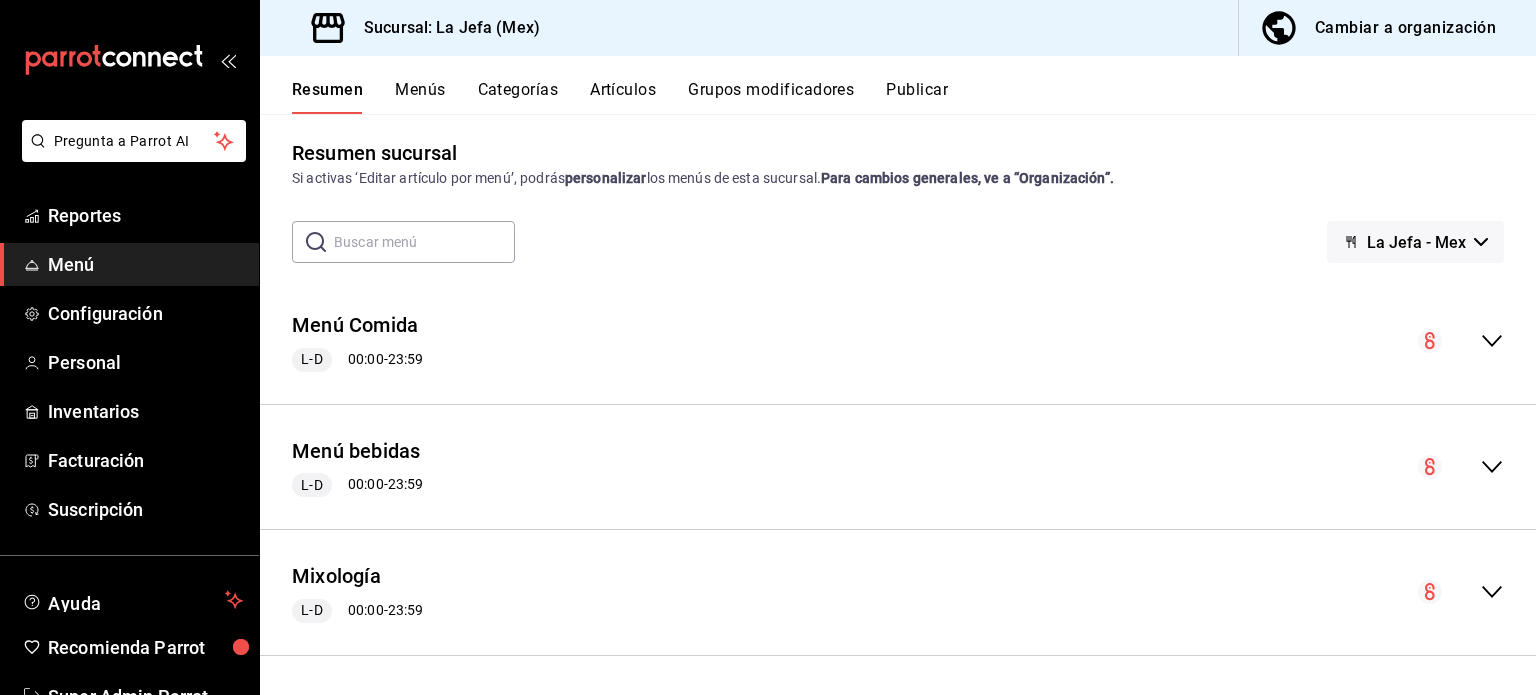 click on "Menú" at bounding box center [145, 264] 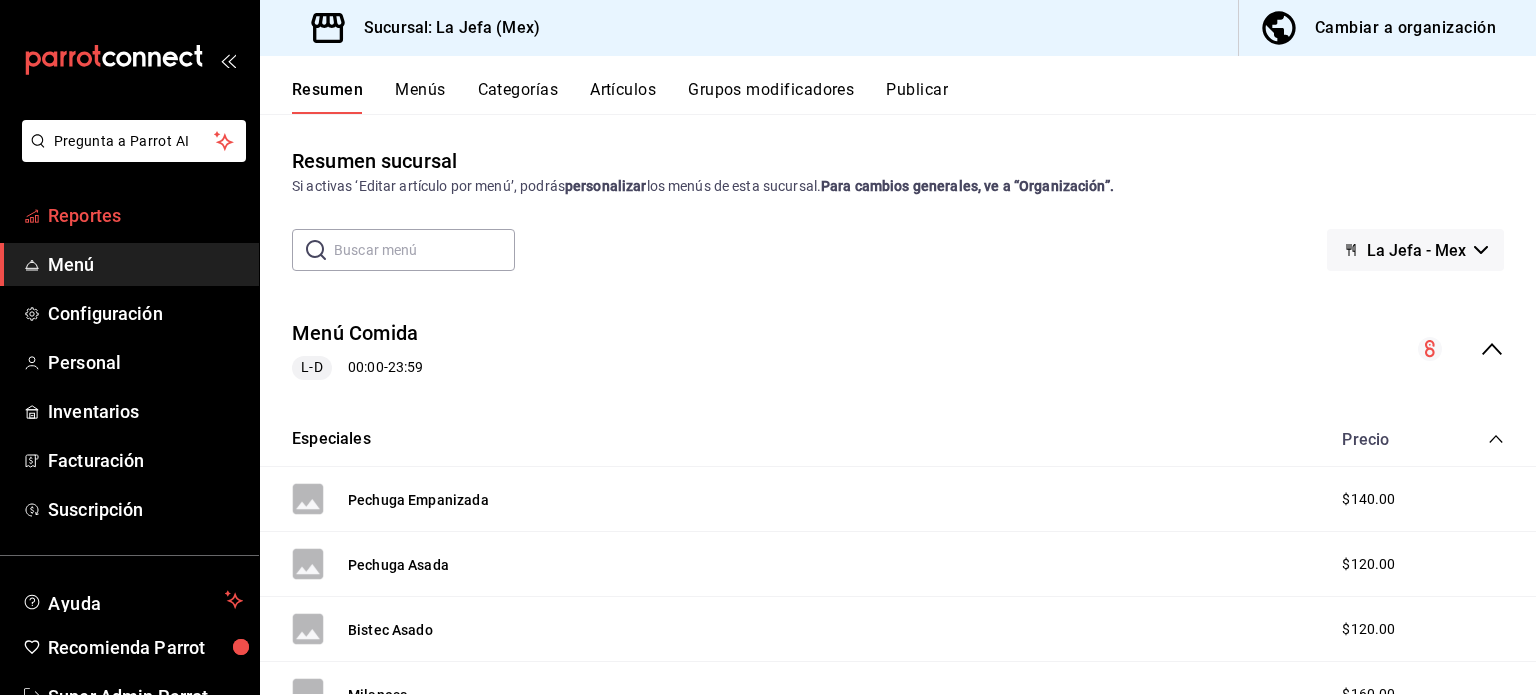 click on "Reportes" at bounding box center (129, 215) 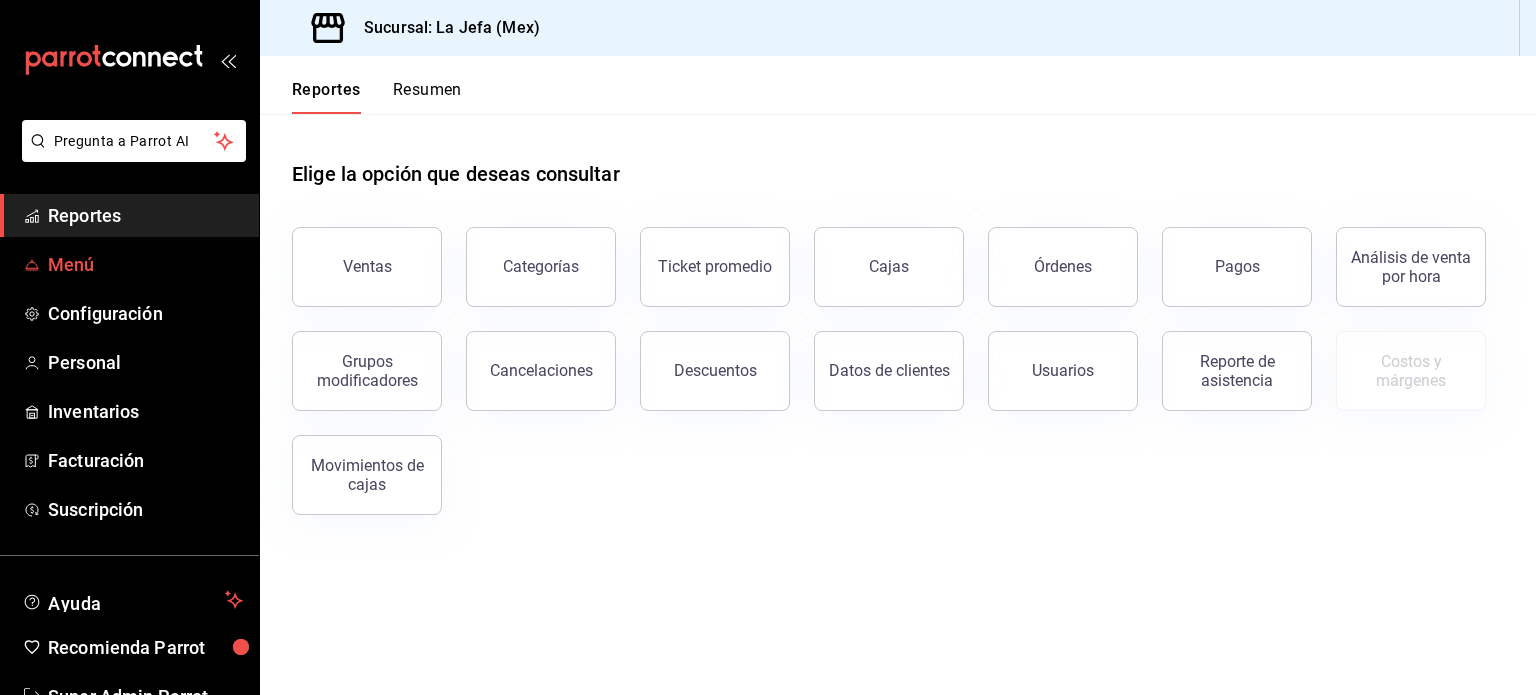 click on "Menú" at bounding box center [145, 264] 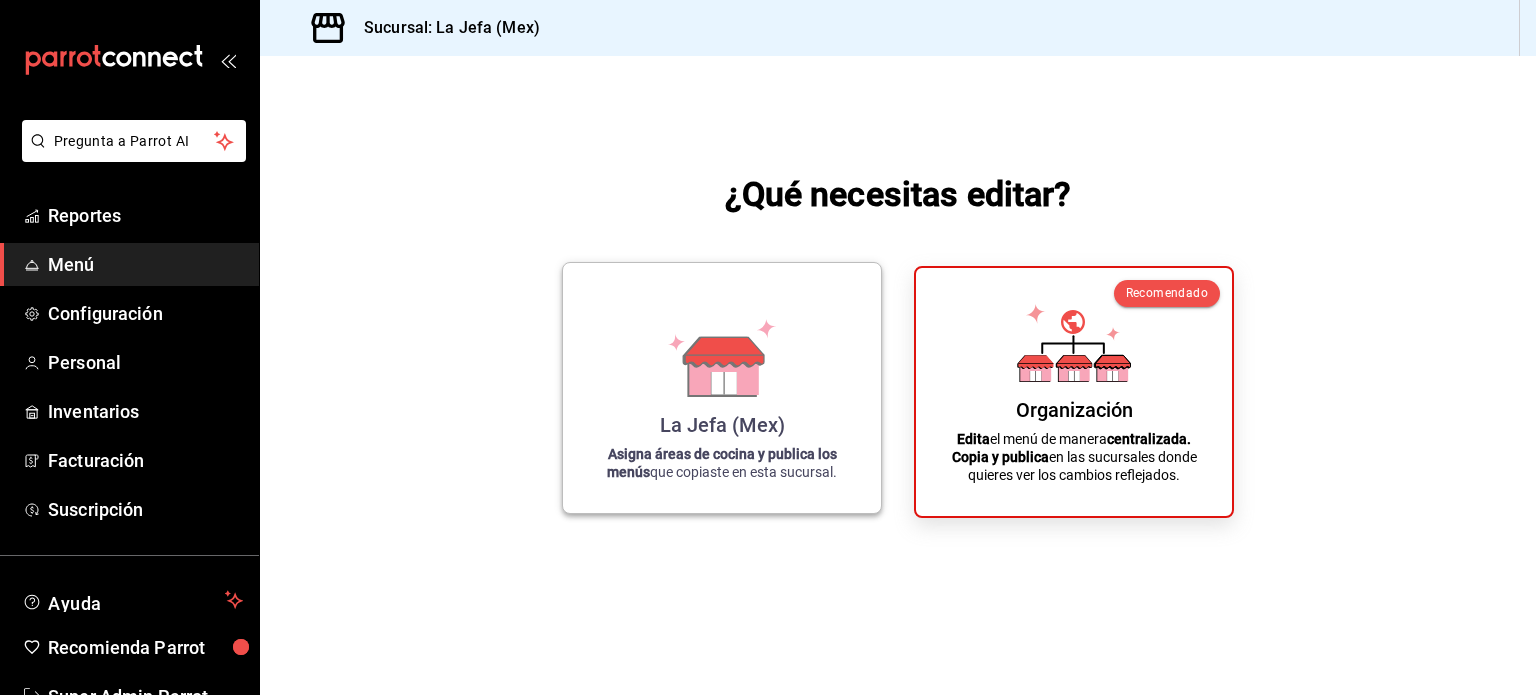 click on "La Jefa (Mex) Asigna áreas de cocina y publica los menús  que copiaste en esta sucursal." at bounding box center [722, 388] 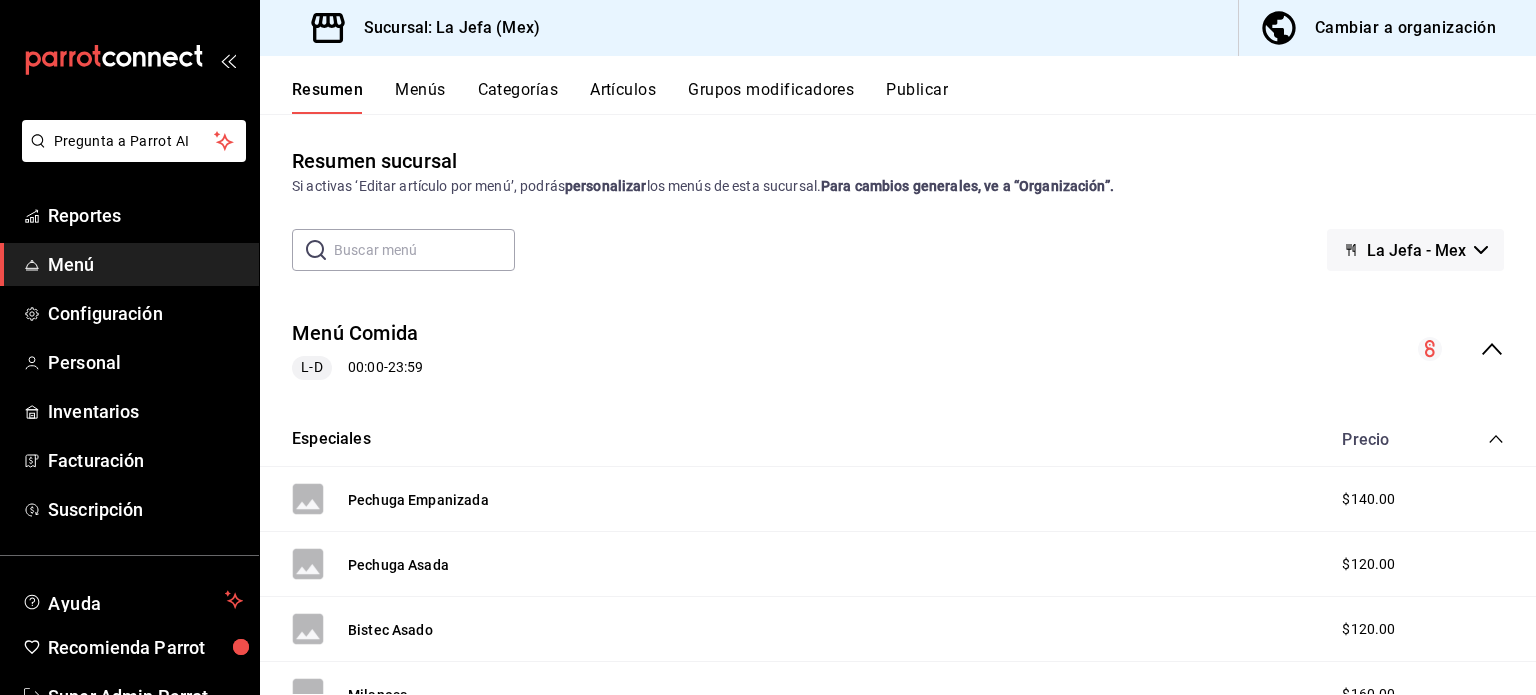 click 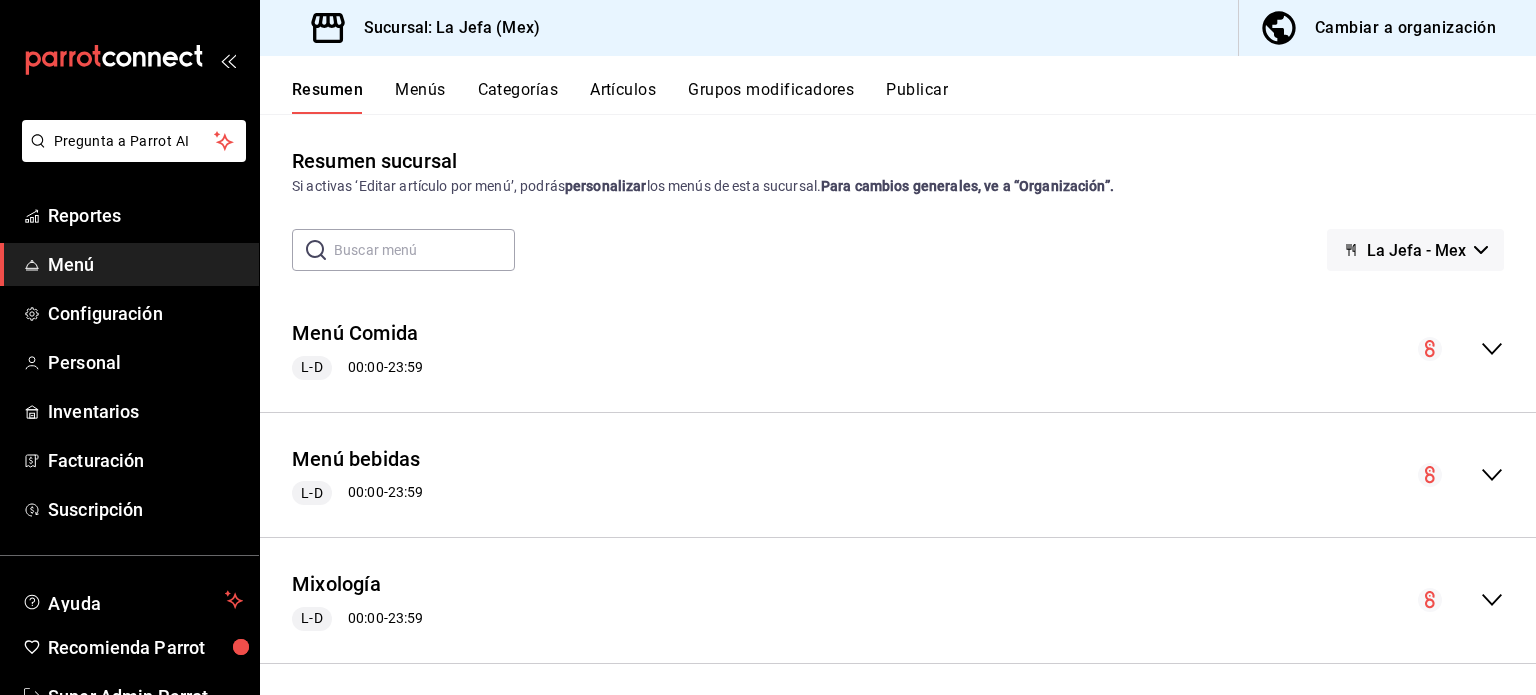 scroll, scrollTop: 8, scrollLeft: 0, axis: vertical 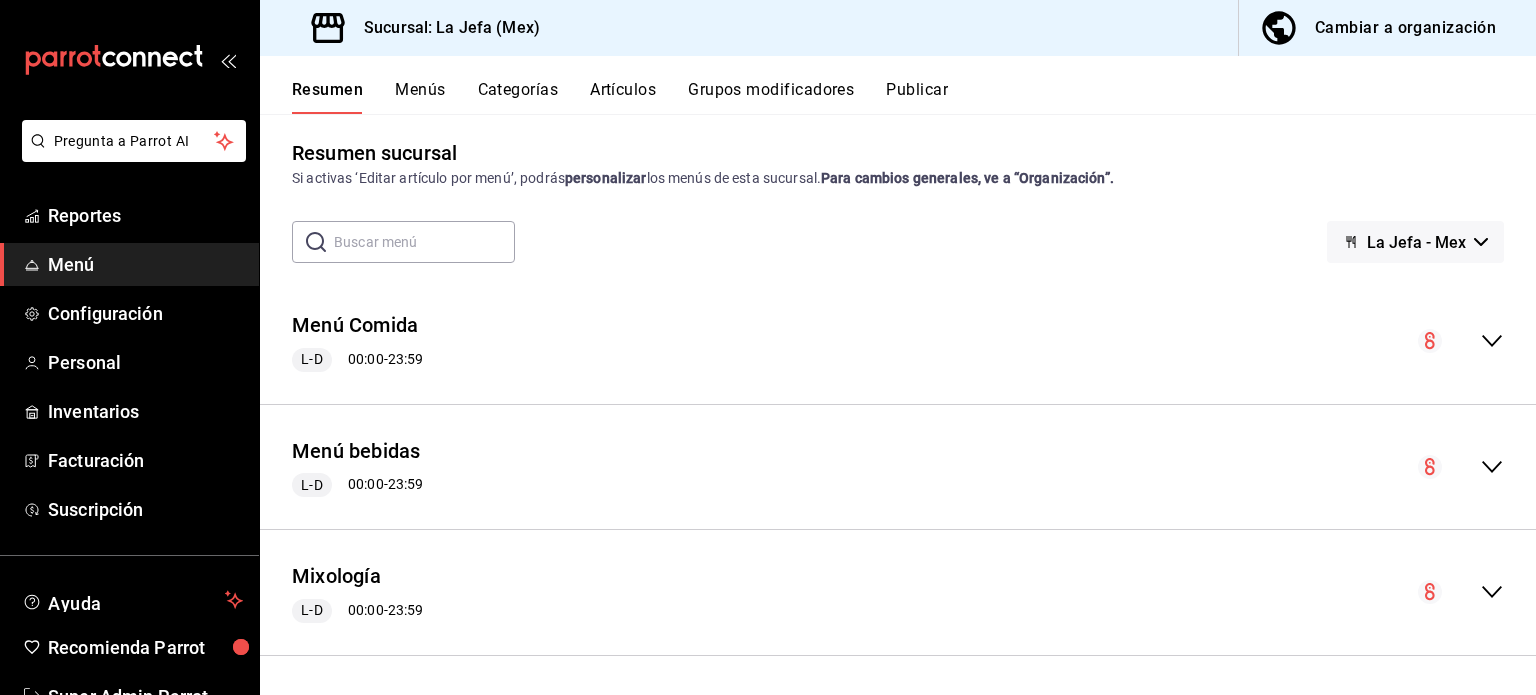 click on "Mixología L-D 00:00  -  23:59" at bounding box center (898, 592) 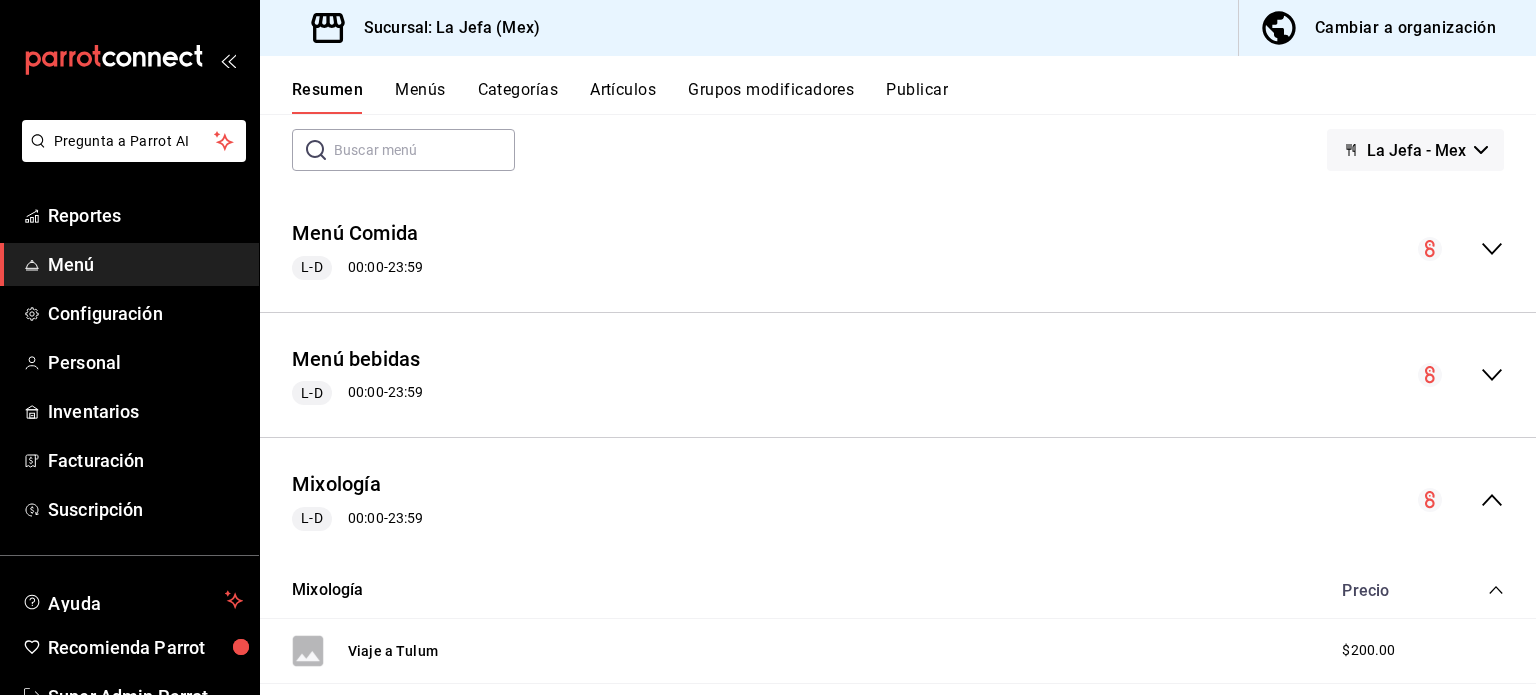 scroll, scrollTop: 104, scrollLeft: 0, axis: vertical 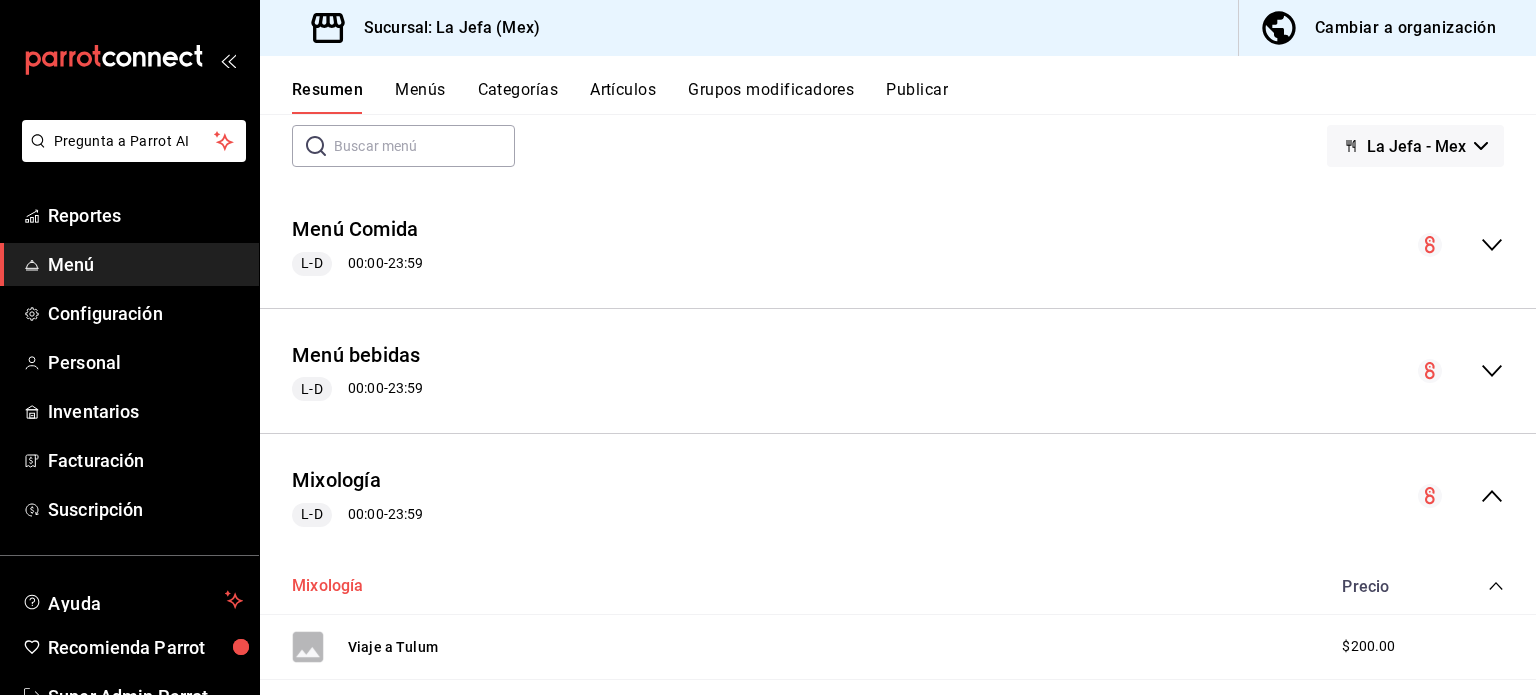 click on "Mixología" at bounding box center [328, 586] 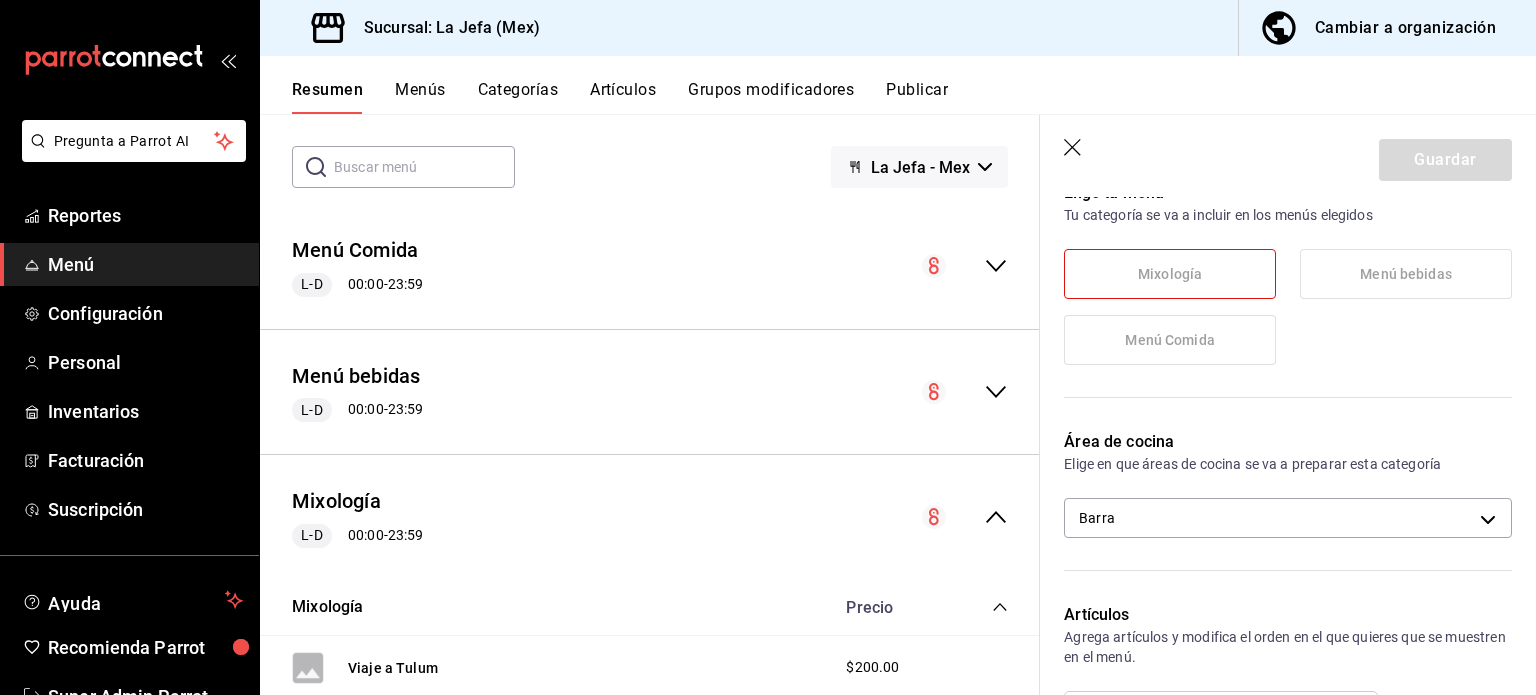 scroll, scrollTop: 336, scrollLeft: 0, axis: vertical 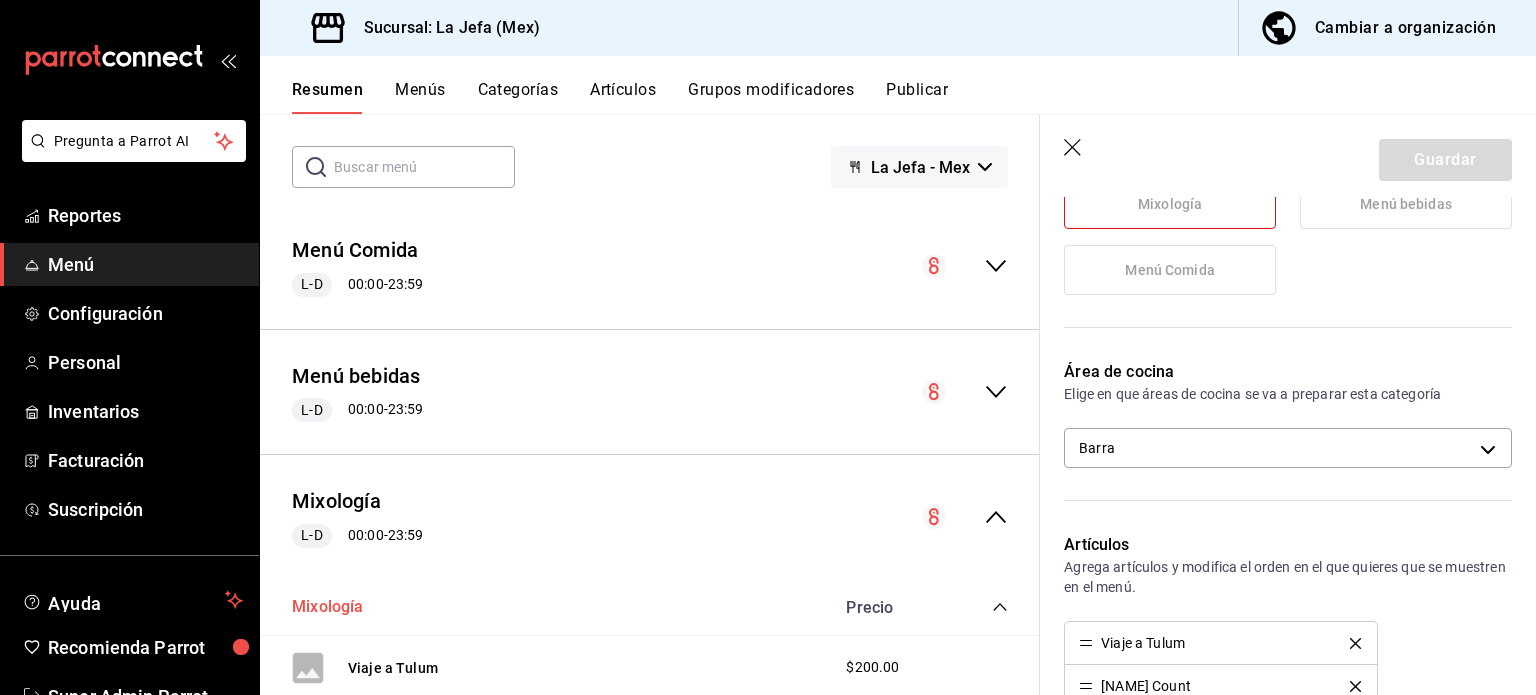 click on "Mixología" at bounding box center [328, 607] 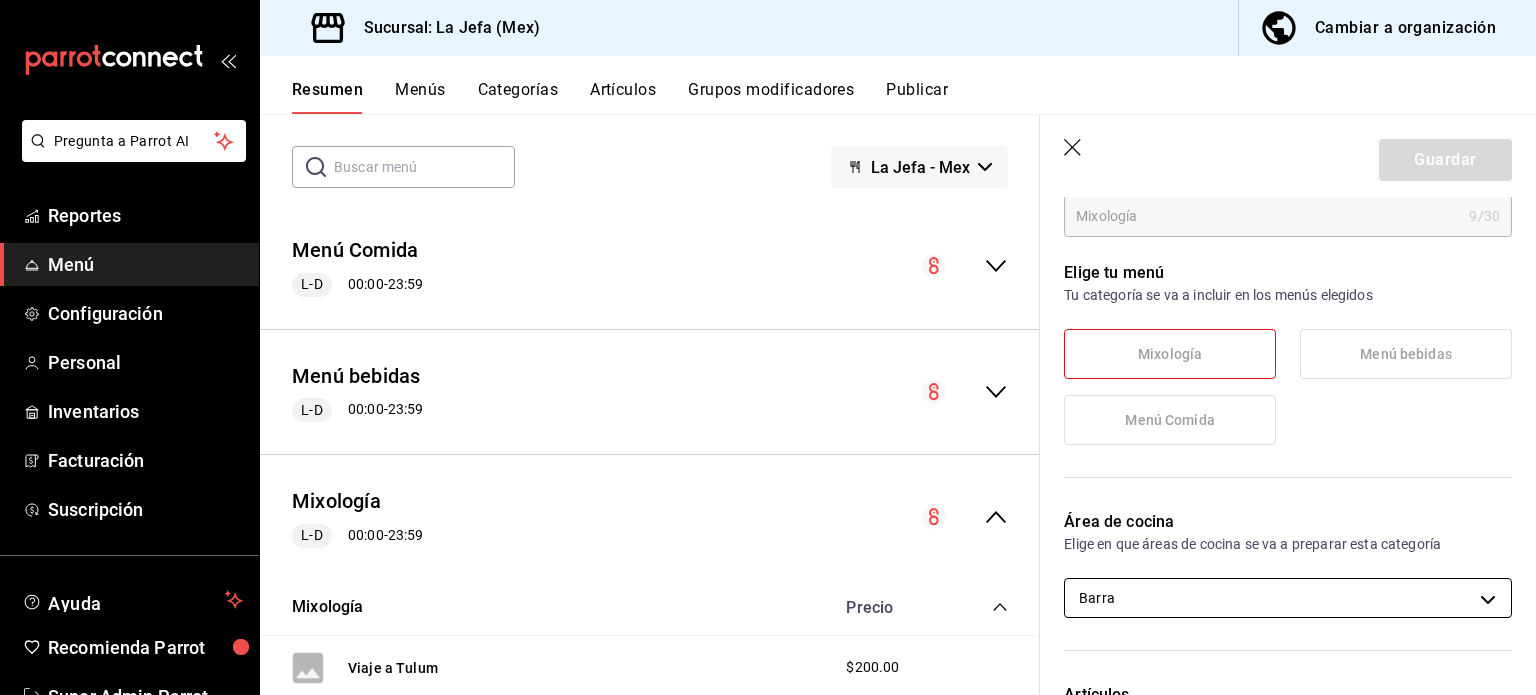 scroll, scrollTop: 187, scrollLeft: 0, axis: vertical 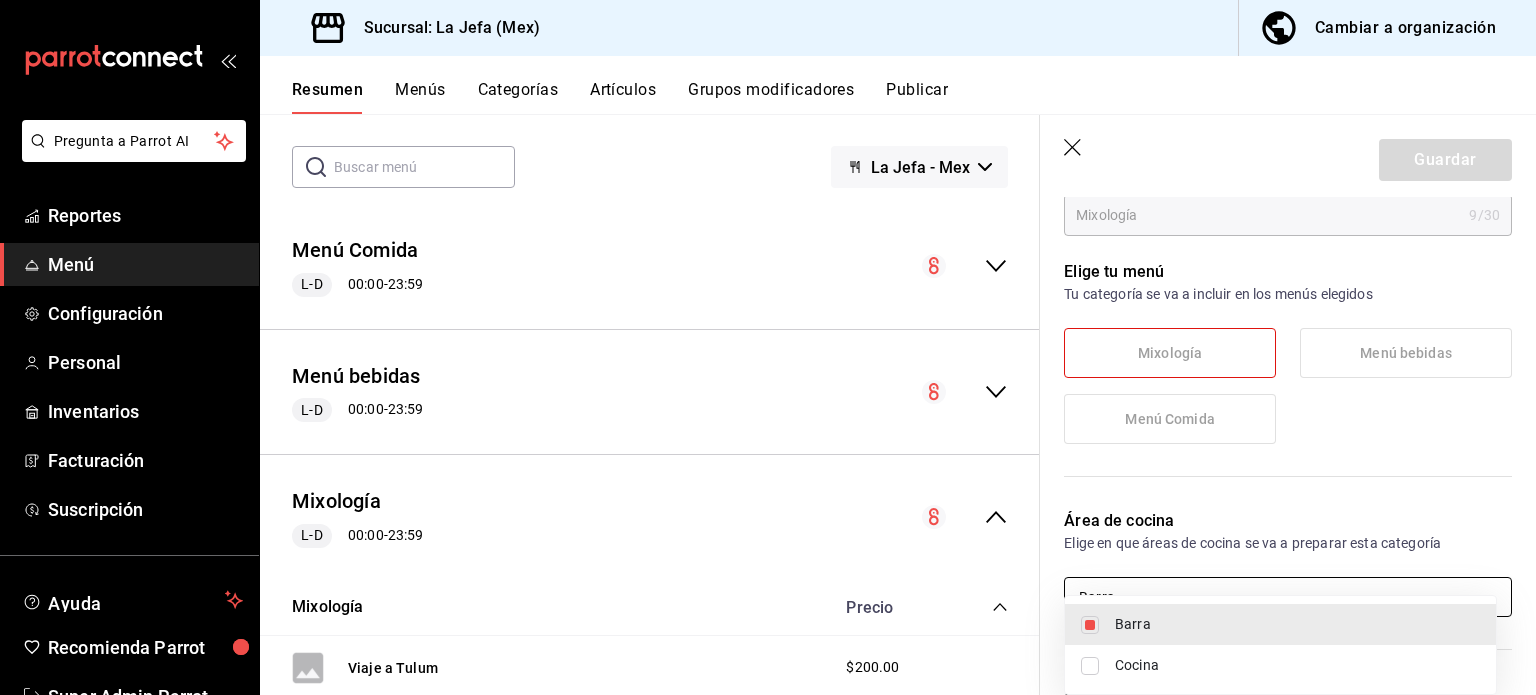 click on "Pechuga Empanizada $140.00 Pechuga Asada $120.00 Bistec Asado $120.00 Milanesa $160.00 Filete de Pescado Empanizado $160.00 Filete de Pescado $140.00 Entradas Precio Chicharron de Rib Eye $360.00 Chicharrón Estilo '[LAST]' $140.00 Choripan $95.00 Empanada de Carne $60.00 Empanada de Chistorra C Queso $65.00 Papa Arriada c Arrachera $155.00 Papa Arriada c Chistorra $105.00 Papa Arriada c Tocino $98.00 Portobello $65.00 Queso Fundido c Arrachera $120.00 Queso Fundido c Chistorra 9" at bounding box center [768, 347] 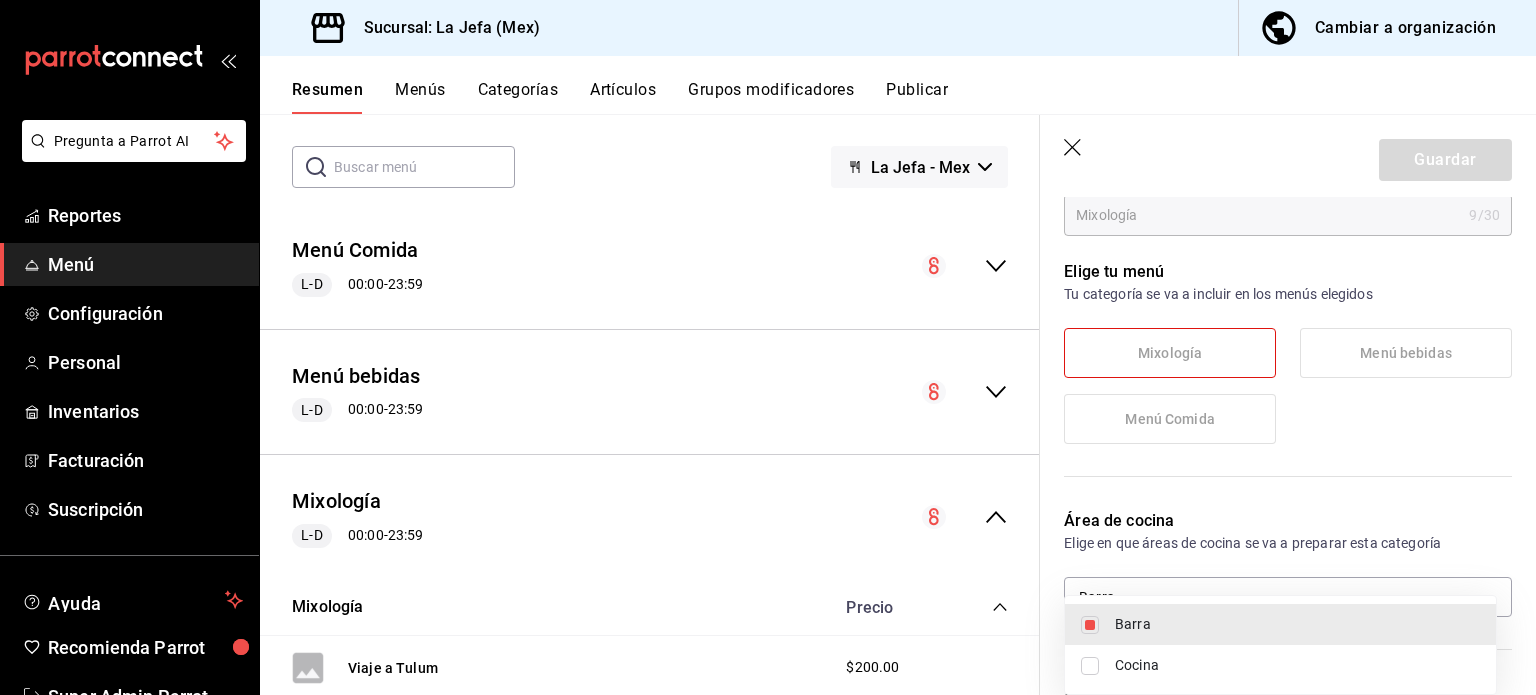 click at bounding box center (768, 347) 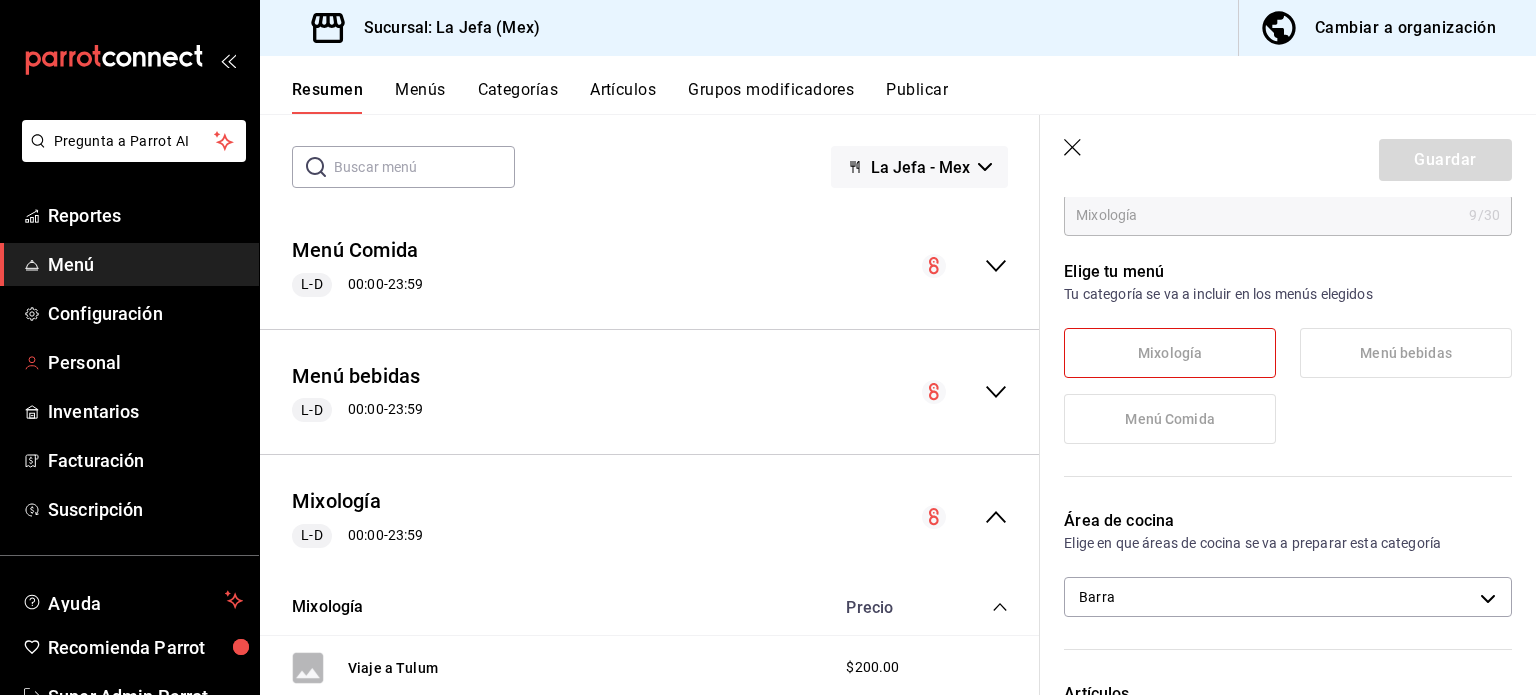 click on "Personal" at bounding box center [145, 362] 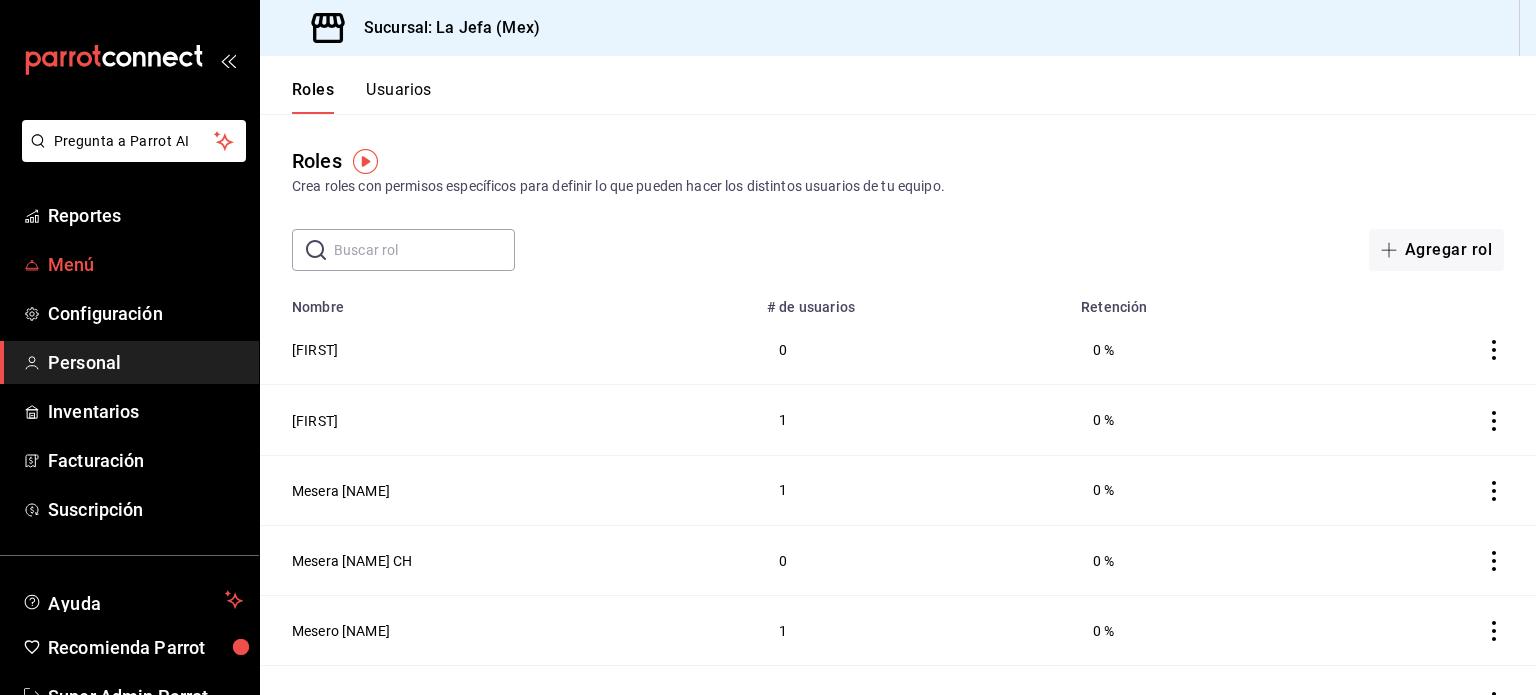 click on "Menú" at bounding box center (145, 264) 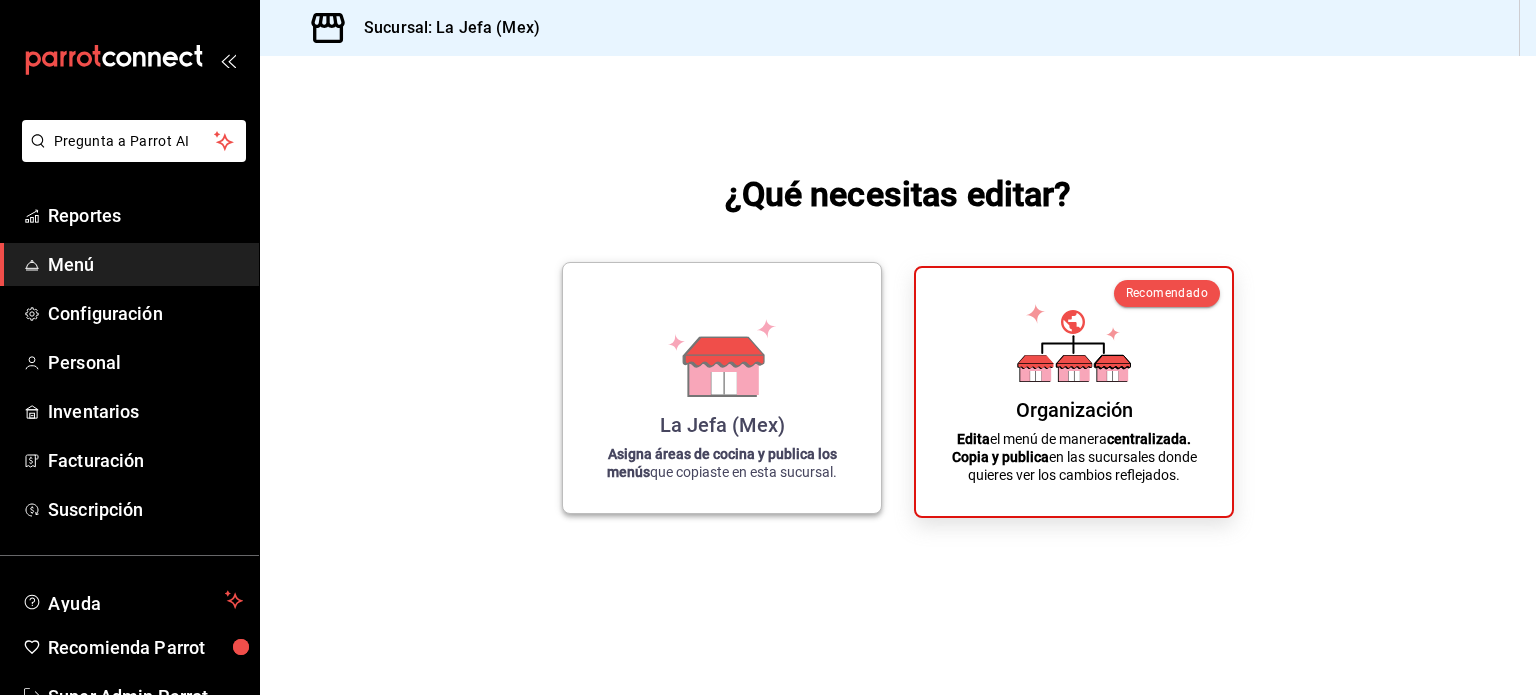 click on "La Jefa (Mex) Asigna áreas de cocina y publica los menús  que copiaste en esta sucursal." at bounding box center [722, 388] 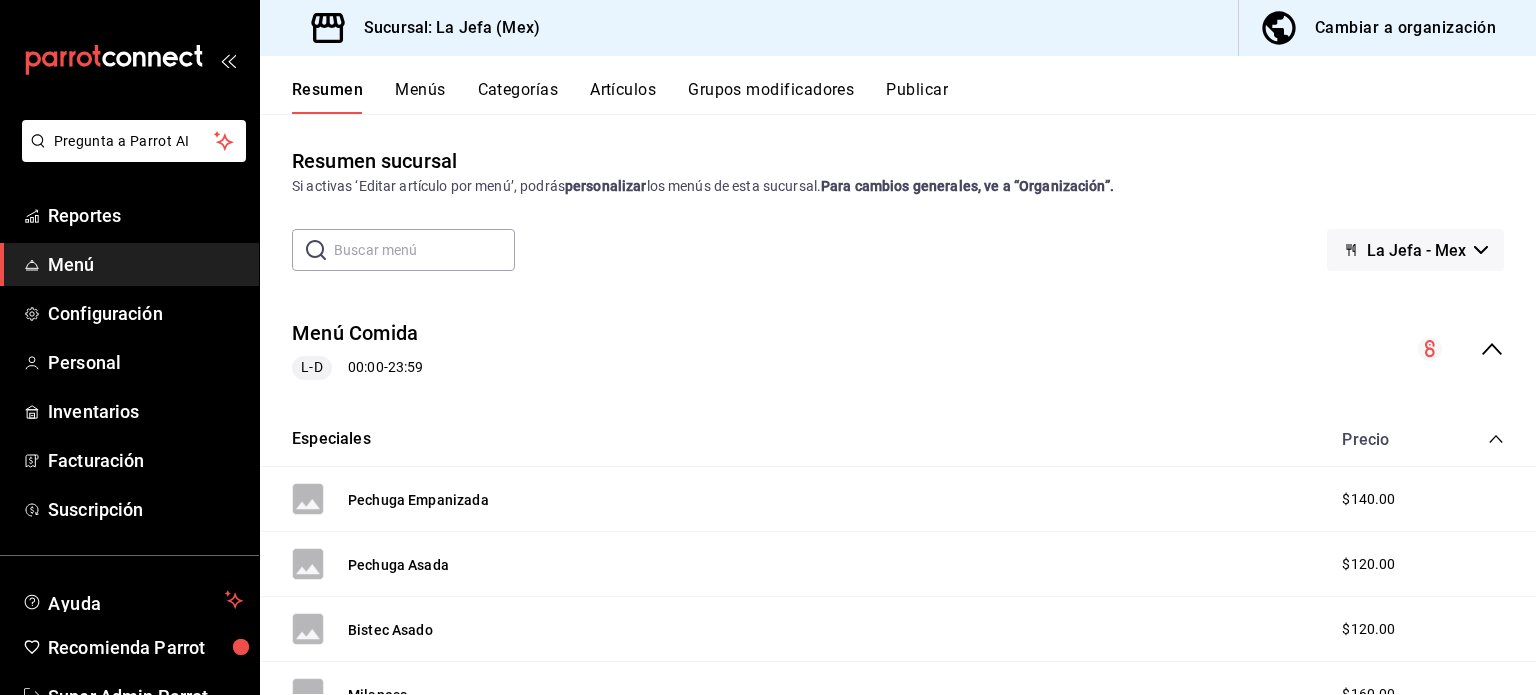click 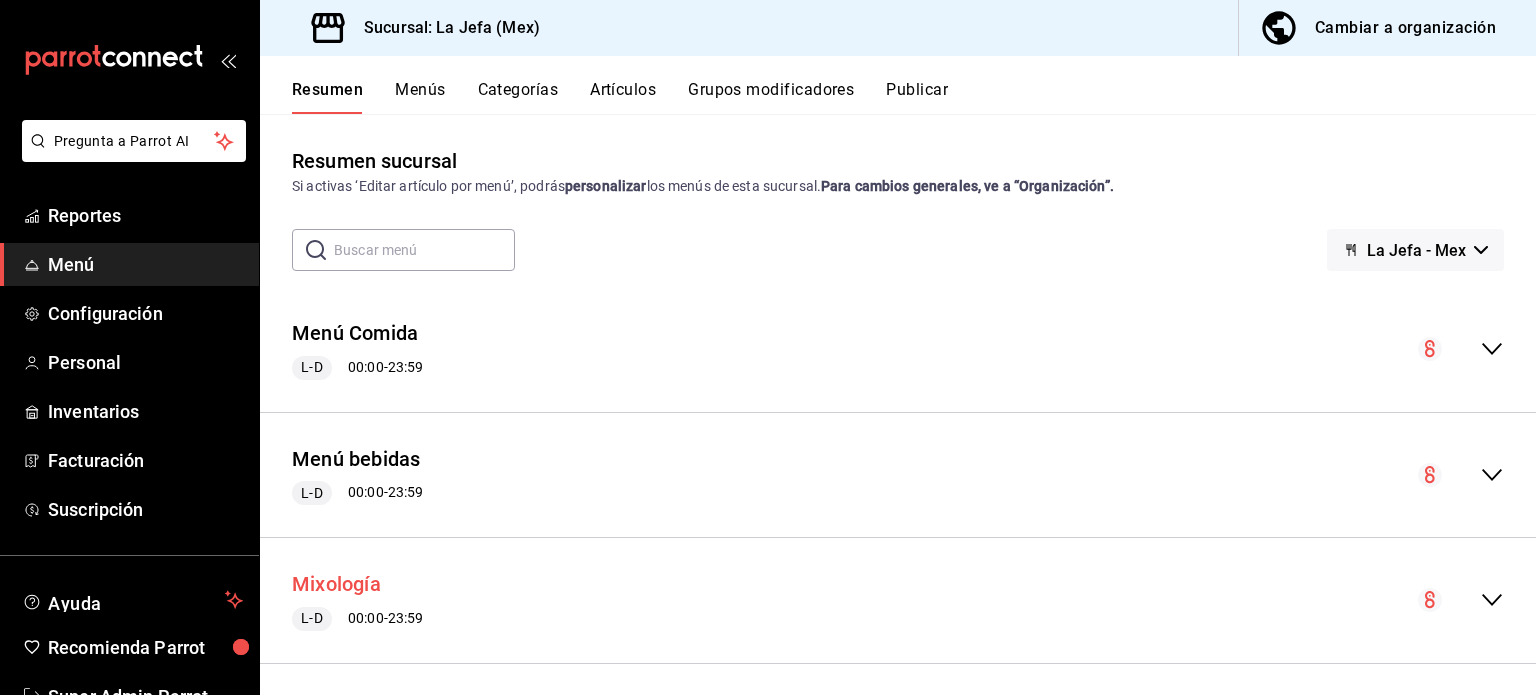 click on "Mixología" at bounding box center (336, 584) 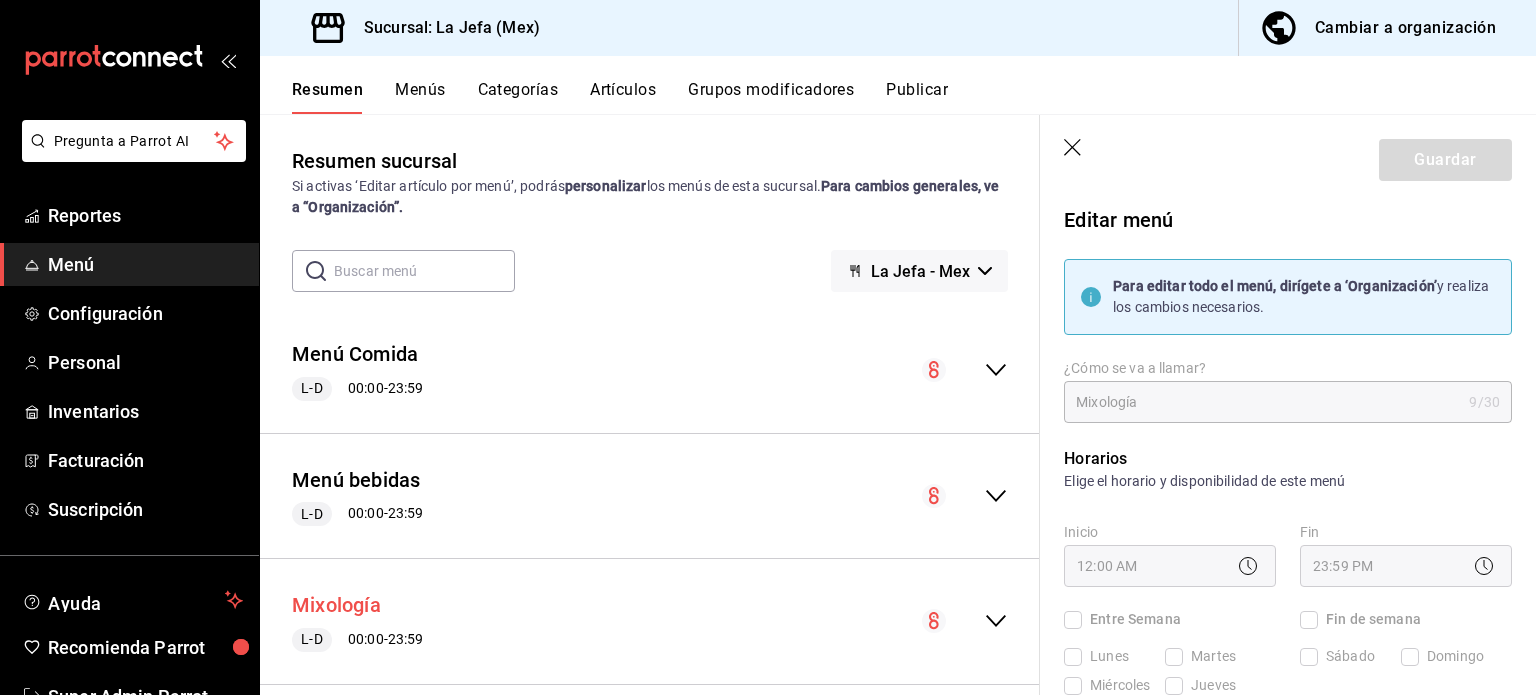 checkbox on "true" 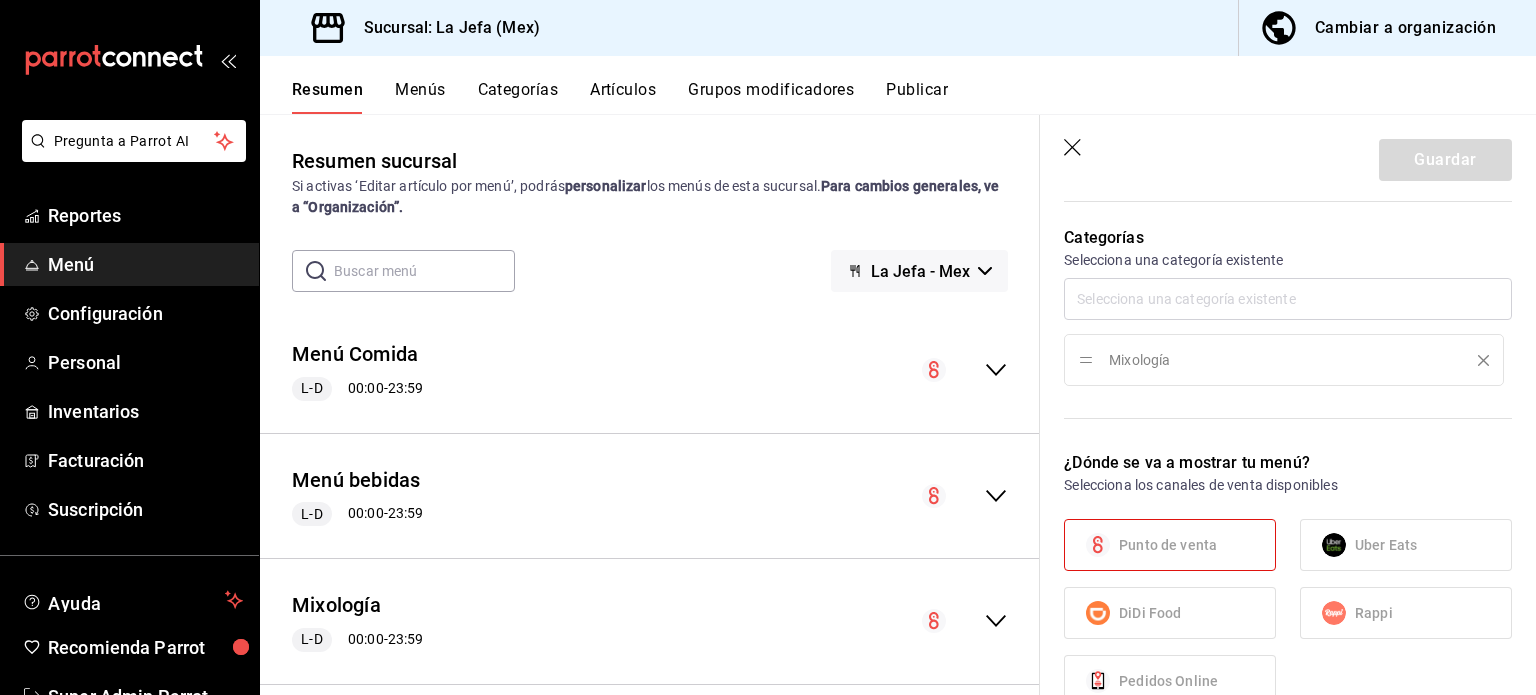 scroll, scrollTop: 631, scrollLeft: 0, axis: vertical 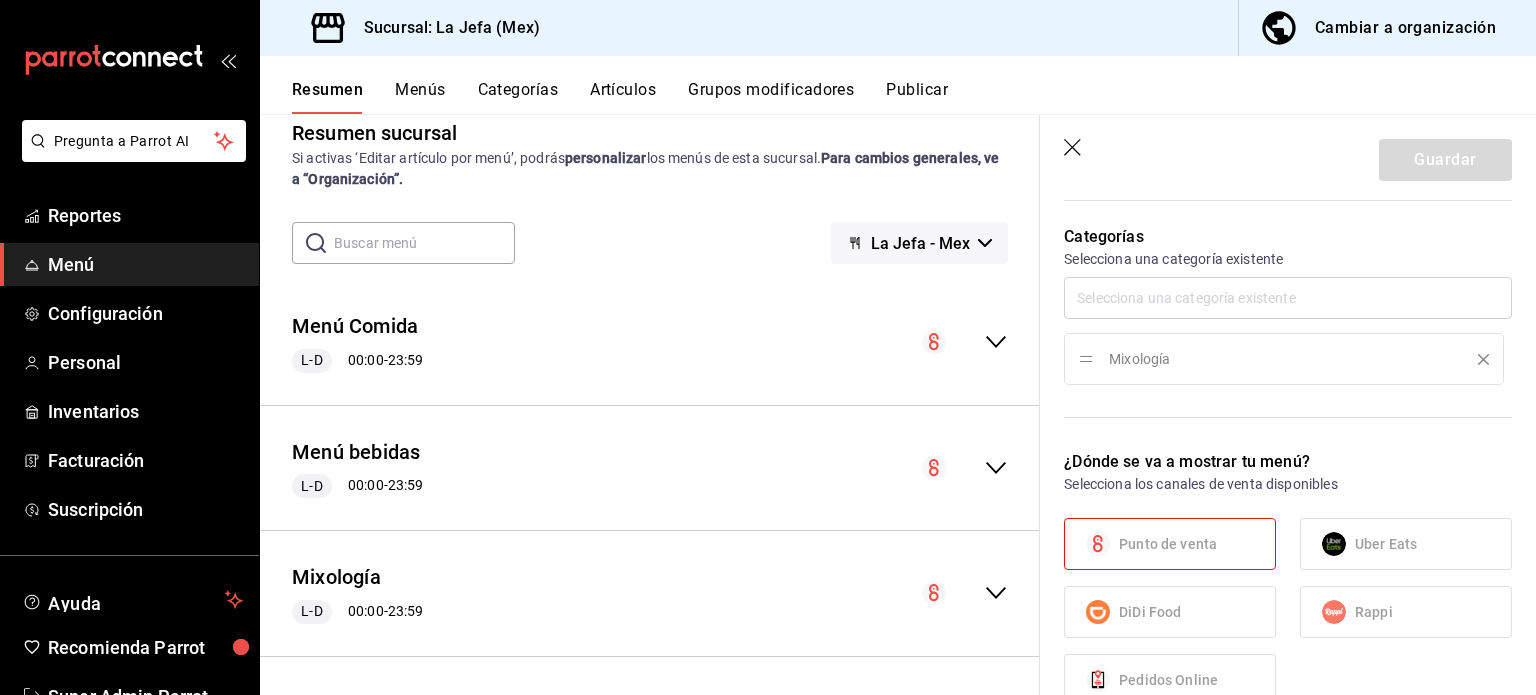 click on "Mixología L-D 00:00  -  23:59" at bounding box center (650, 593) 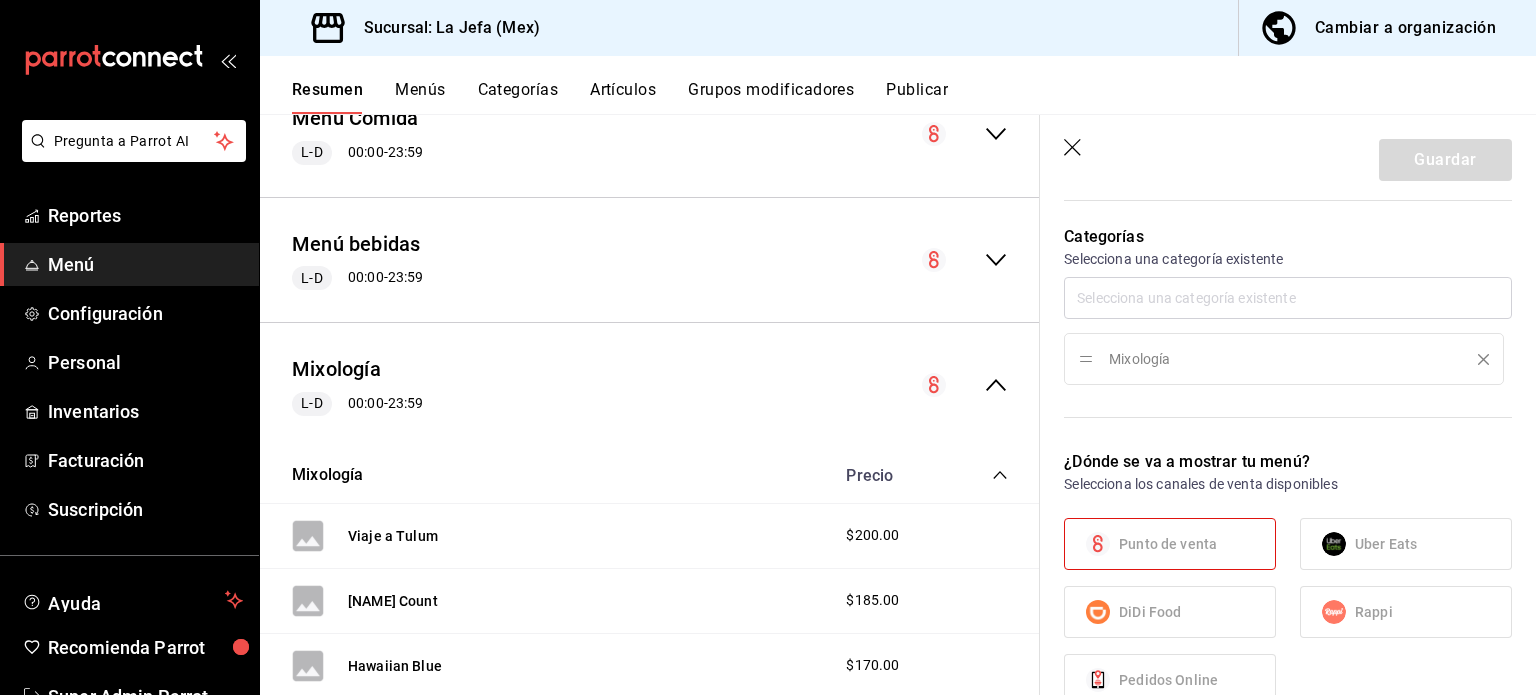 scroll, scrollTop: 250, scrollLeft: 0, axis: vertical 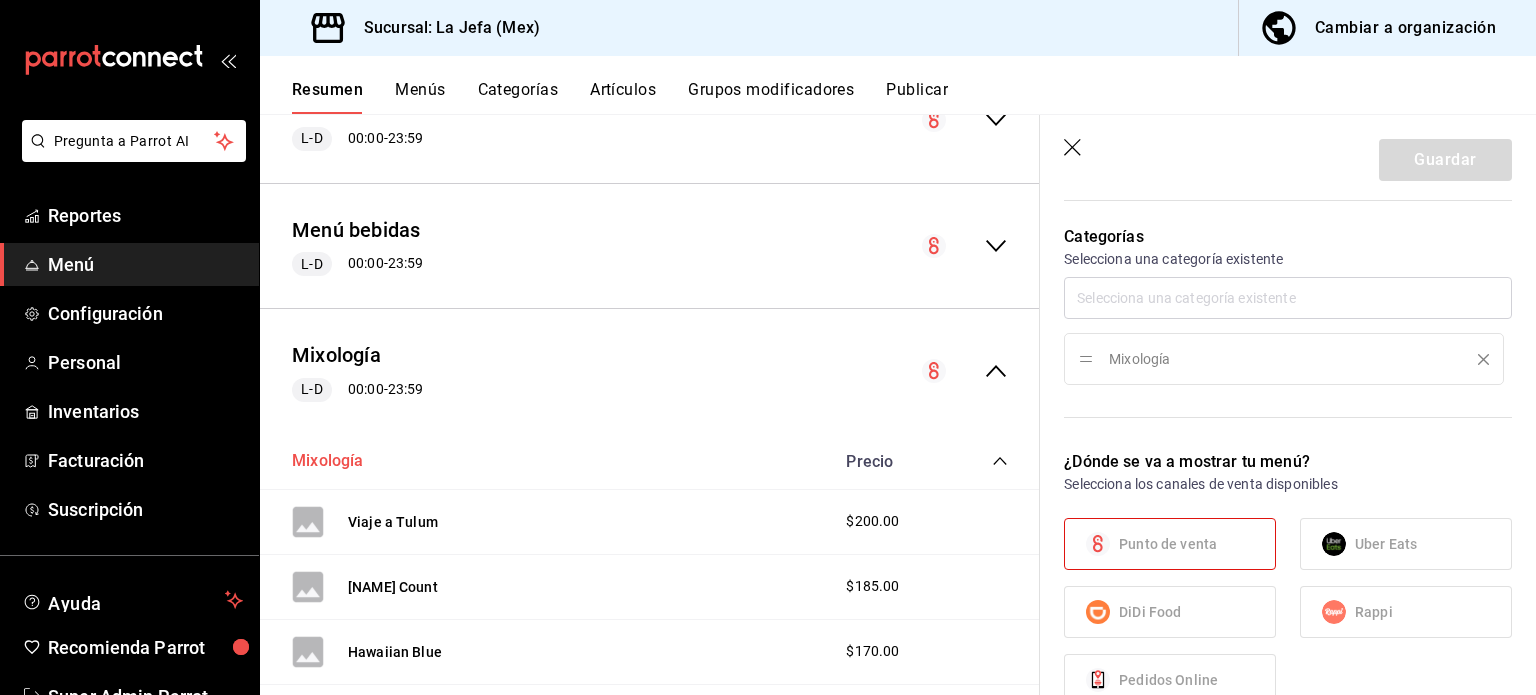 click on "Mixología" at bounding box center [328, 461] 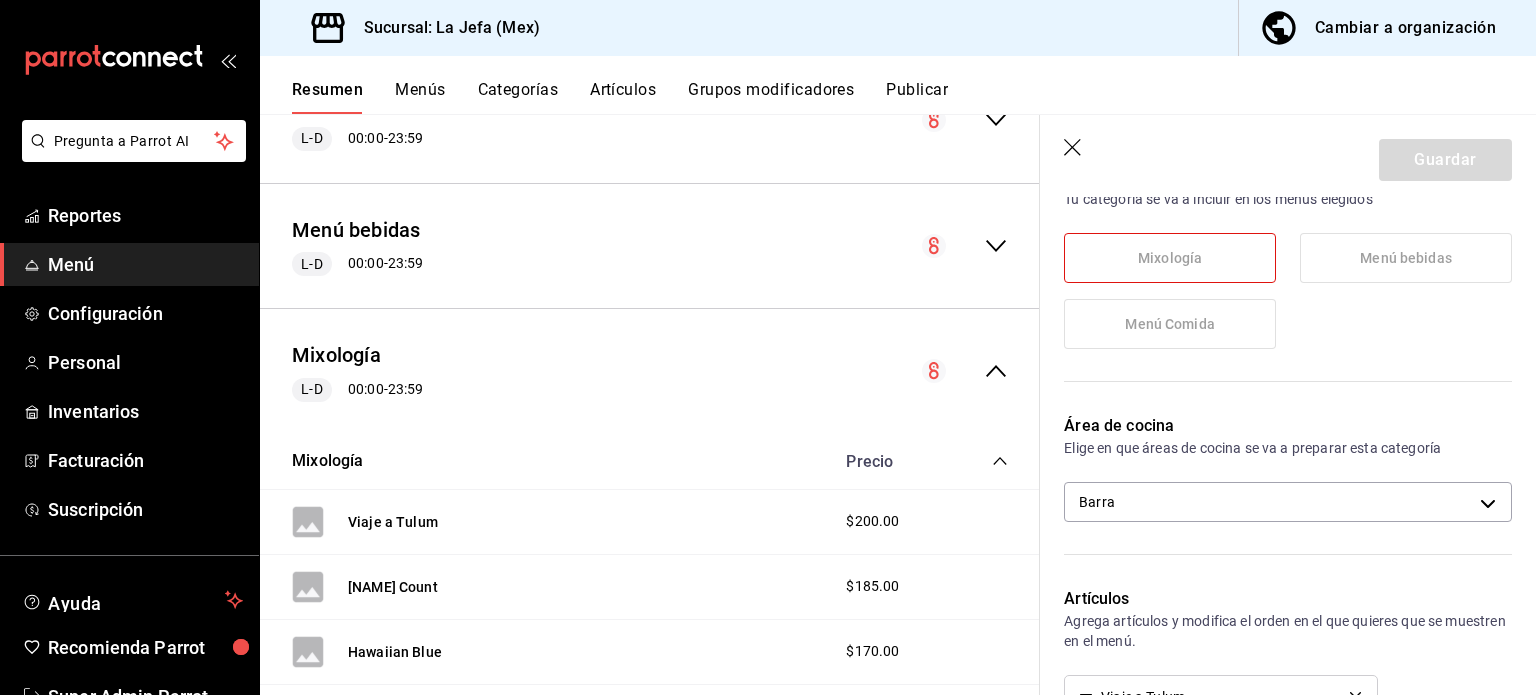 scroll, scrollTop: 288, scrollLeft: 0, axis: vertical 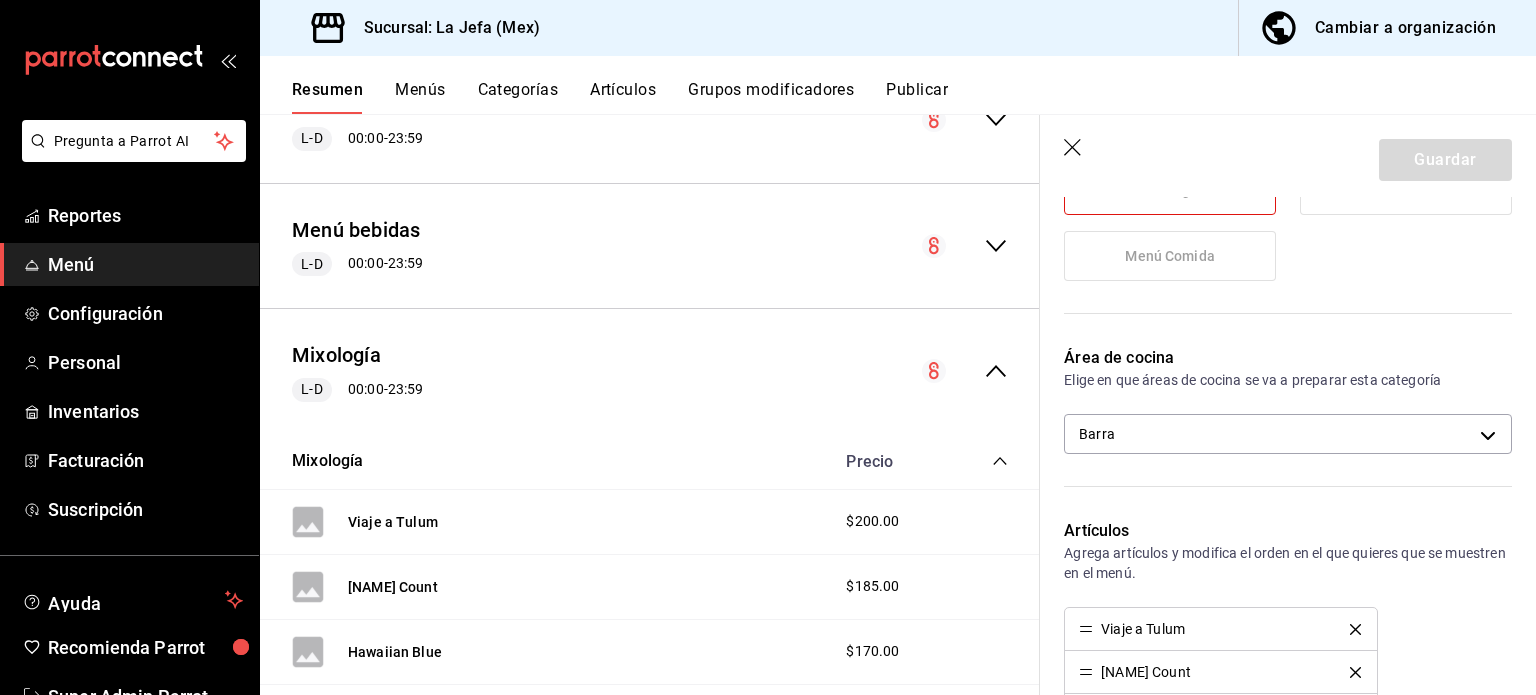 click on "Área de cocina" at bounding box center [1288, 358] 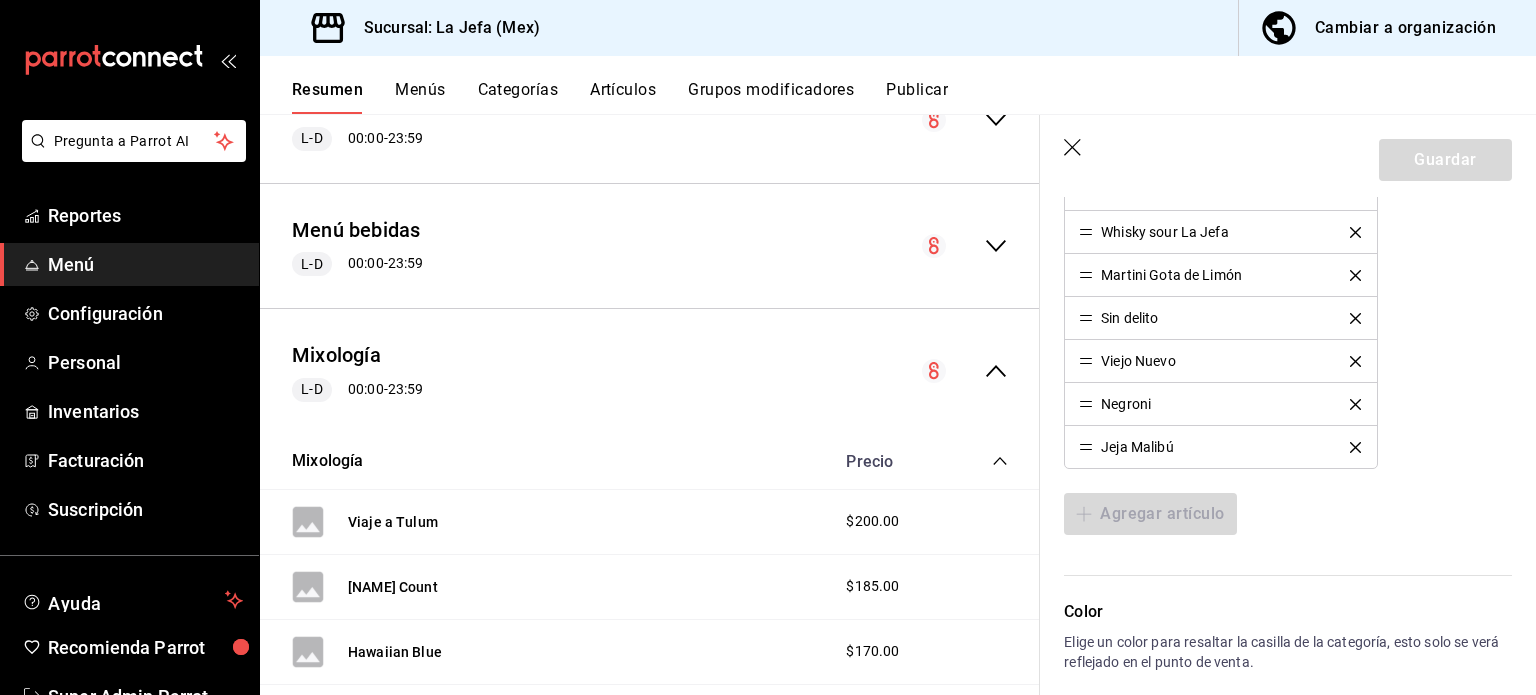 scroll, scrollTop: 1364, scrollLeft: 0, axis: vertical 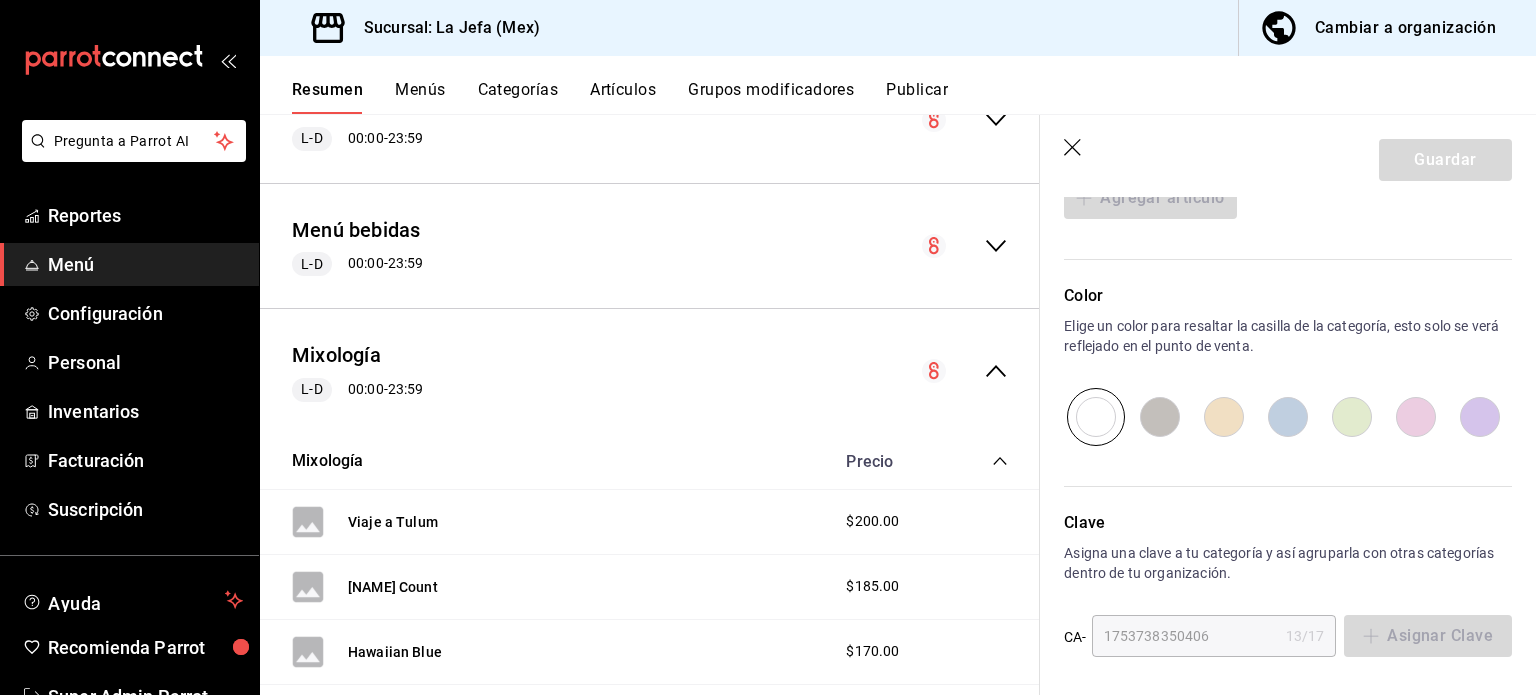 click at bounding box center (1288, 417) 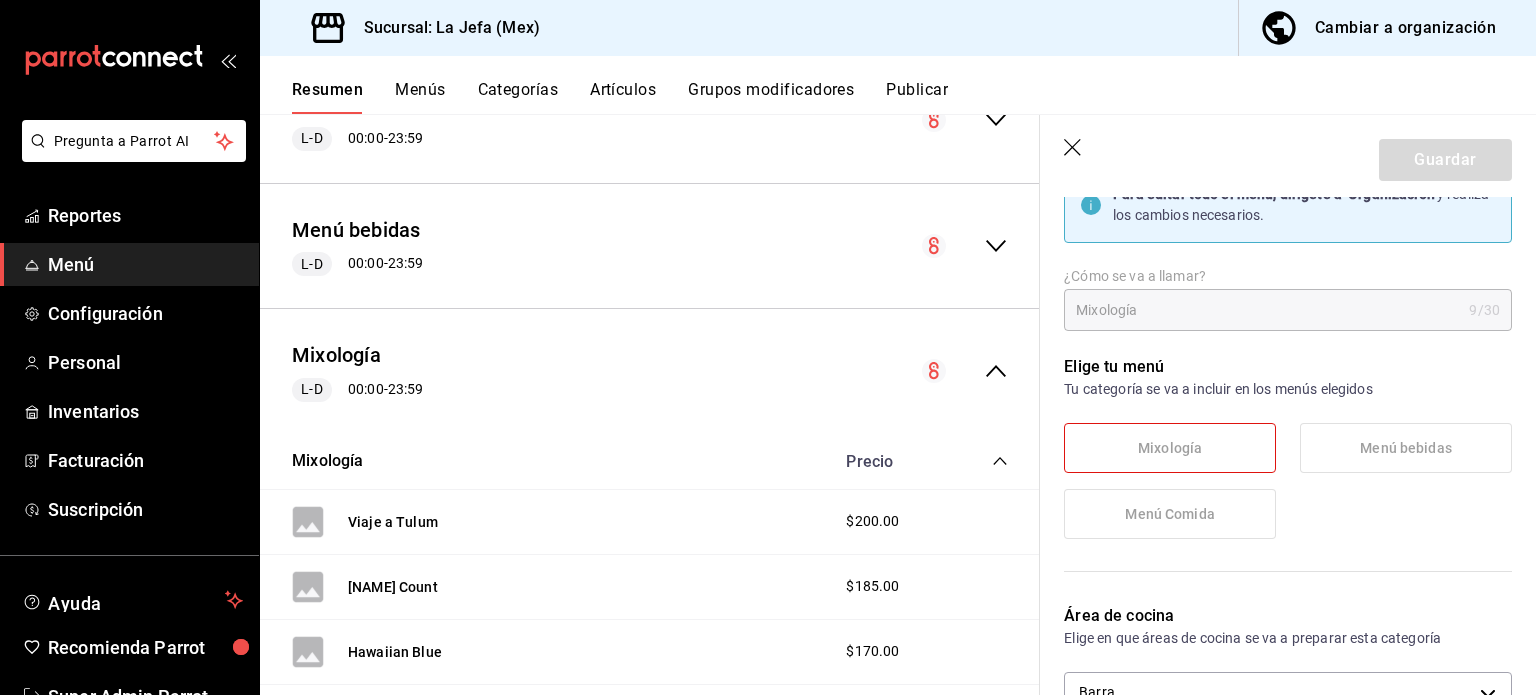 scroll, scrollTop: 0, scrollLeft: 0, axis: both 